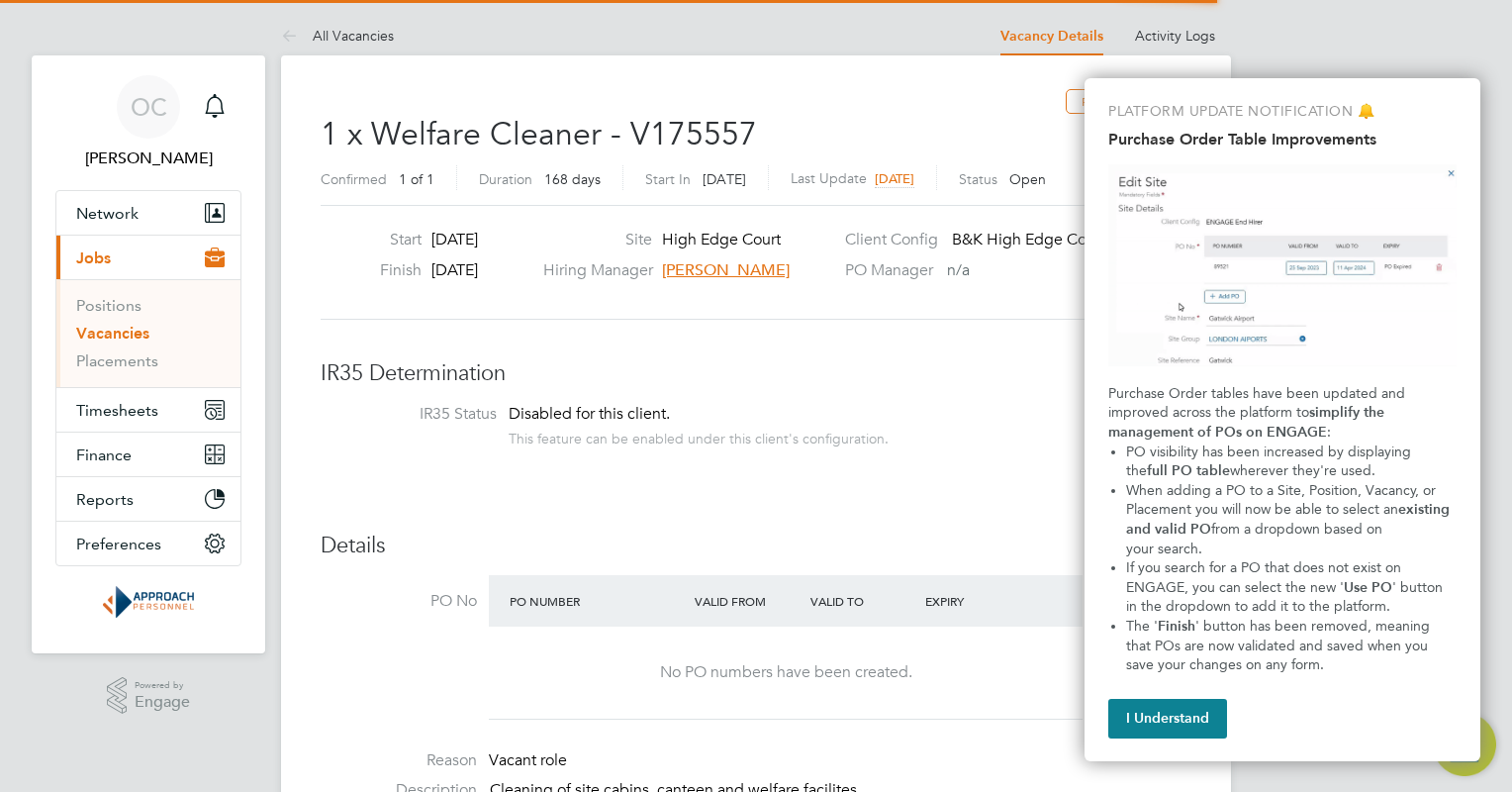 scroll, scrollTop: 0, scrollLeft: 0, axis: both 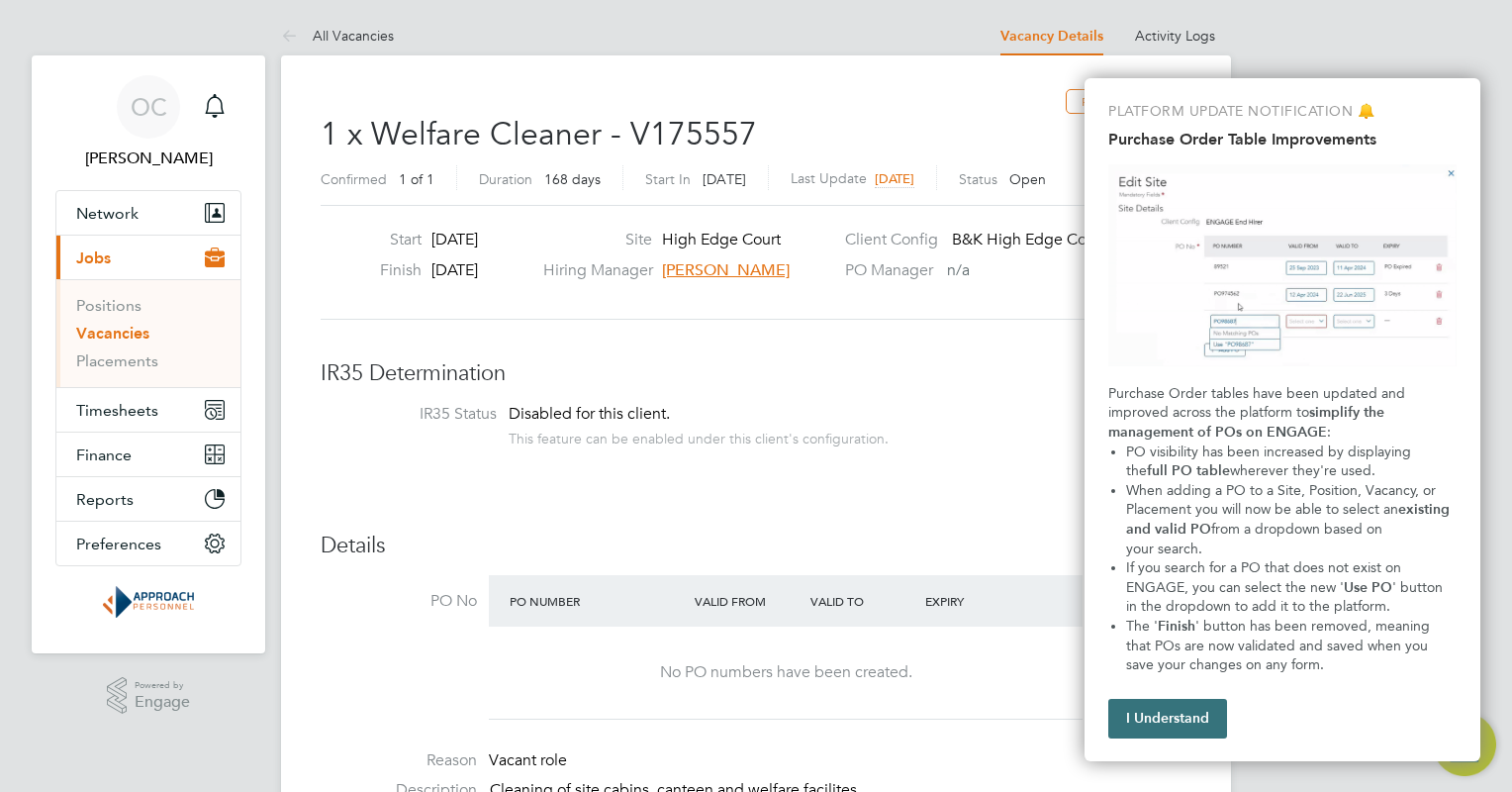 click on "I Understand" at bounding box center (1168, 719) 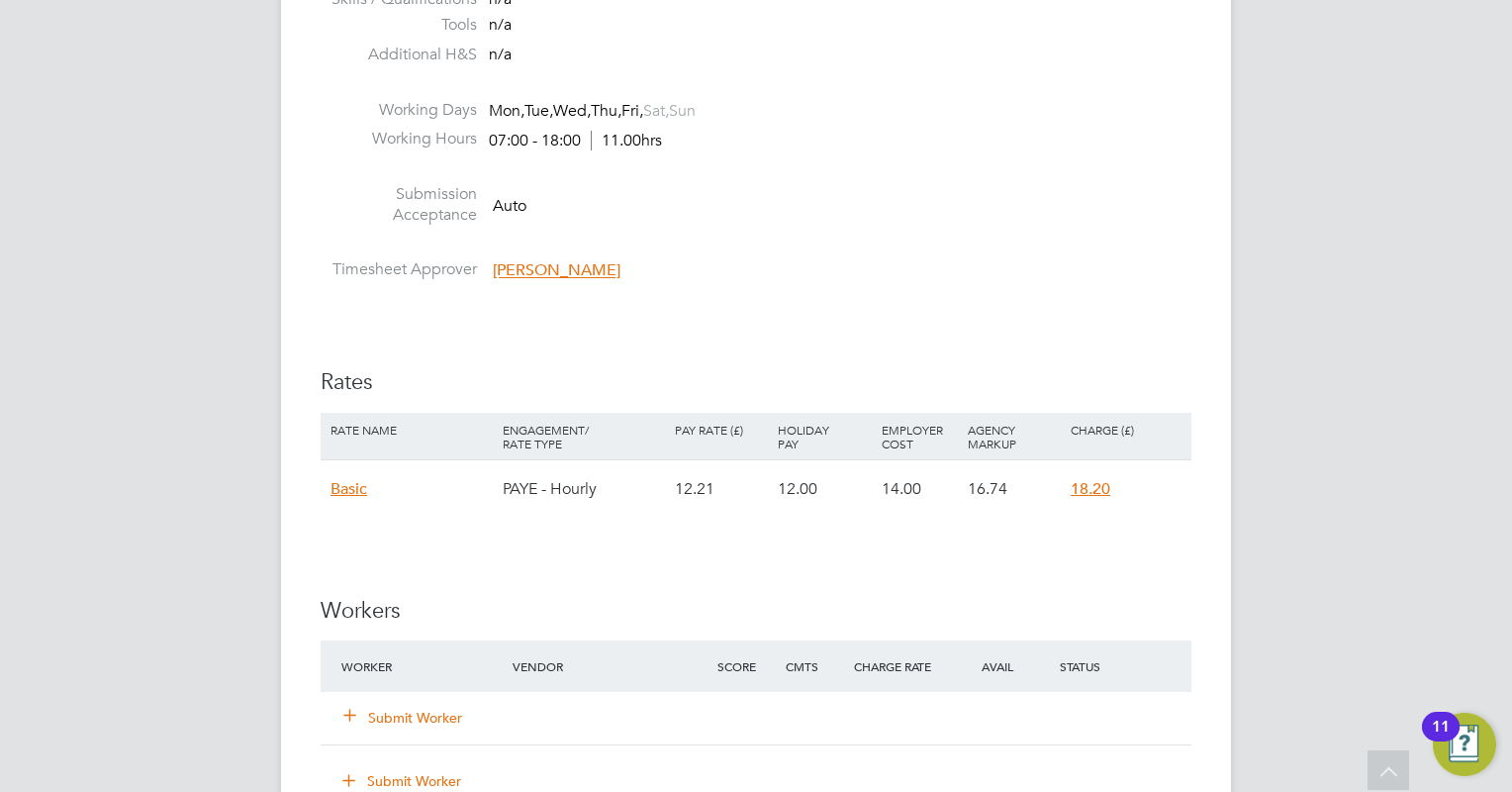 scroll, scrollTop: 891, scrollLeft: 0, axis: vertical 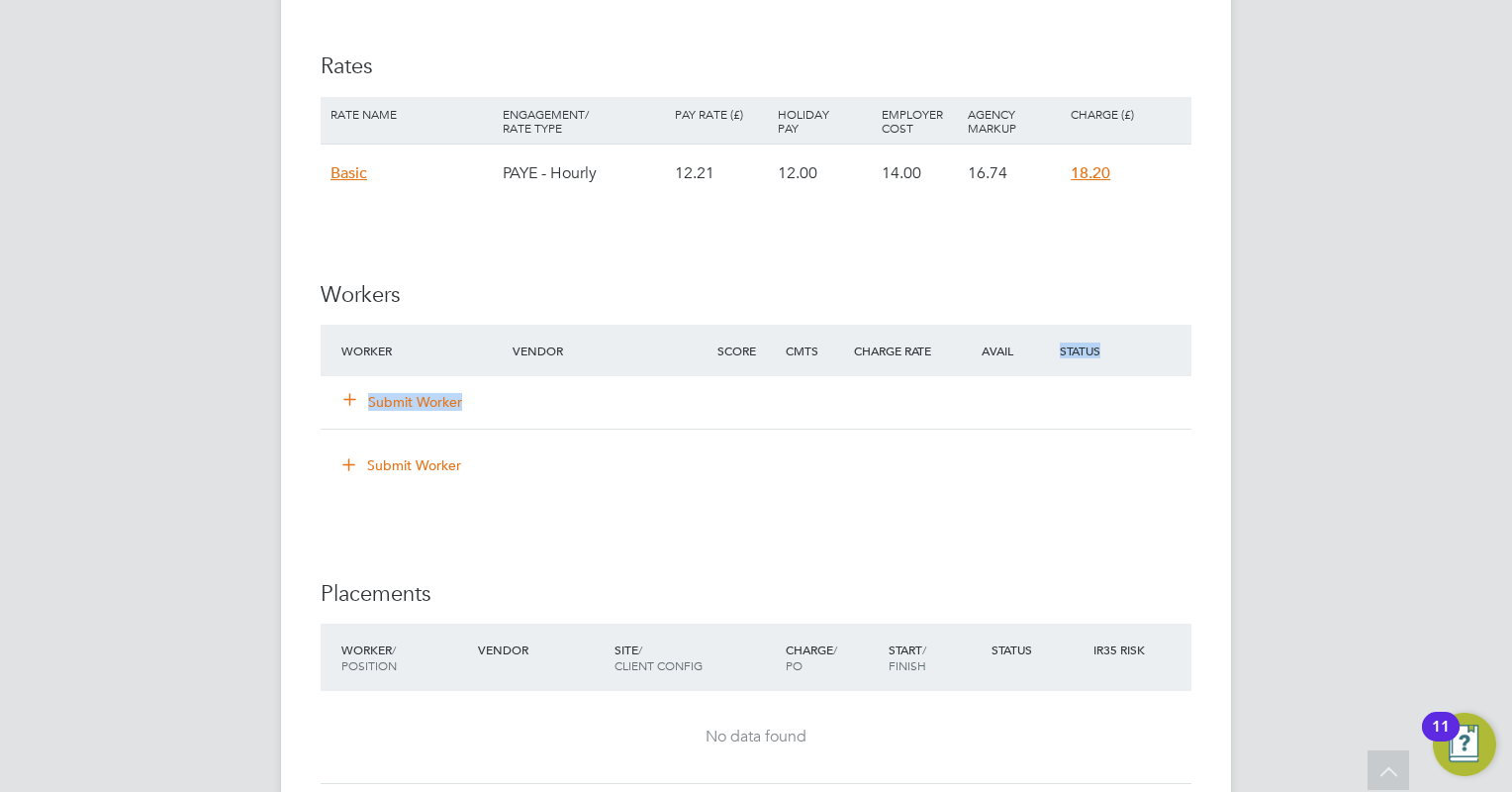 drag, startPoint x: 1126, startPoint y: 402, endPoint x: 1115, endPoint y: 420, distance: 21.095023 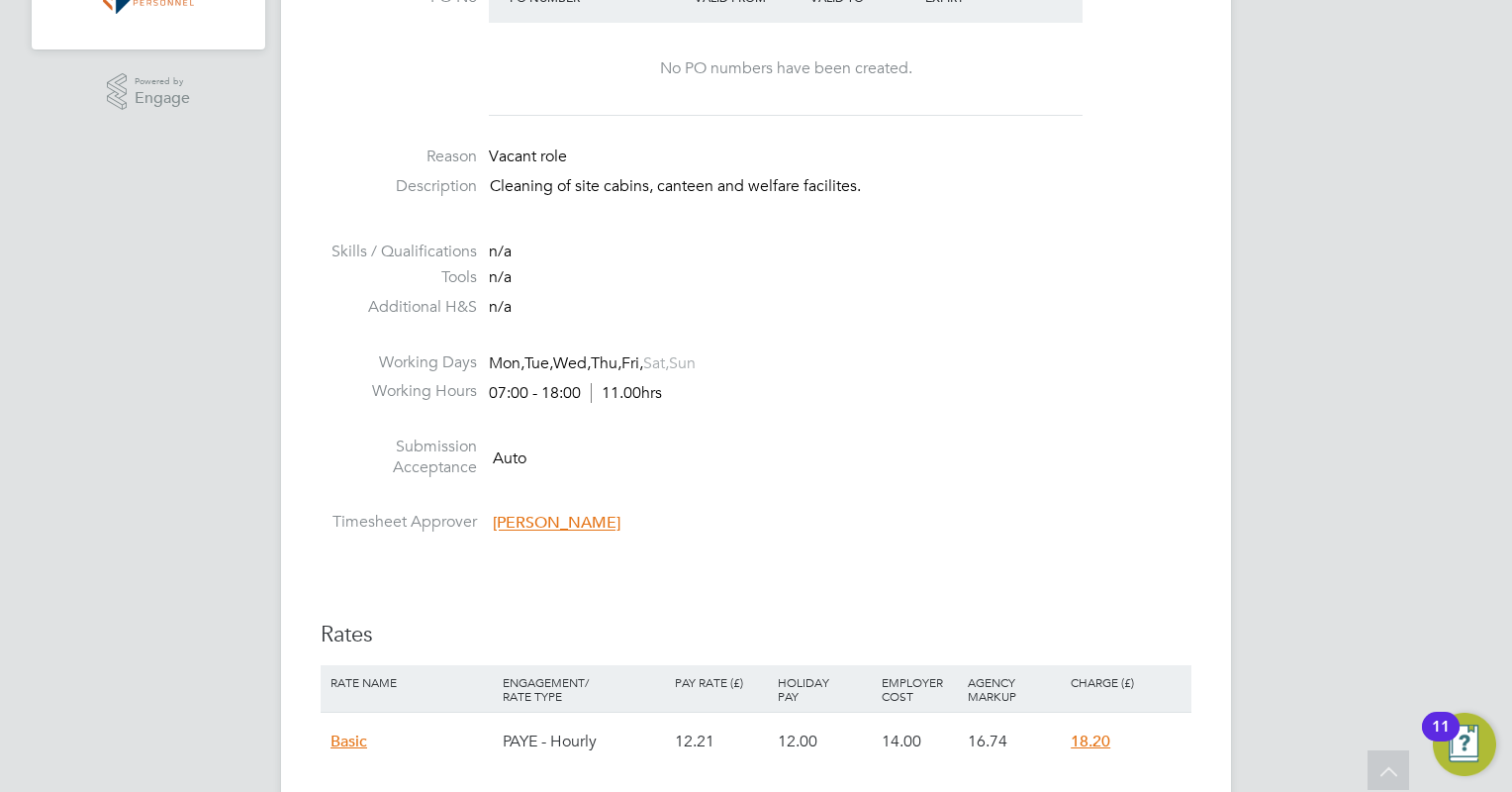 scroll, scrollTop: 495, scrollLeft: 0, axis: vertical 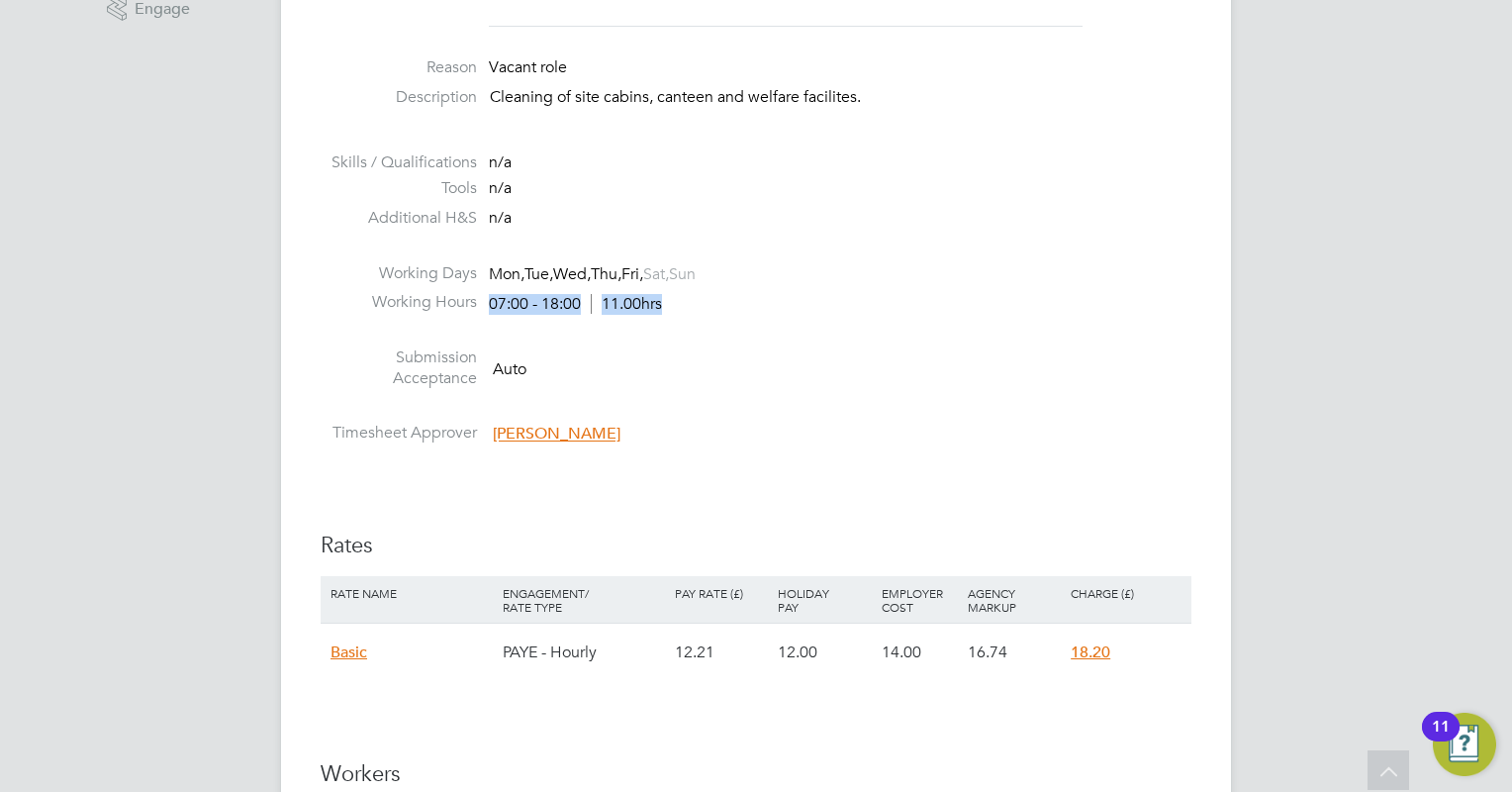 drag, startPoint x: 666, startPoint y: 305, endPoint x: 488, endPoint y: 303, distance: 178.01124 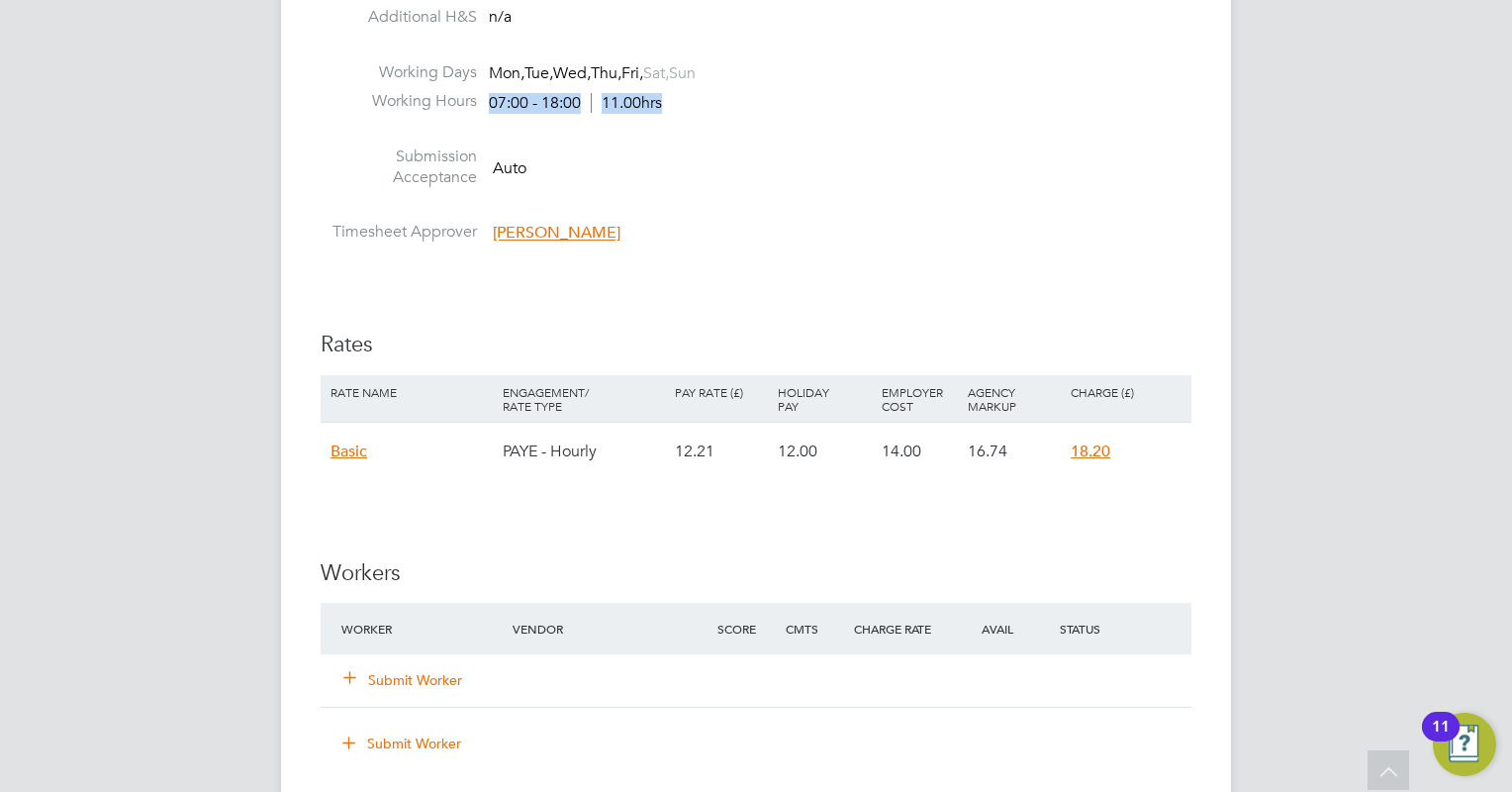 scroll, scrollTop: 991, scrollLeft: 0, axis: vertical 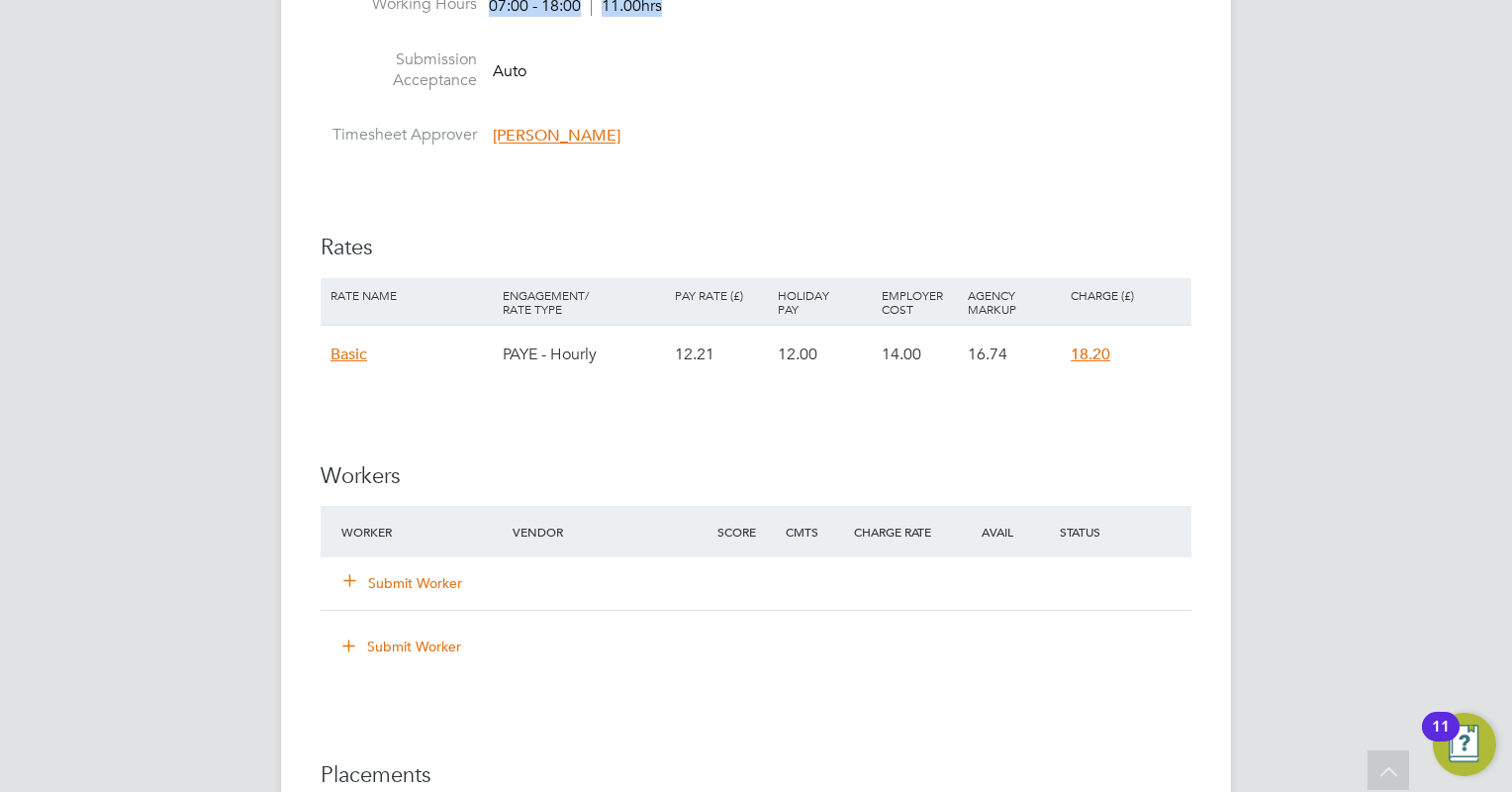 click on "Submit Worker" 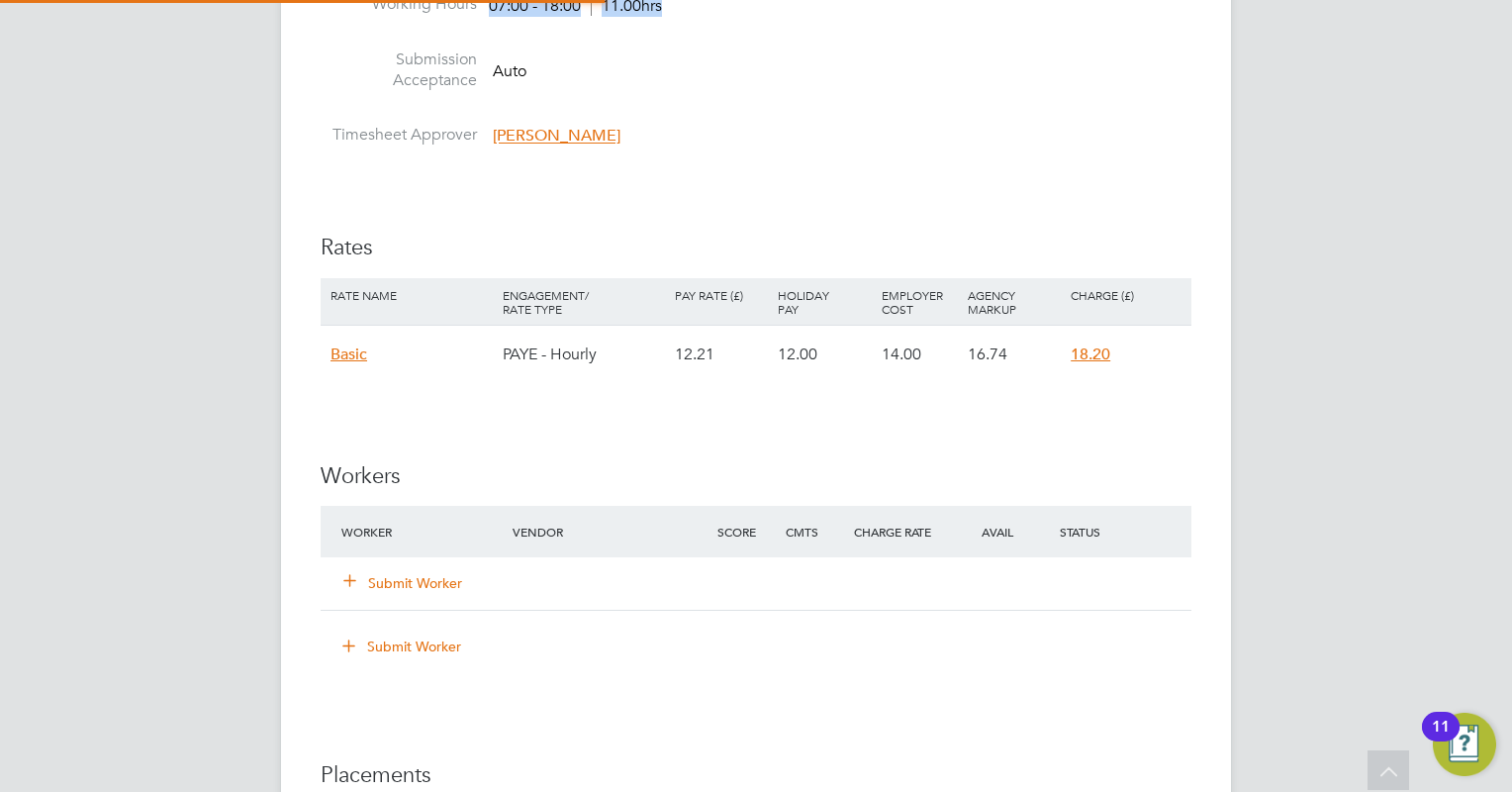 scroll, scrollTop: 10, scrollLeft: 10, axis: both 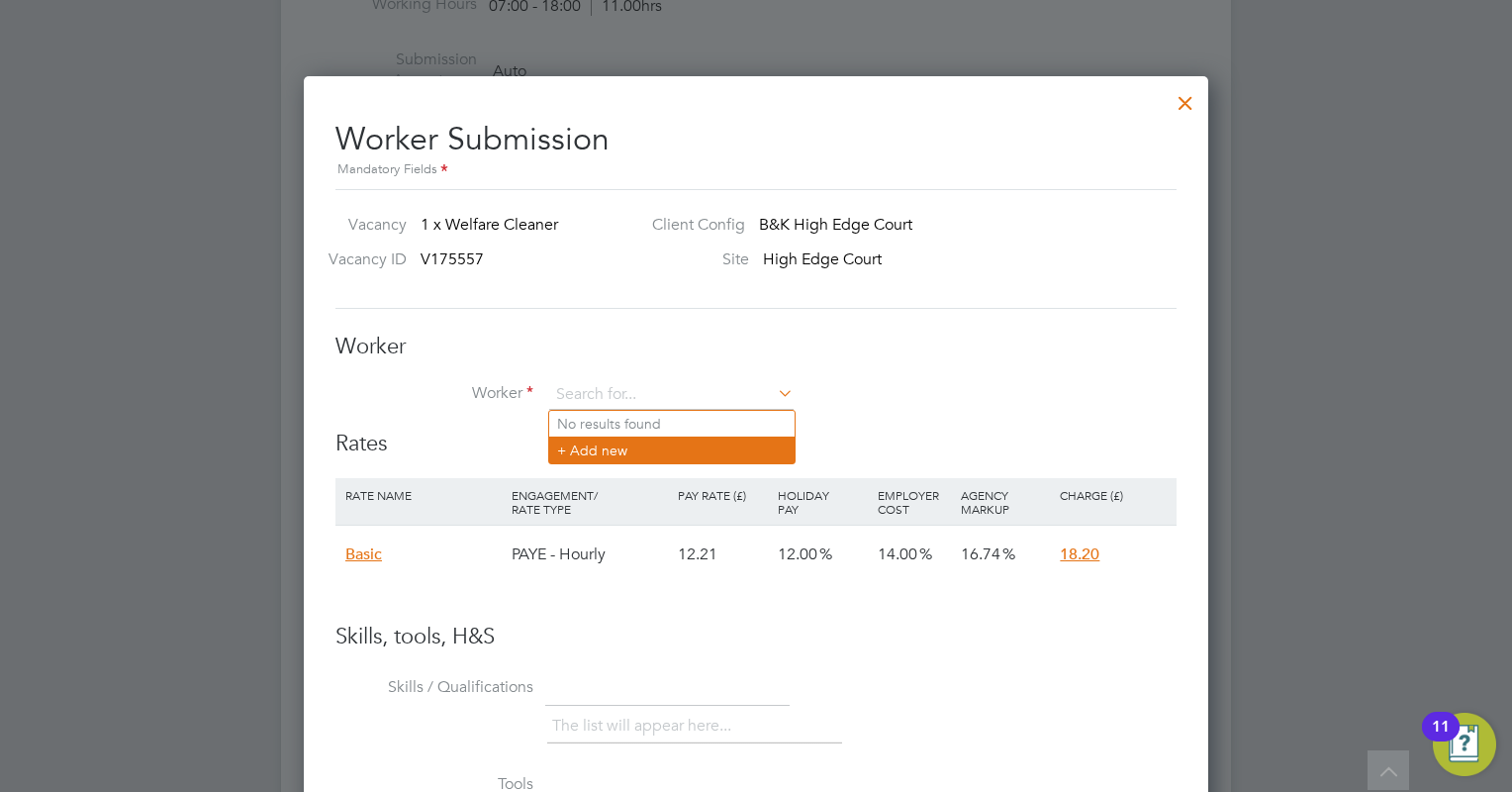 click on "+ Add new" 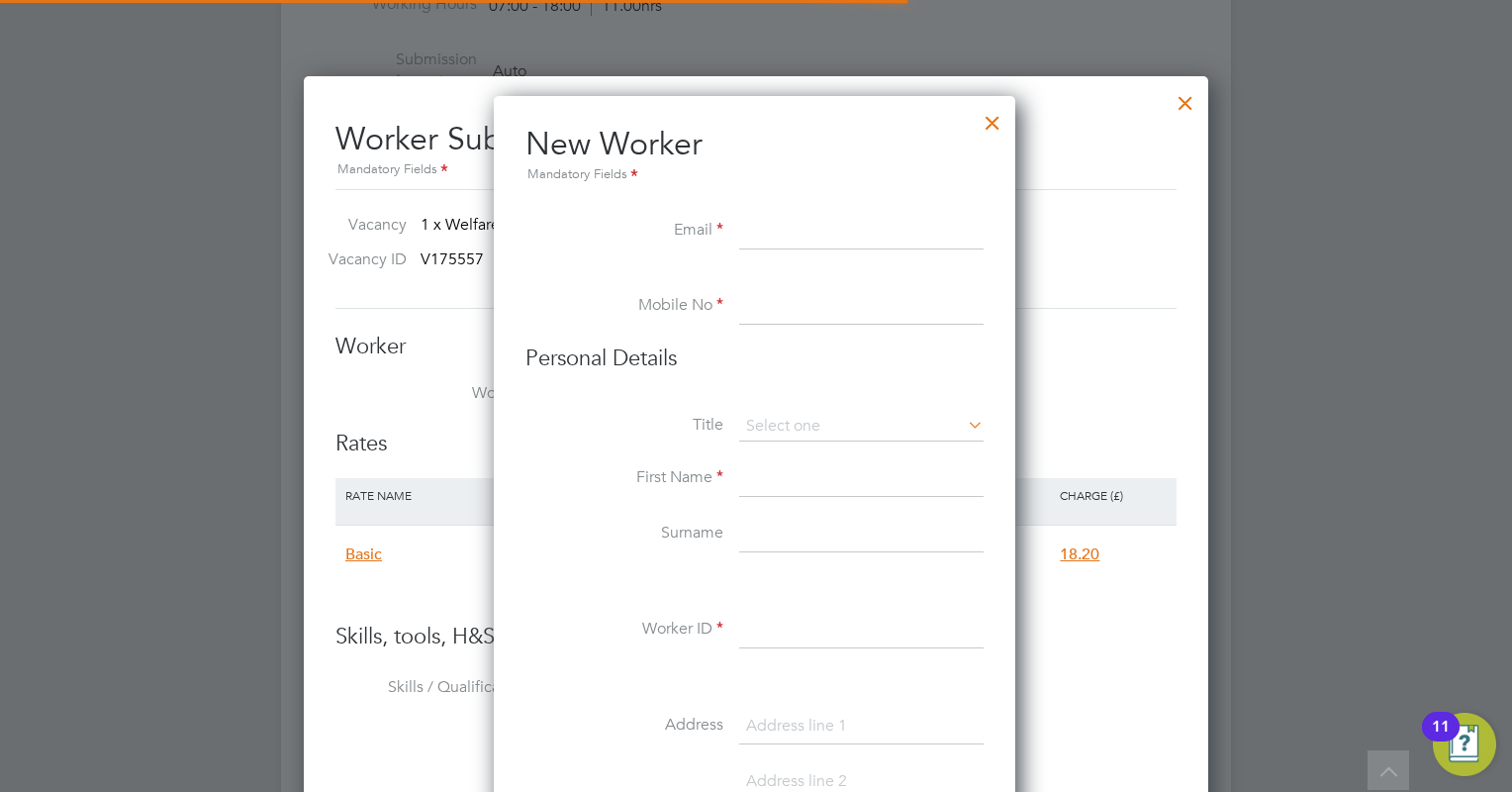 scroll, scrollTop: 10, scrollLeft: 10, axis: both 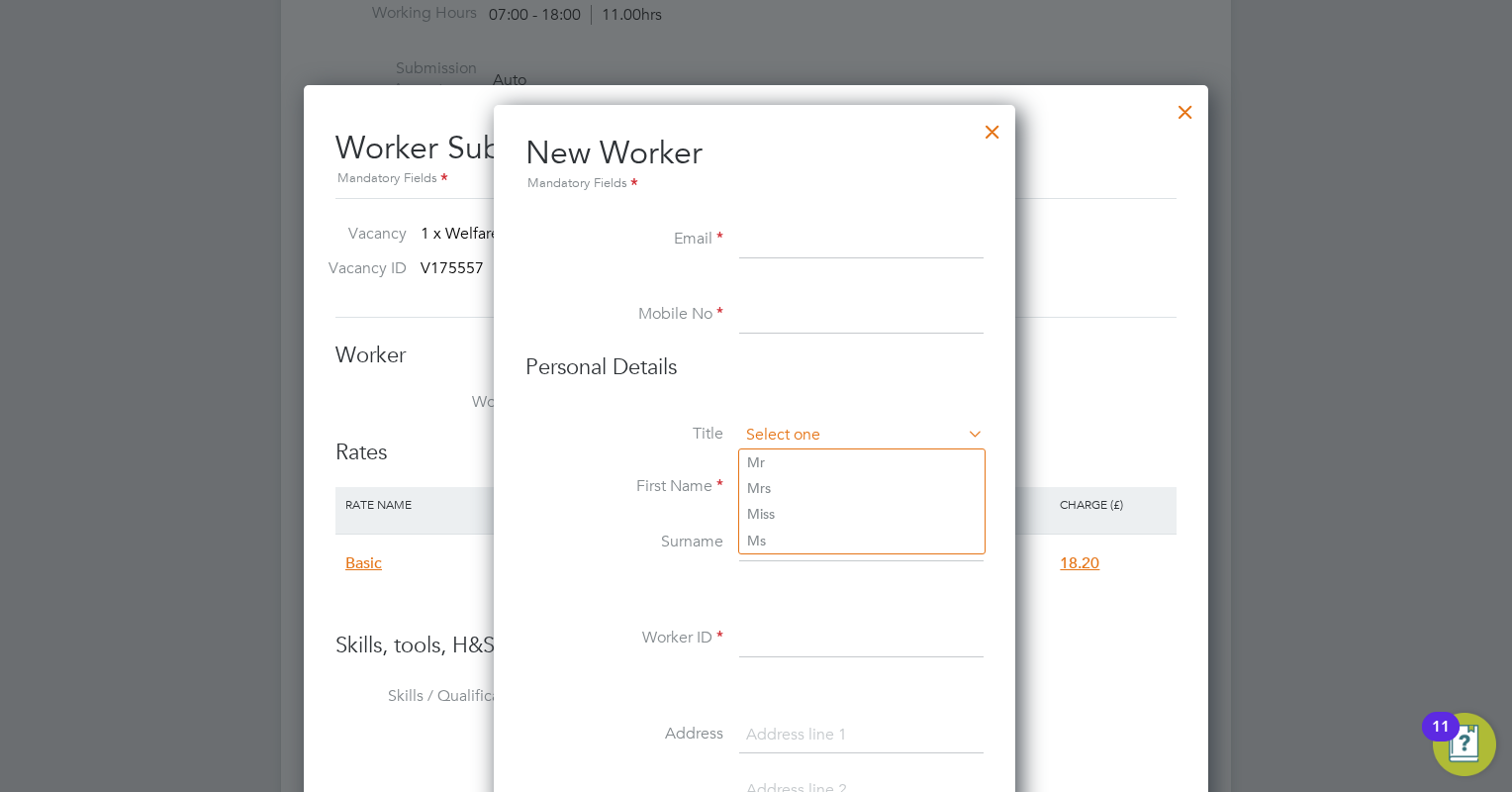click at bounding box center (861, 436) 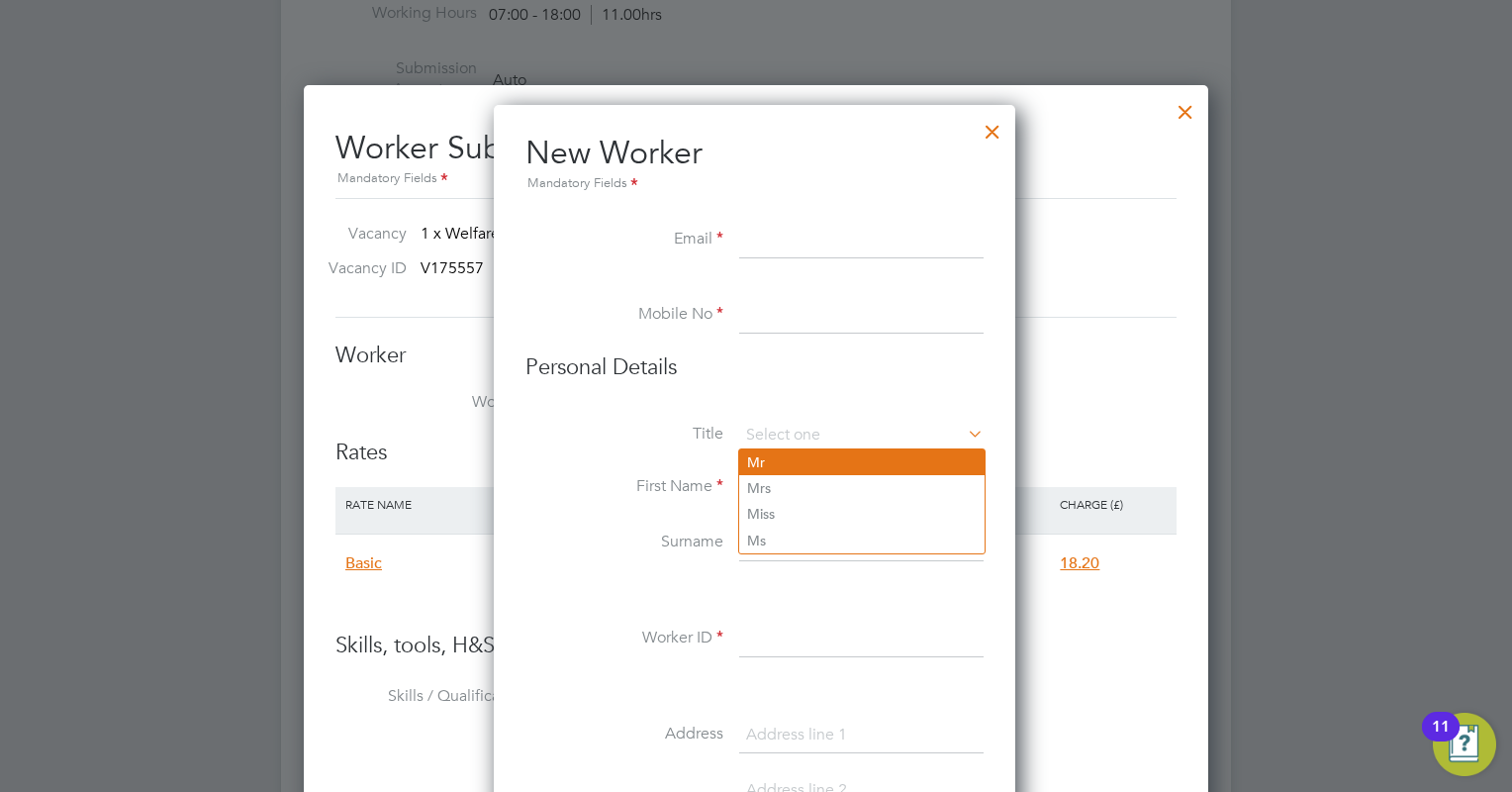click on "Mr" 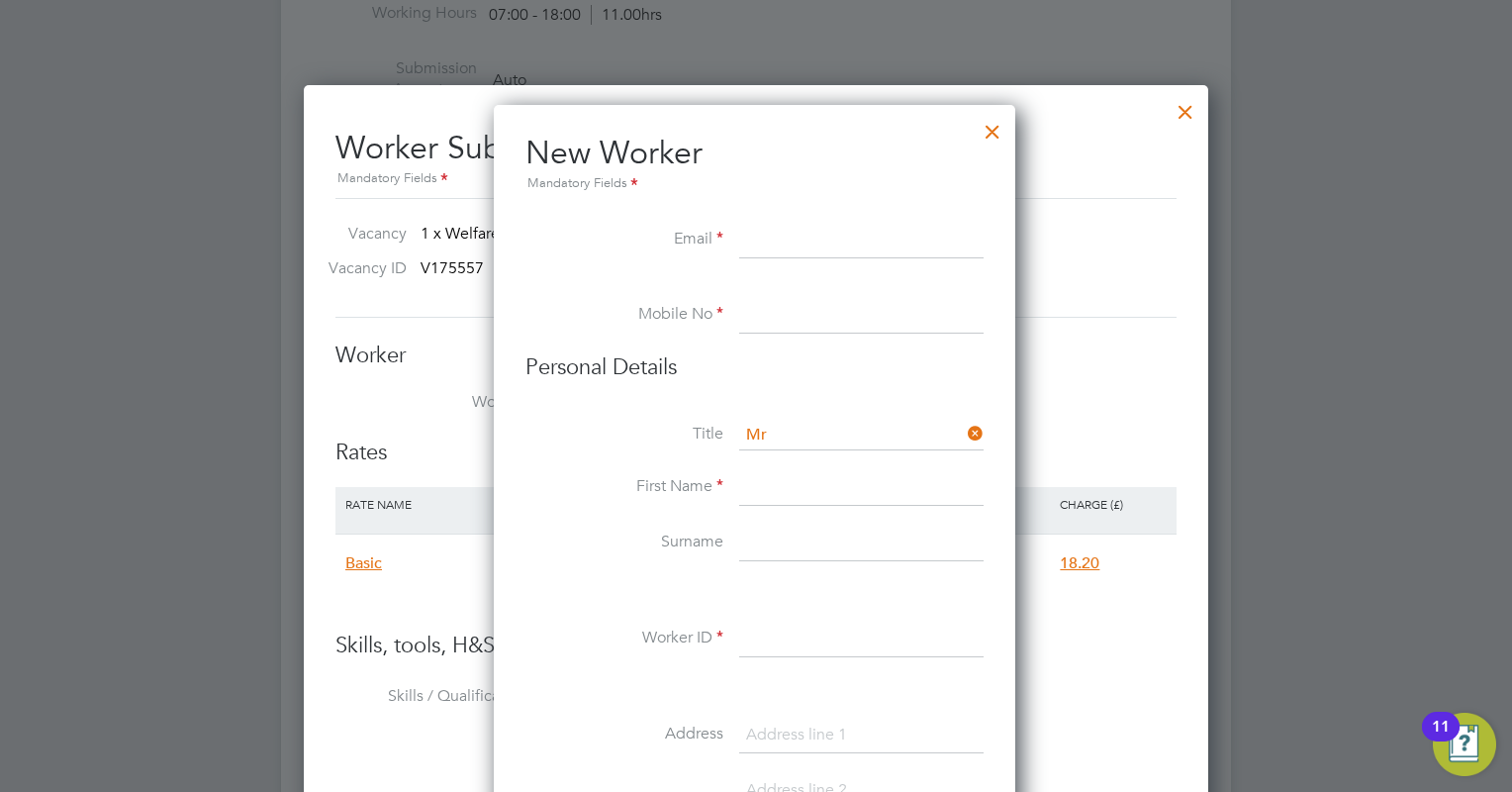 click at bounding box center (861, 488) 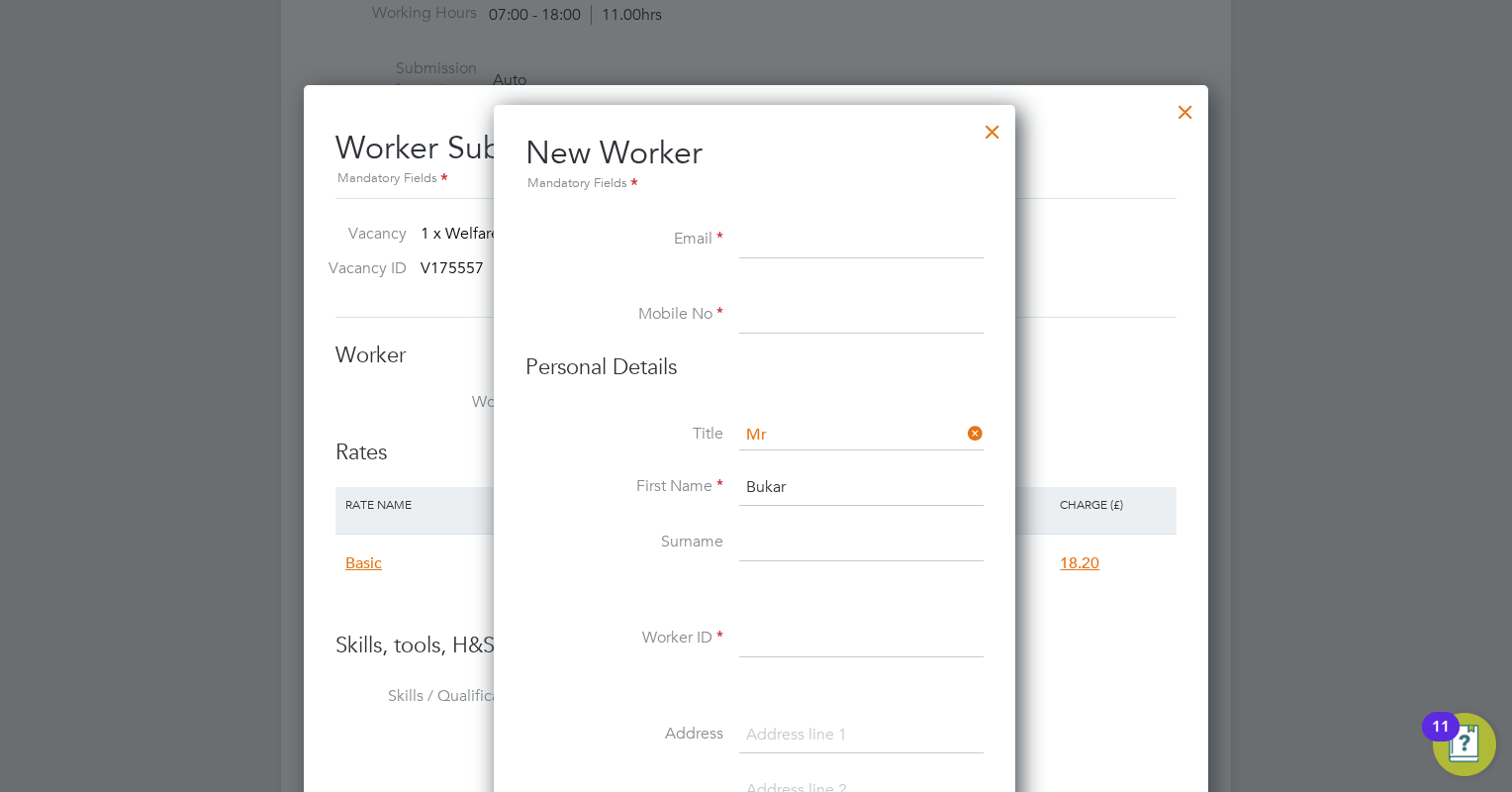 type on "Bukar" 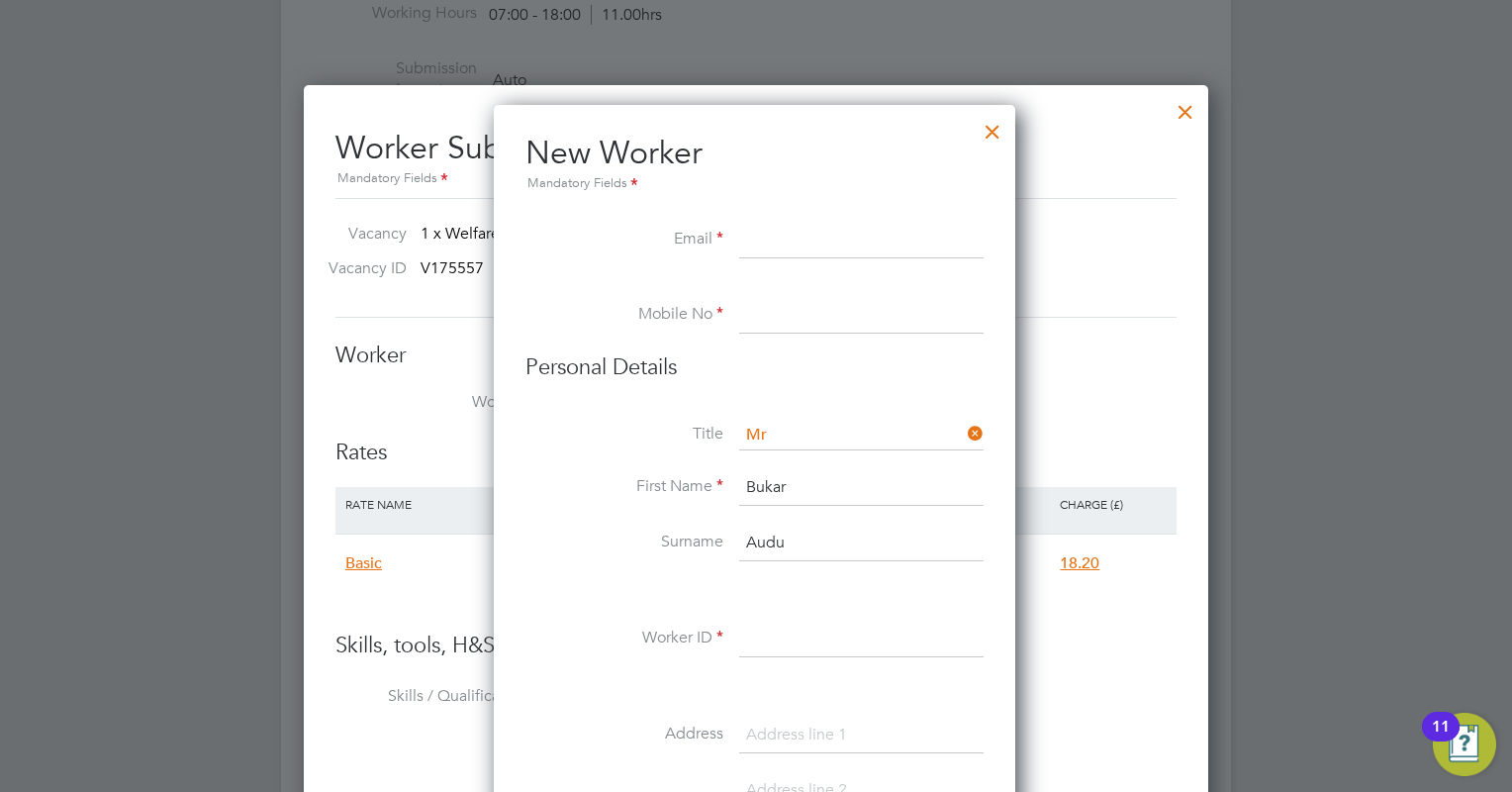 type on "Audu" 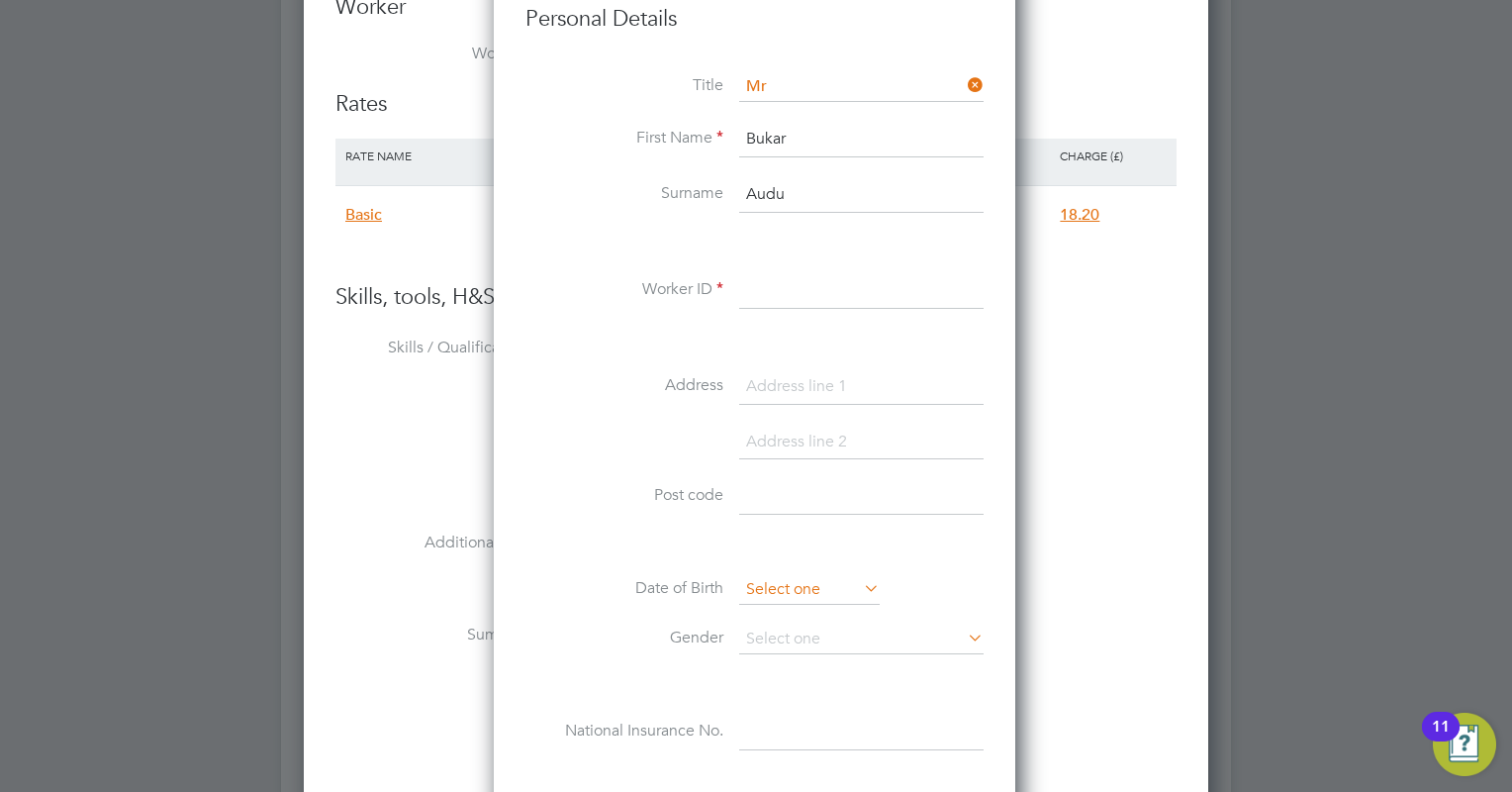 scroll, scrollTop: 1338, scrollLeft: 0, axis: vertical 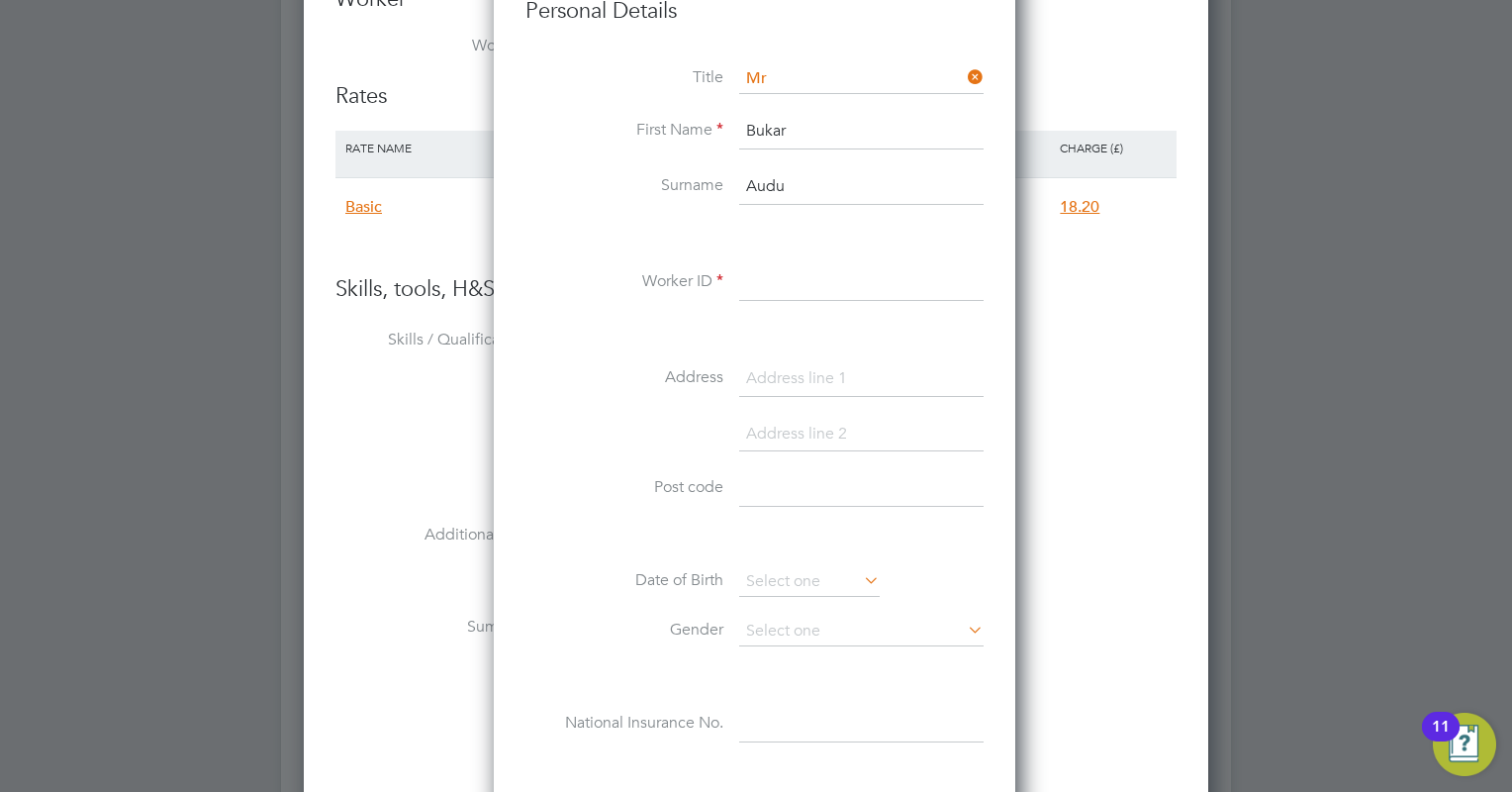 click on "Worker ID" at bounding box center (624, 281) 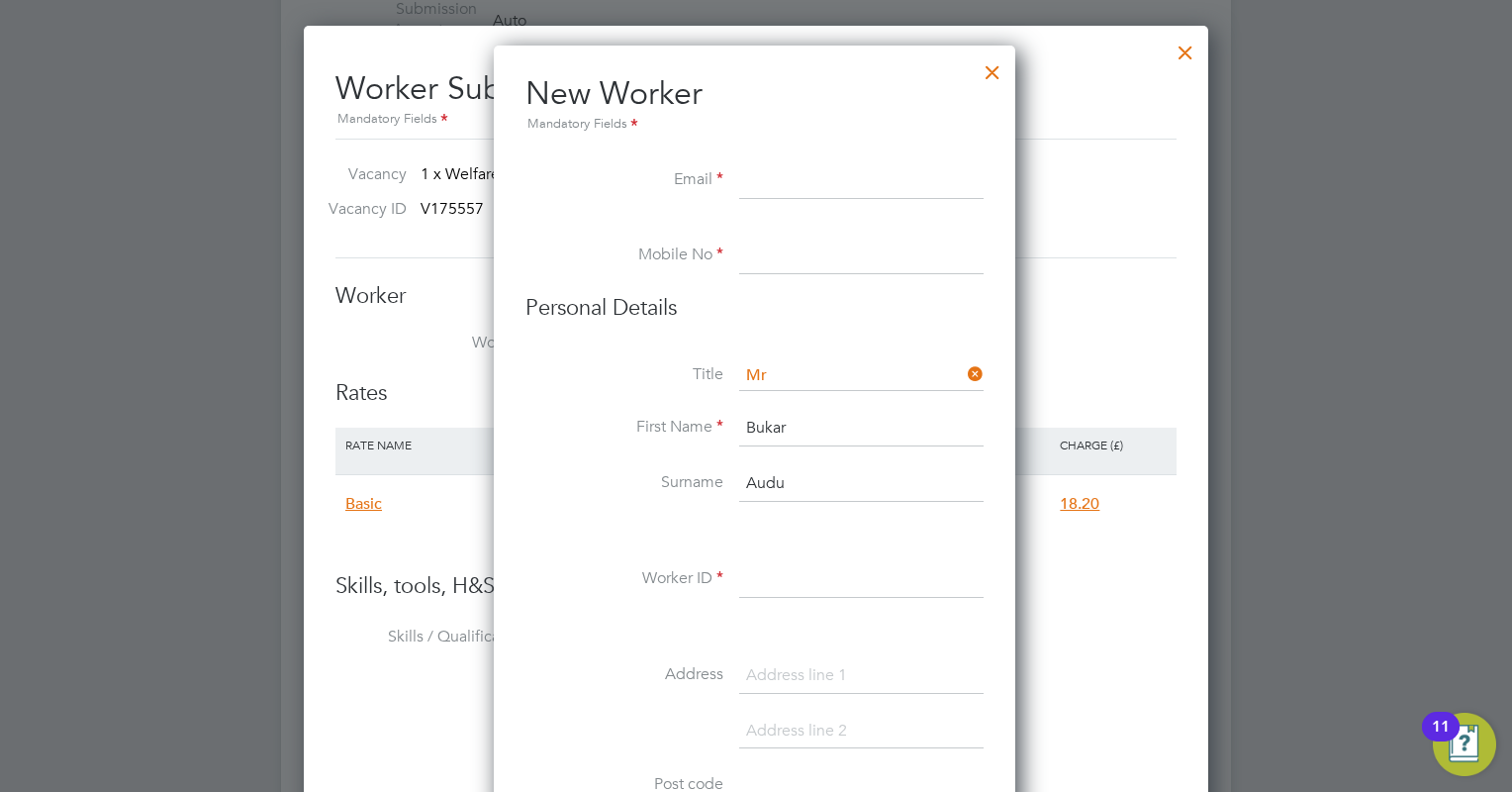 click at bounding box center [861, 181] 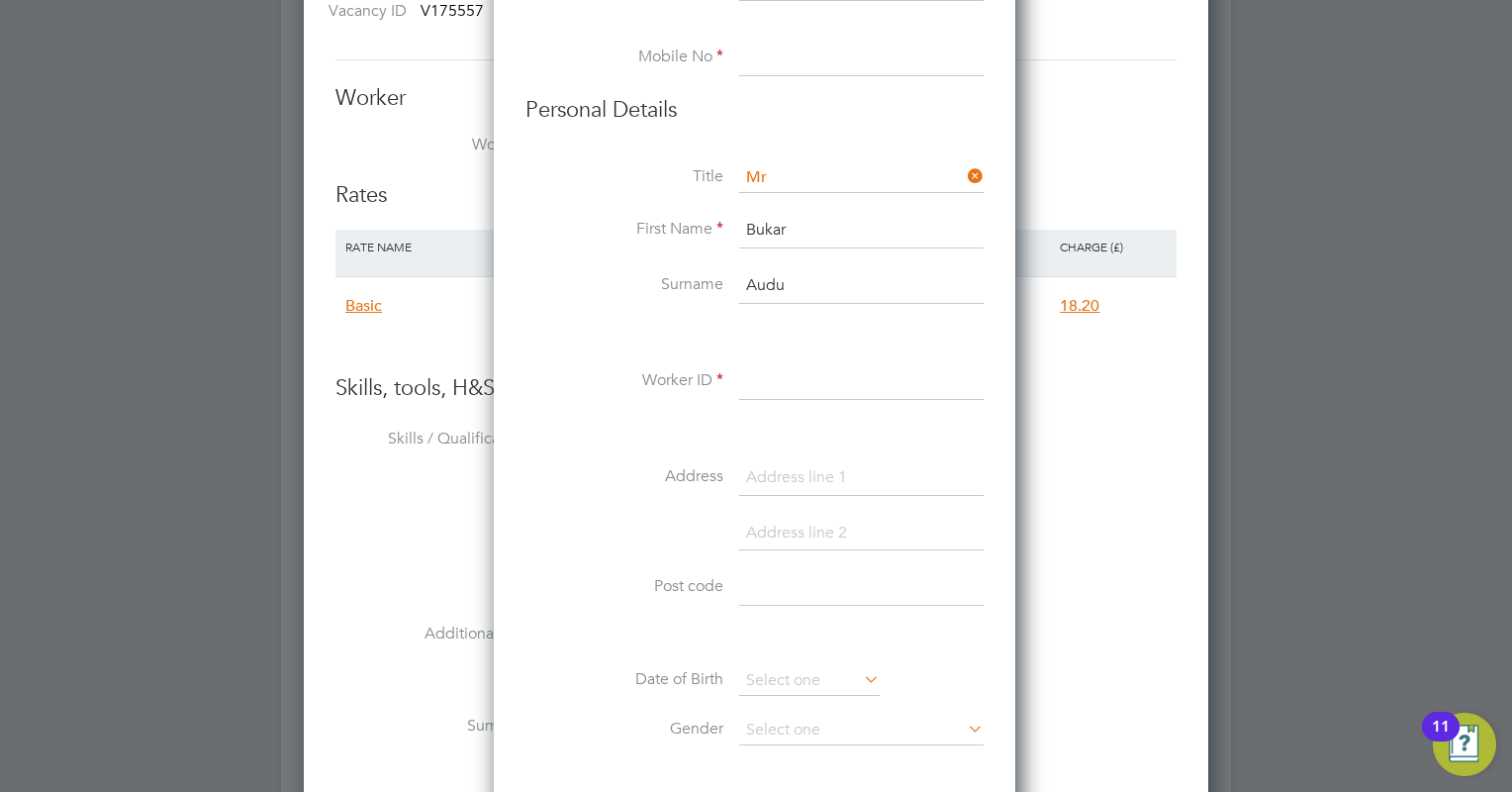 scroll, scrollTop: 843, scrollLeft: 0, axis: vertical 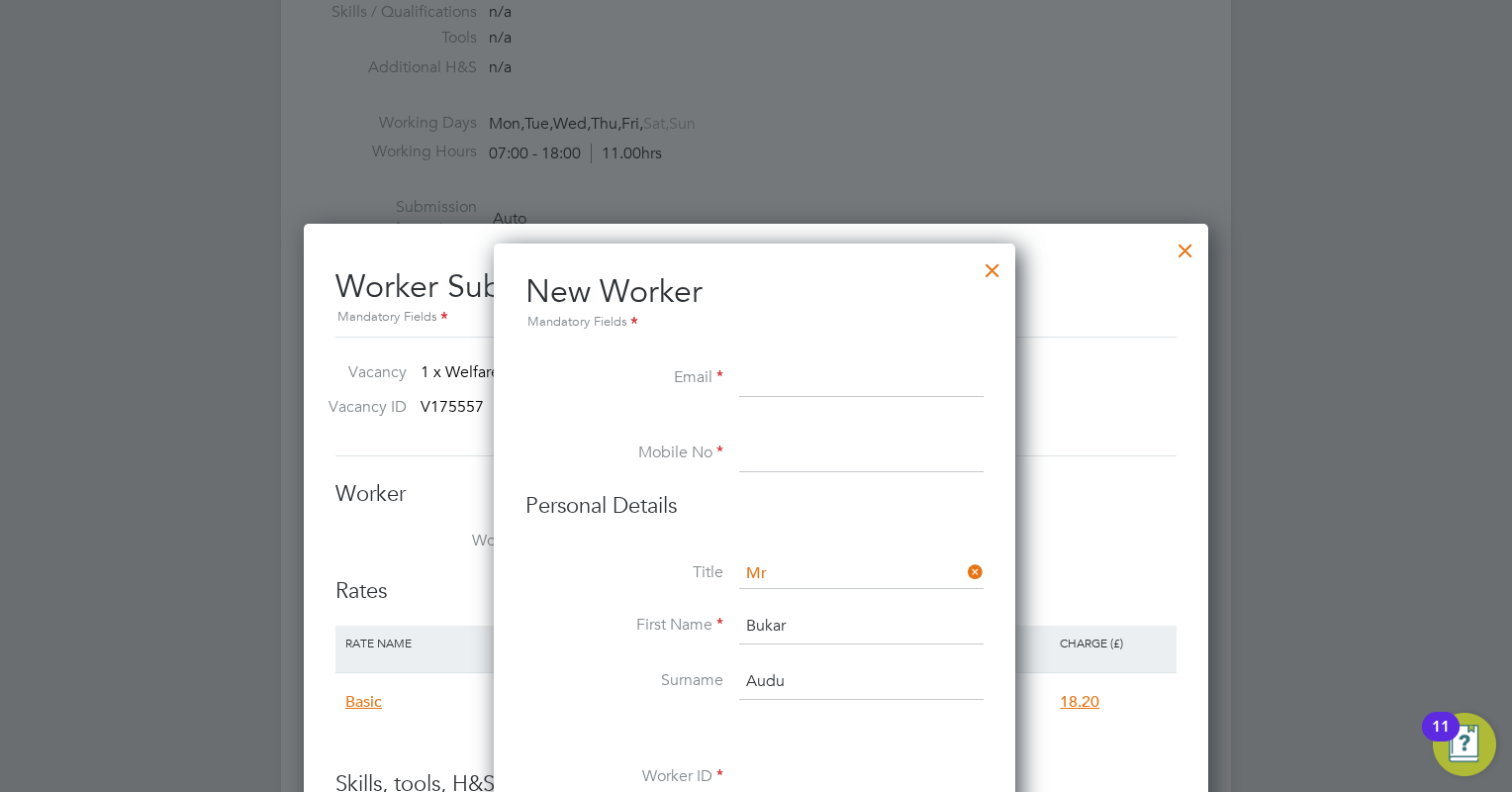 paste on "audu.bukar798@gmail.com" 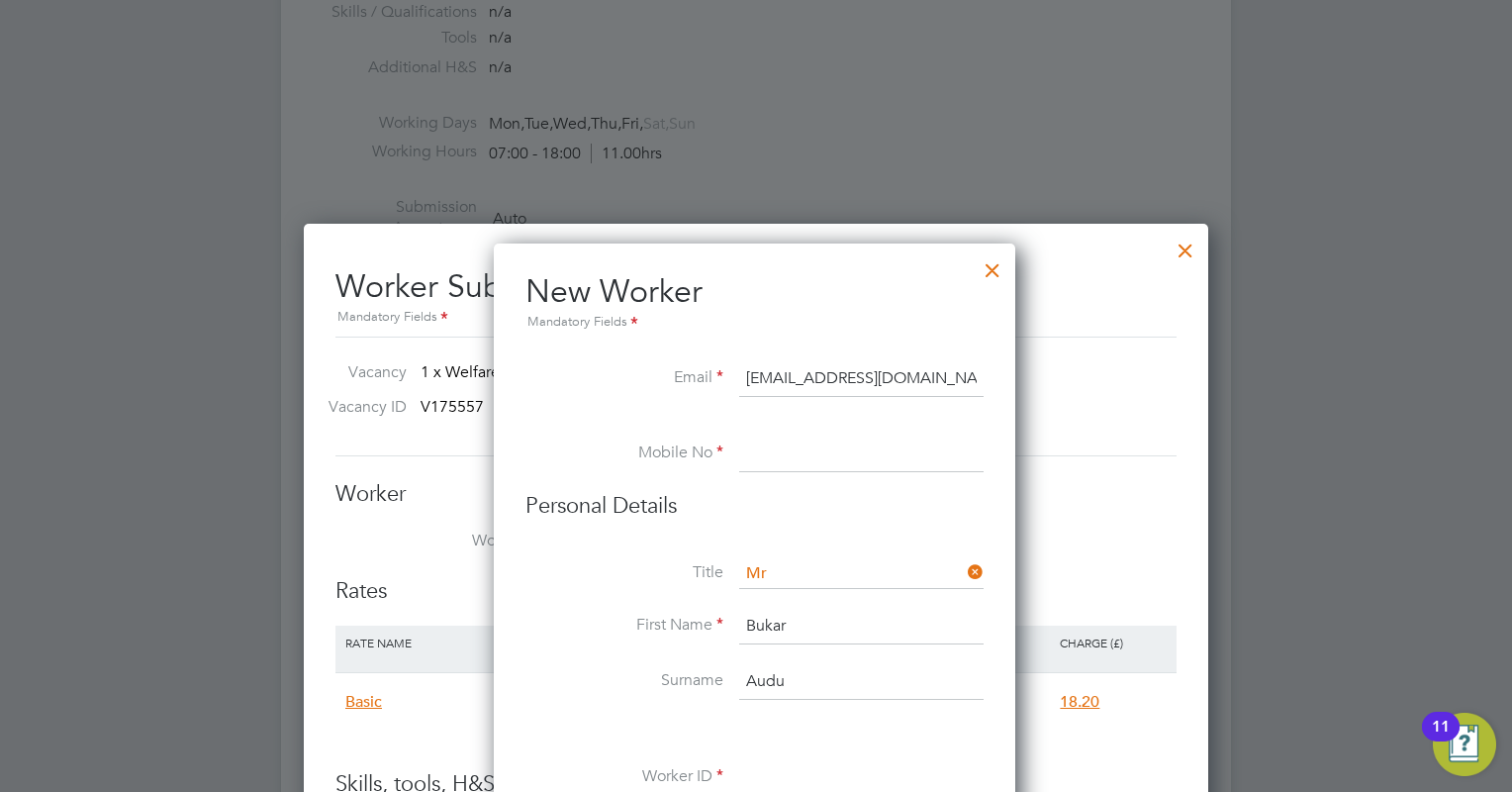 type on "audu.bukar798@gmail.com" 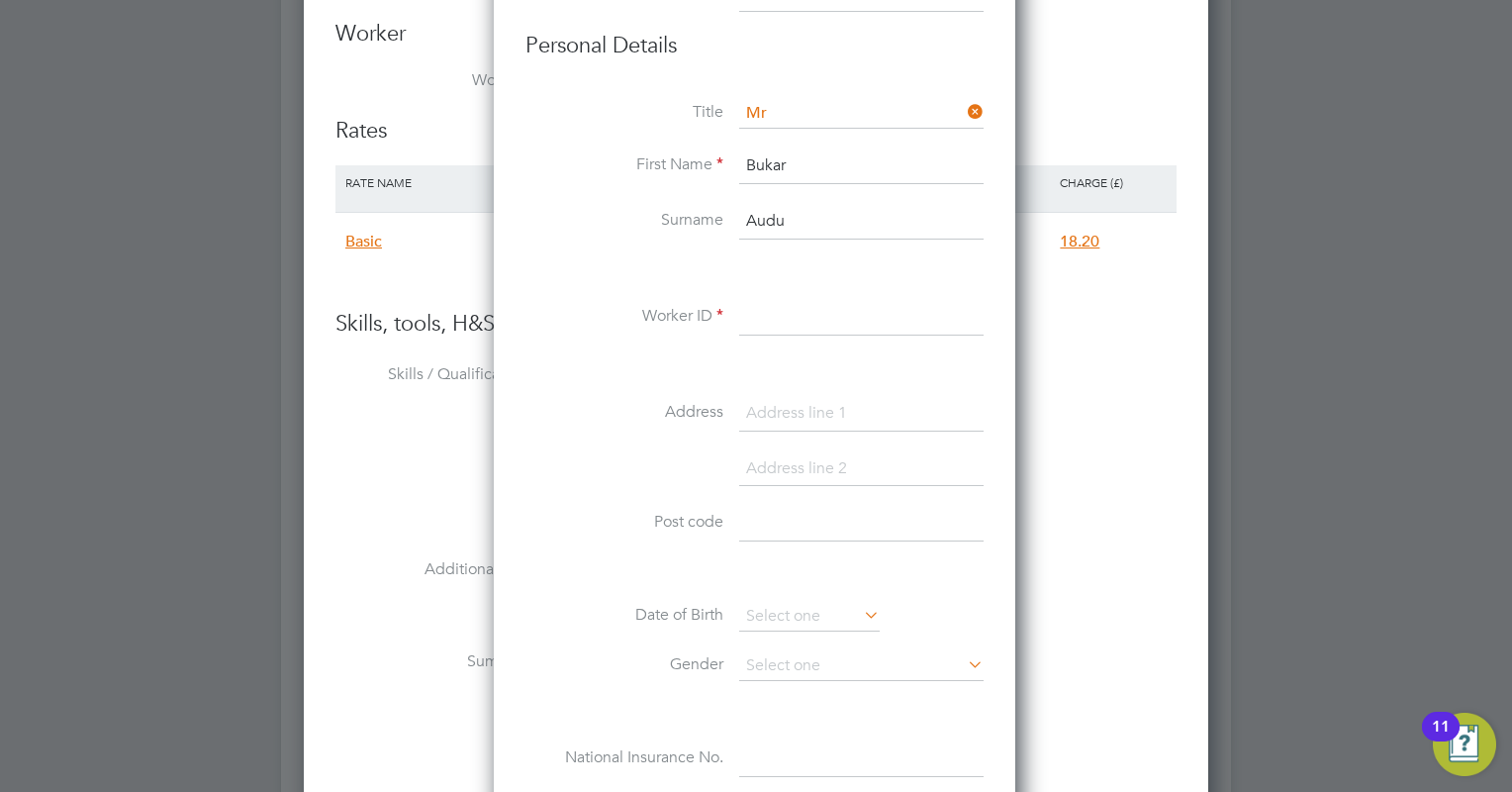 scroll, scrollTop: 1338, scrollLeft: 0, axis: vertical 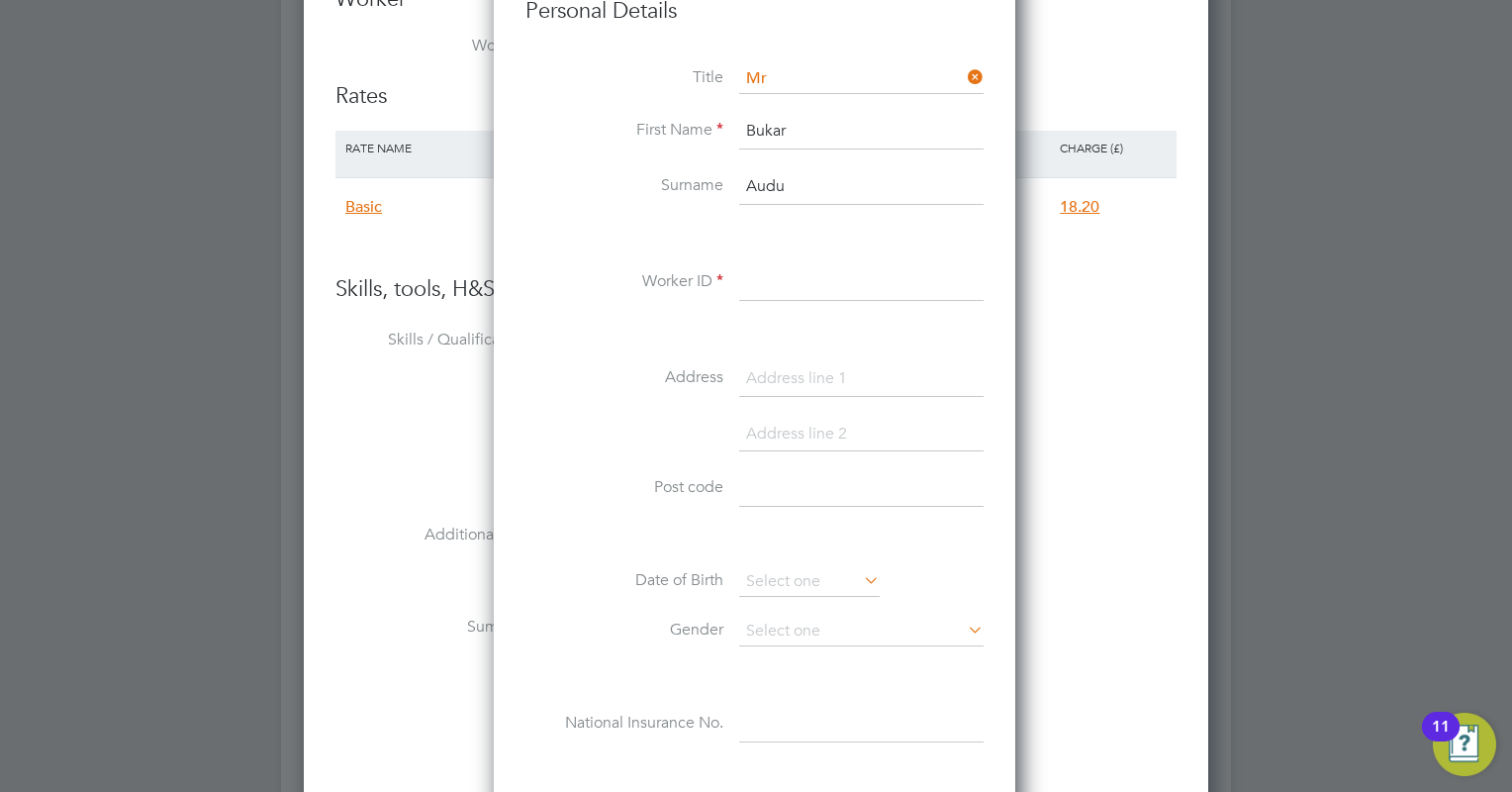 type on "07502009982" 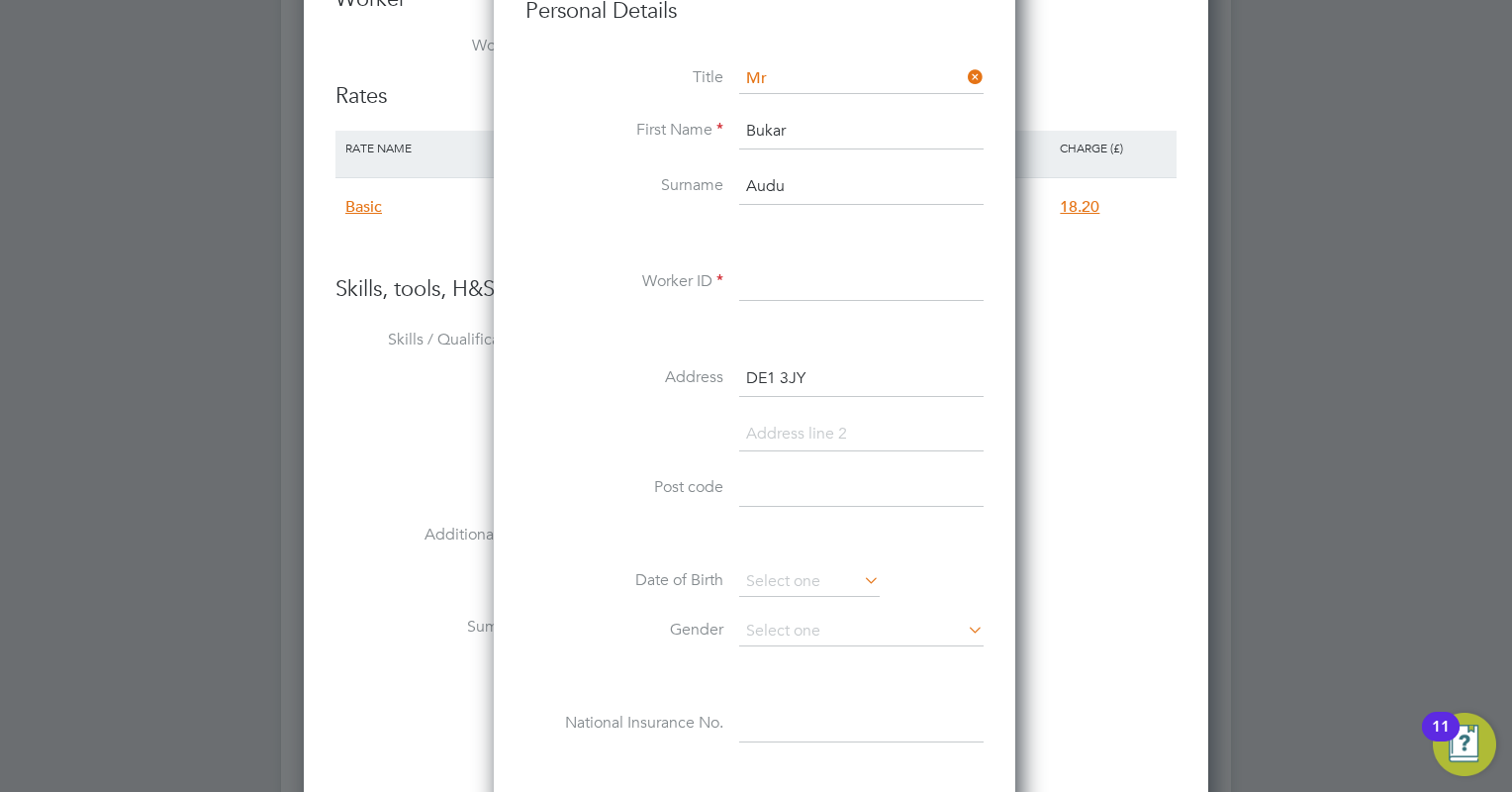 drag, startPoint x: 871, startPoint y: 372, endPoint x: 732, endPoint y: 366, distance: 139.12944 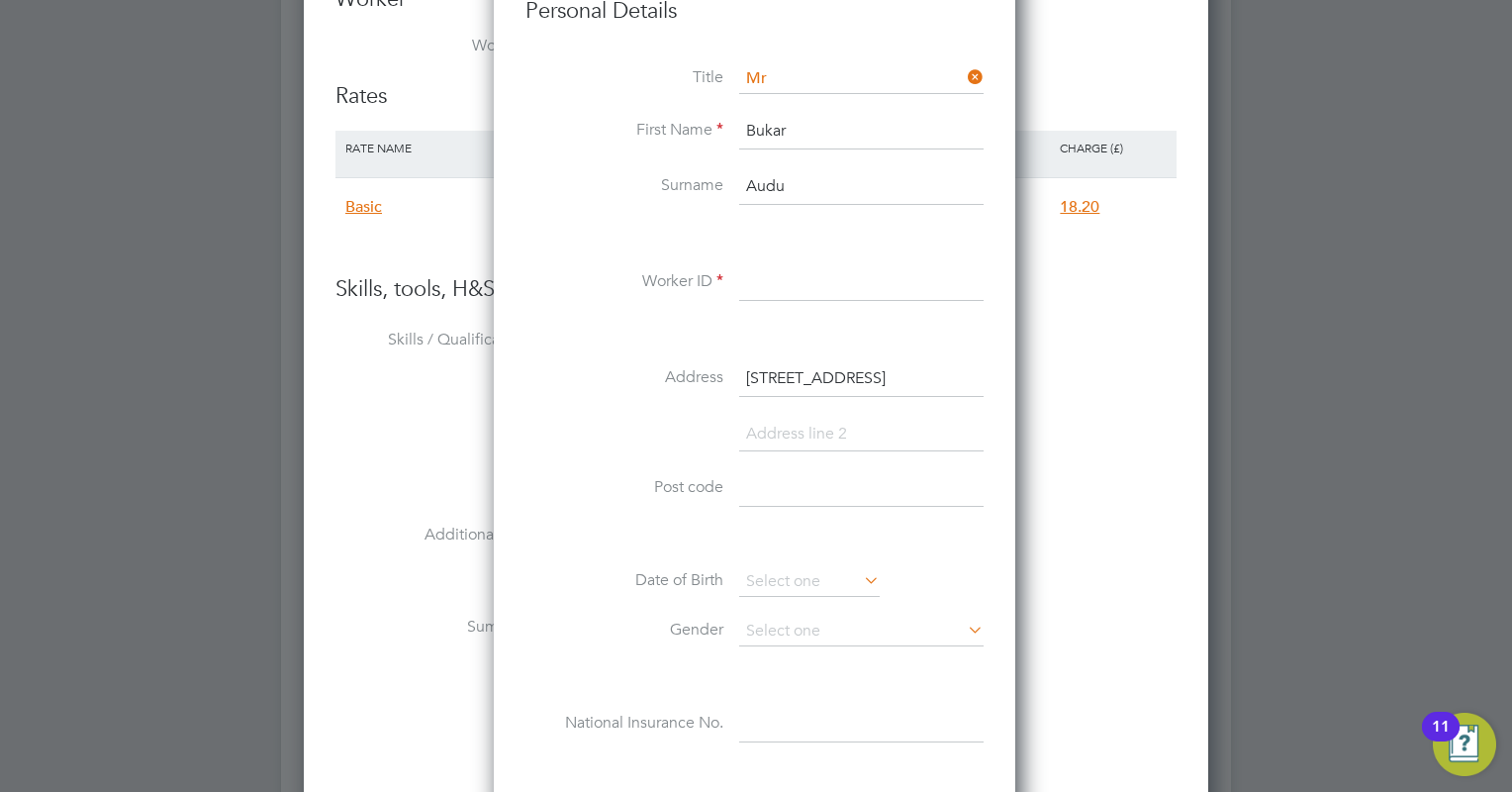 type on "3 Brookside Kedleston Street" 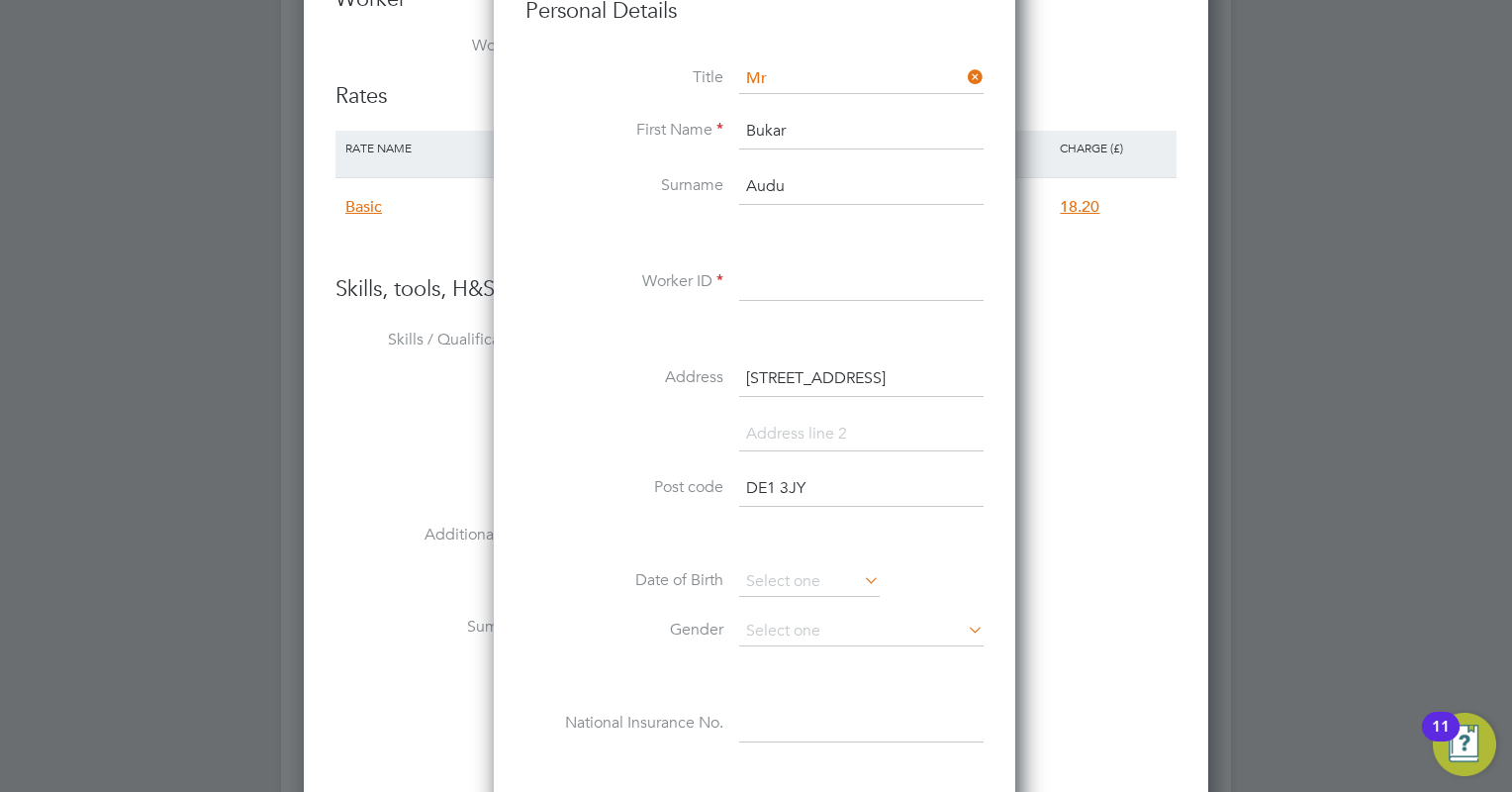 type on "DE1 3JY" 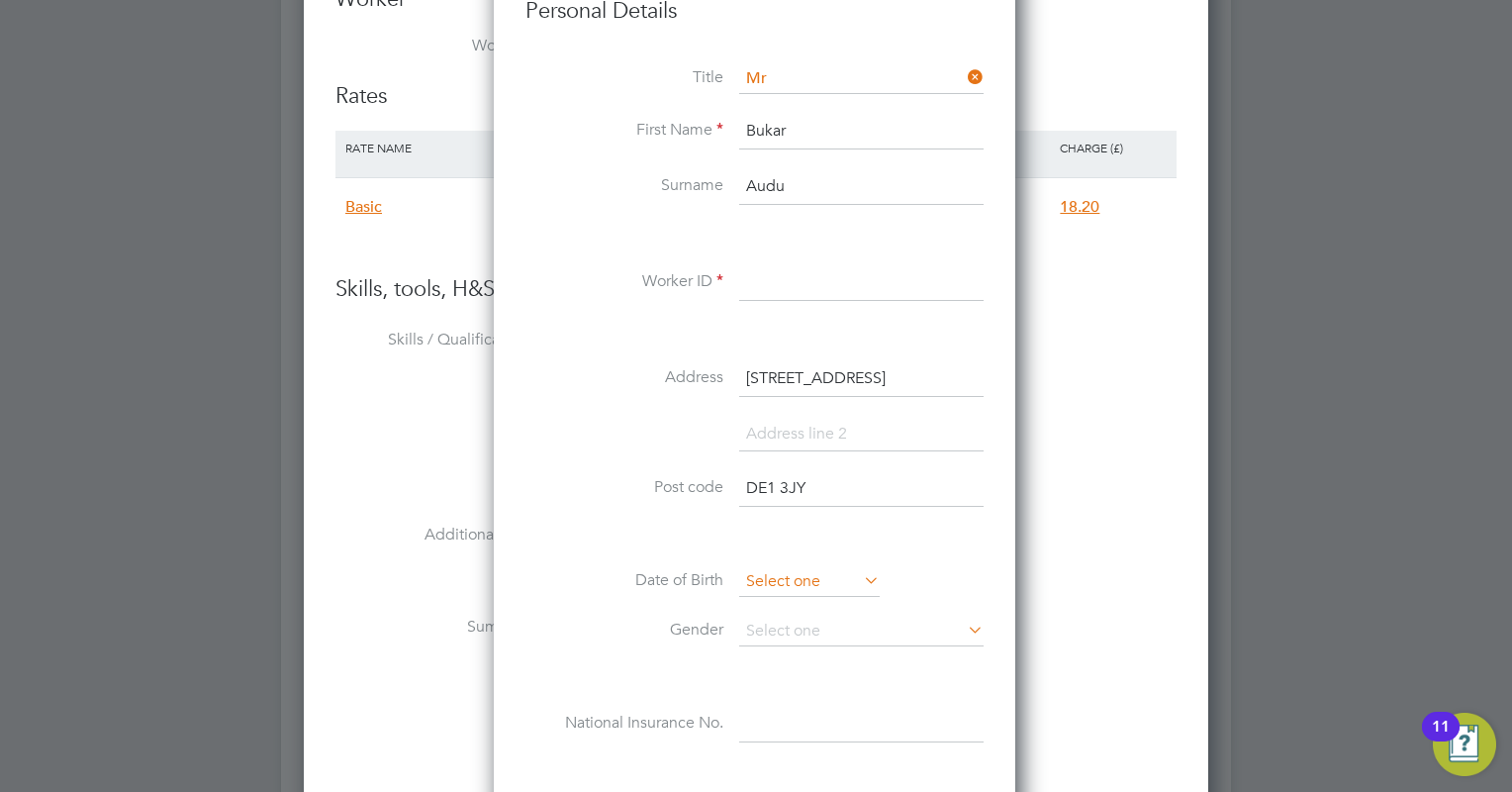 click at bounding box center (809, 582) 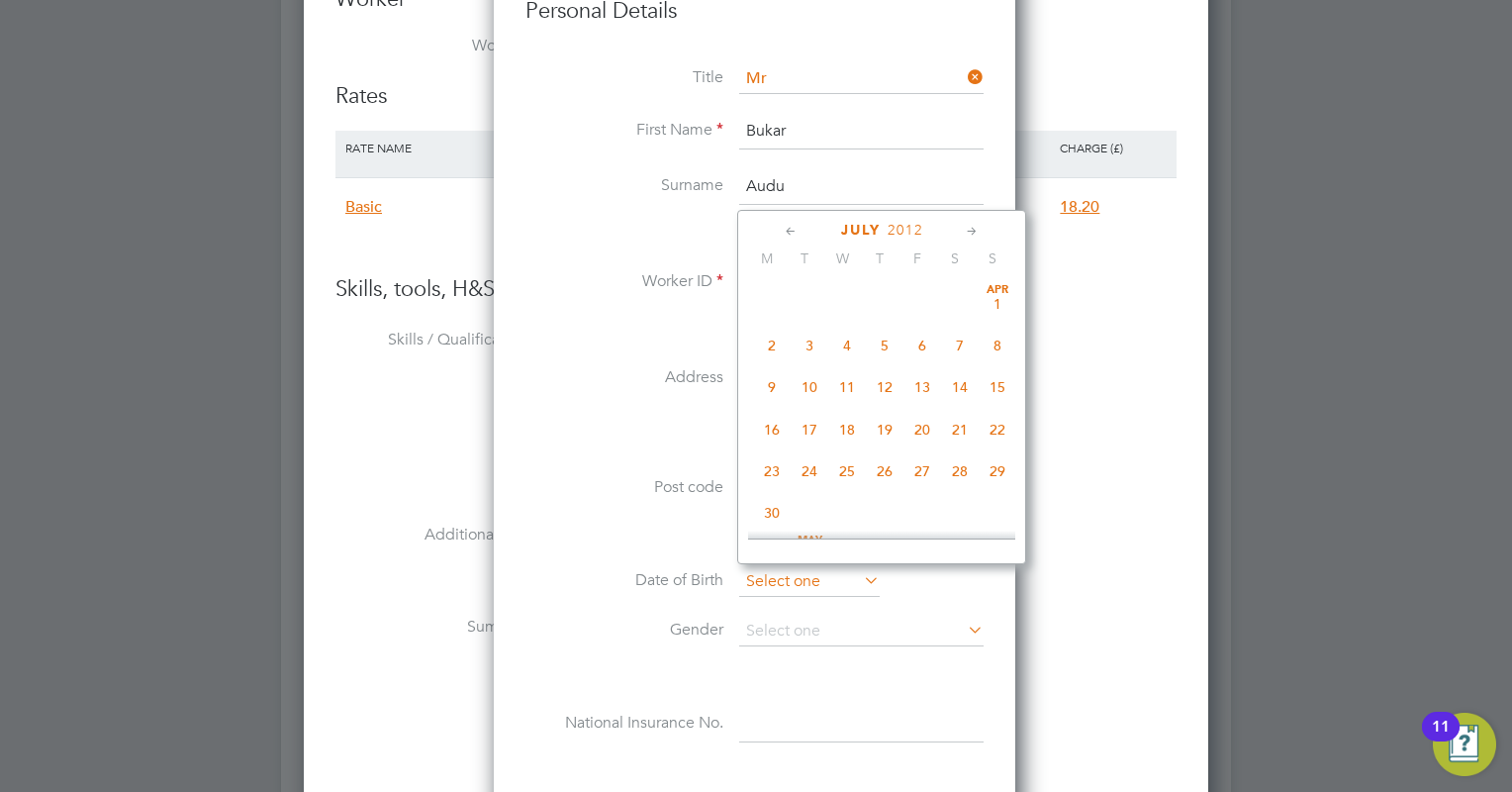 scroll, scrollTop: 689, scrollLeft: 0, axis: vertical 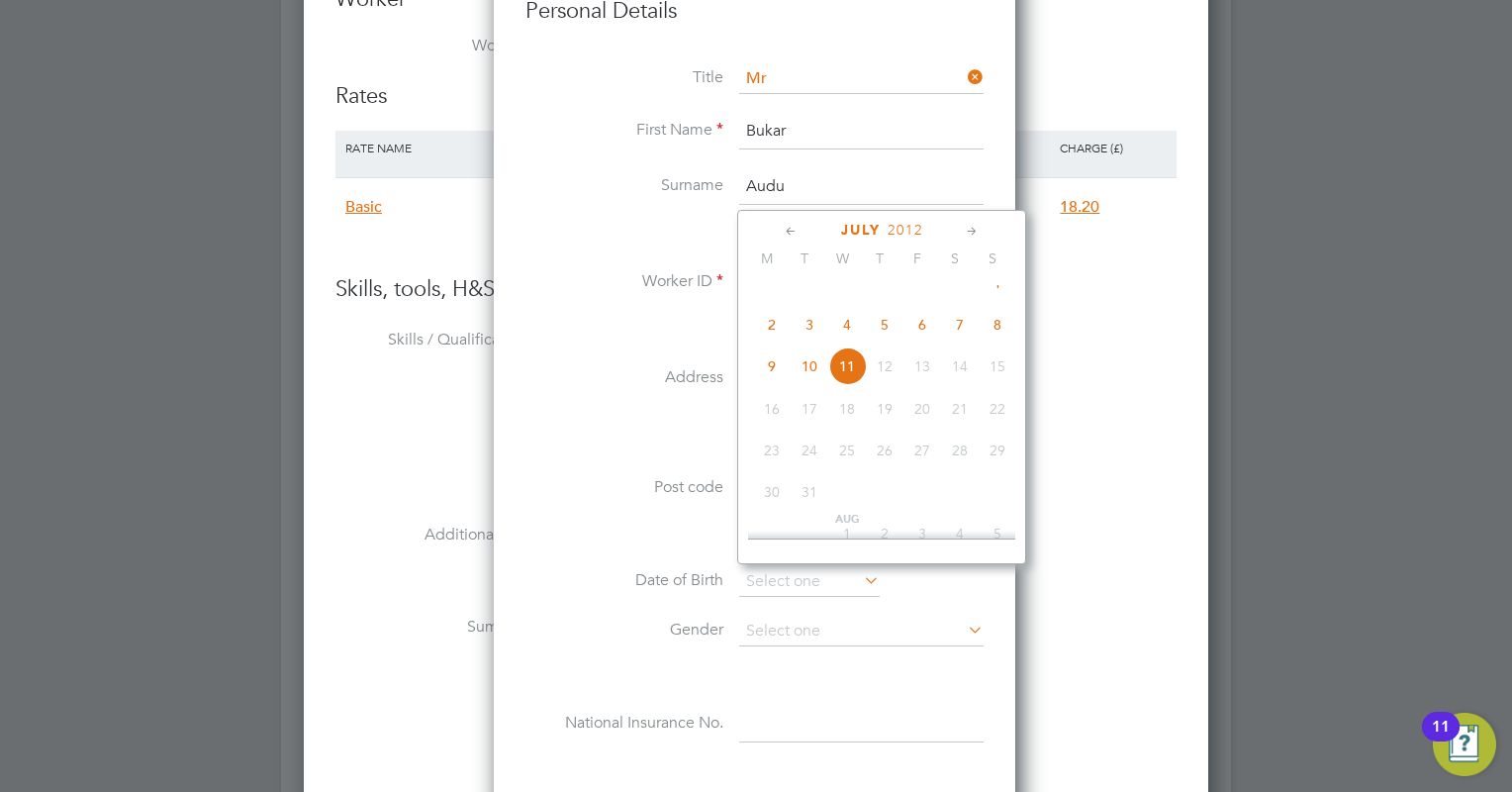 click 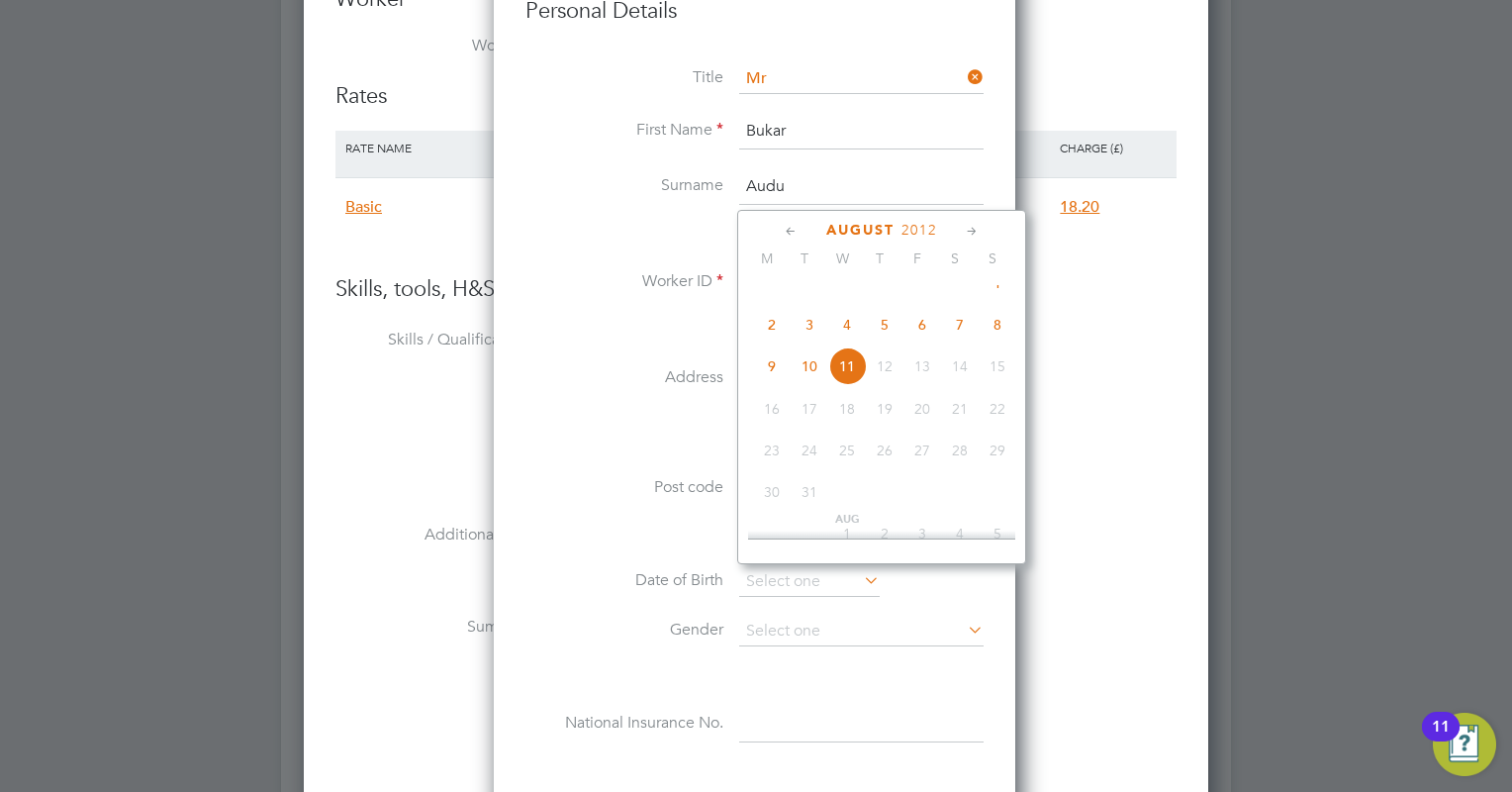scroll, scrollTop: 945, scrollLeft: 0, axis: vertical 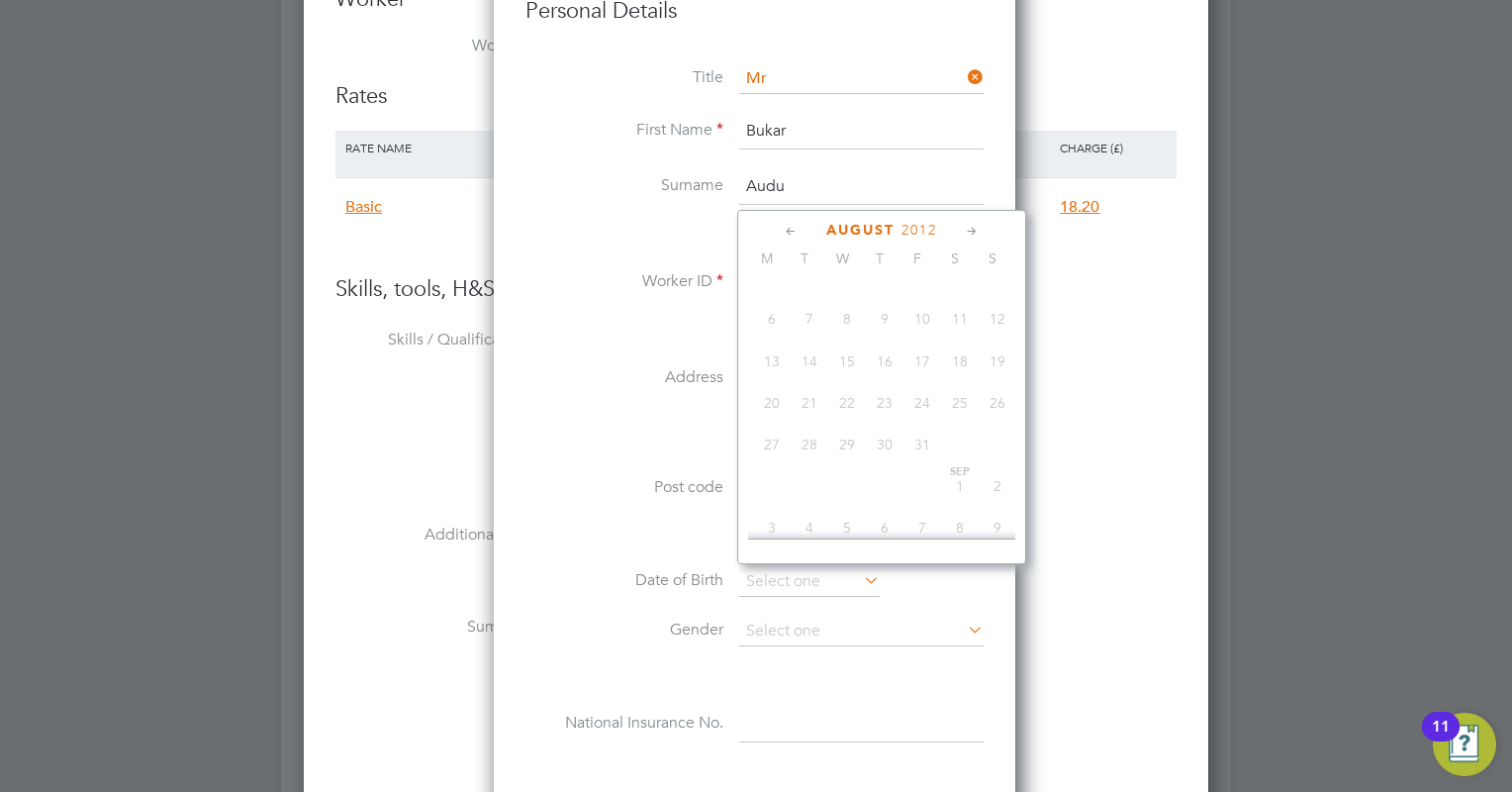 click on "2012" 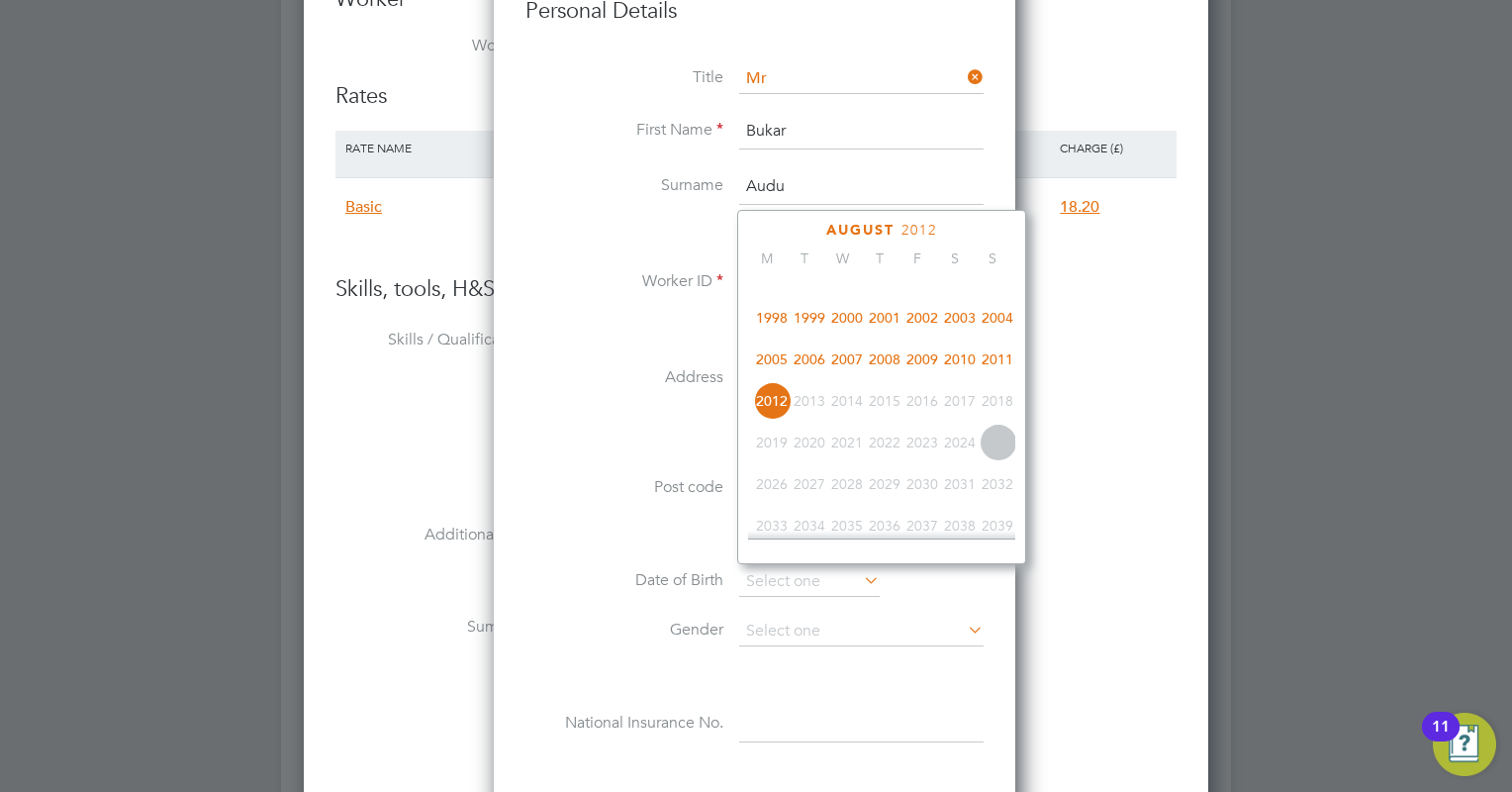 scroll, scrollTop: 431, scrollLeft: 0, axis: vertical 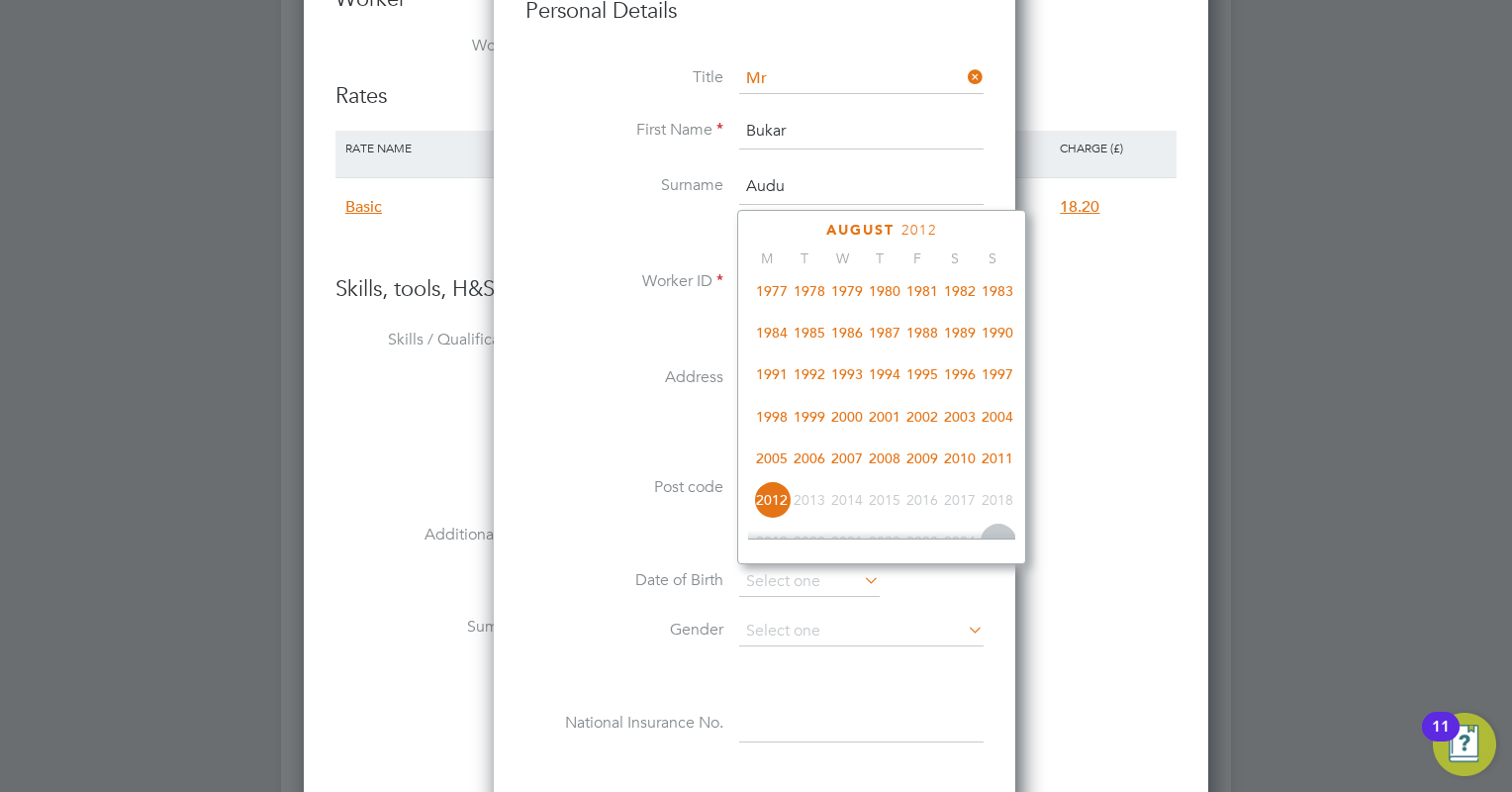 click on "1987" 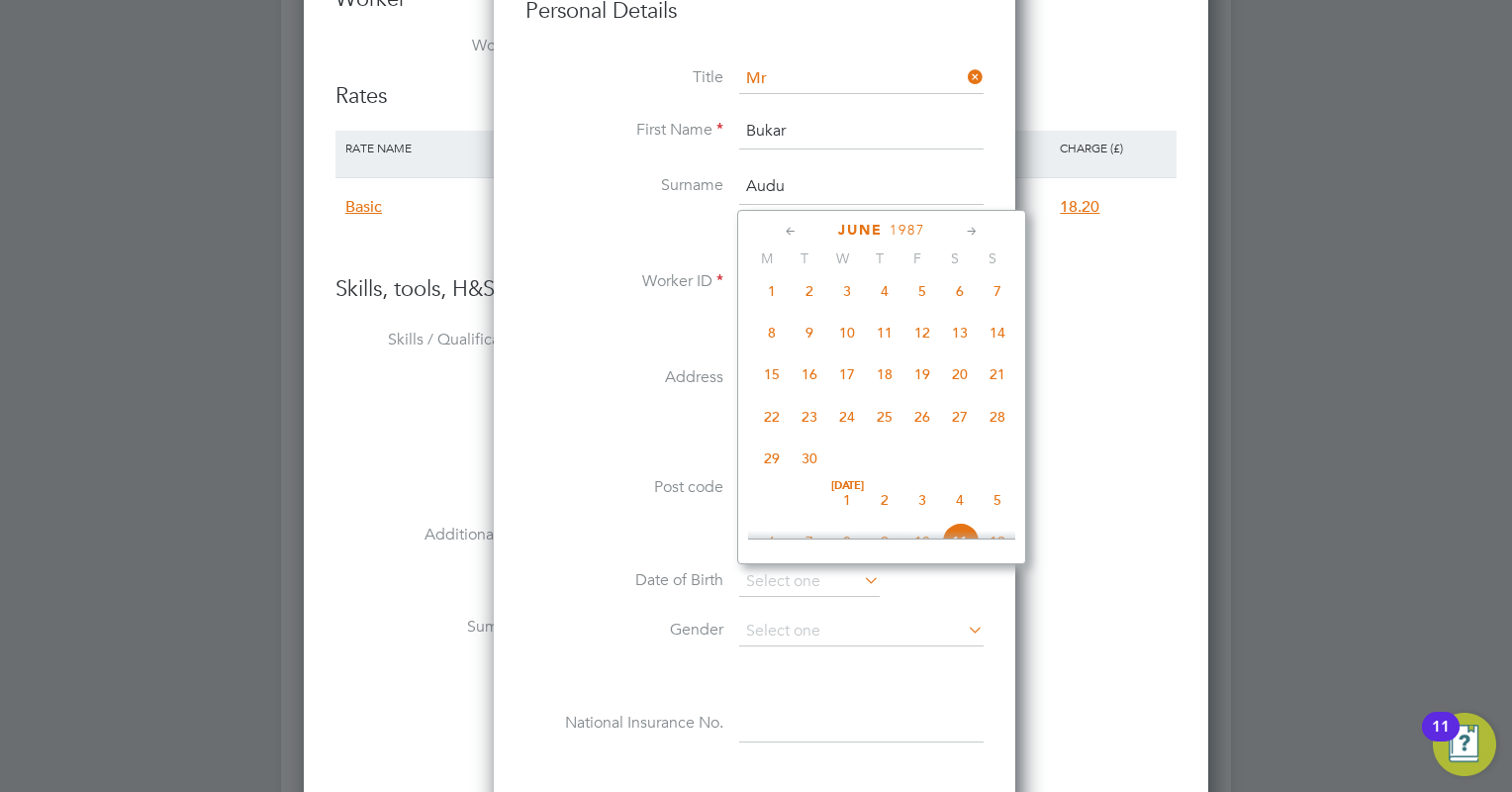 click 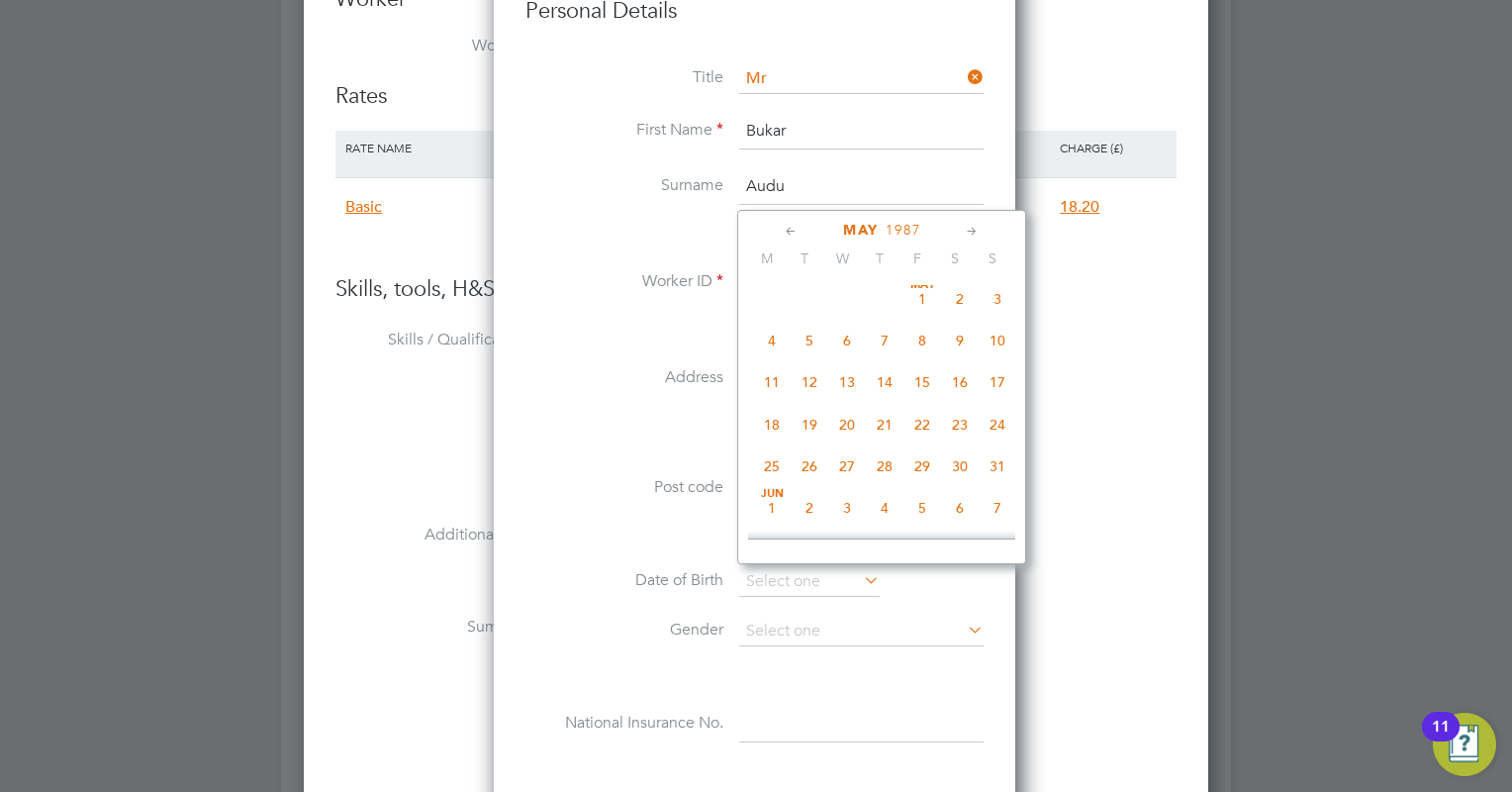click 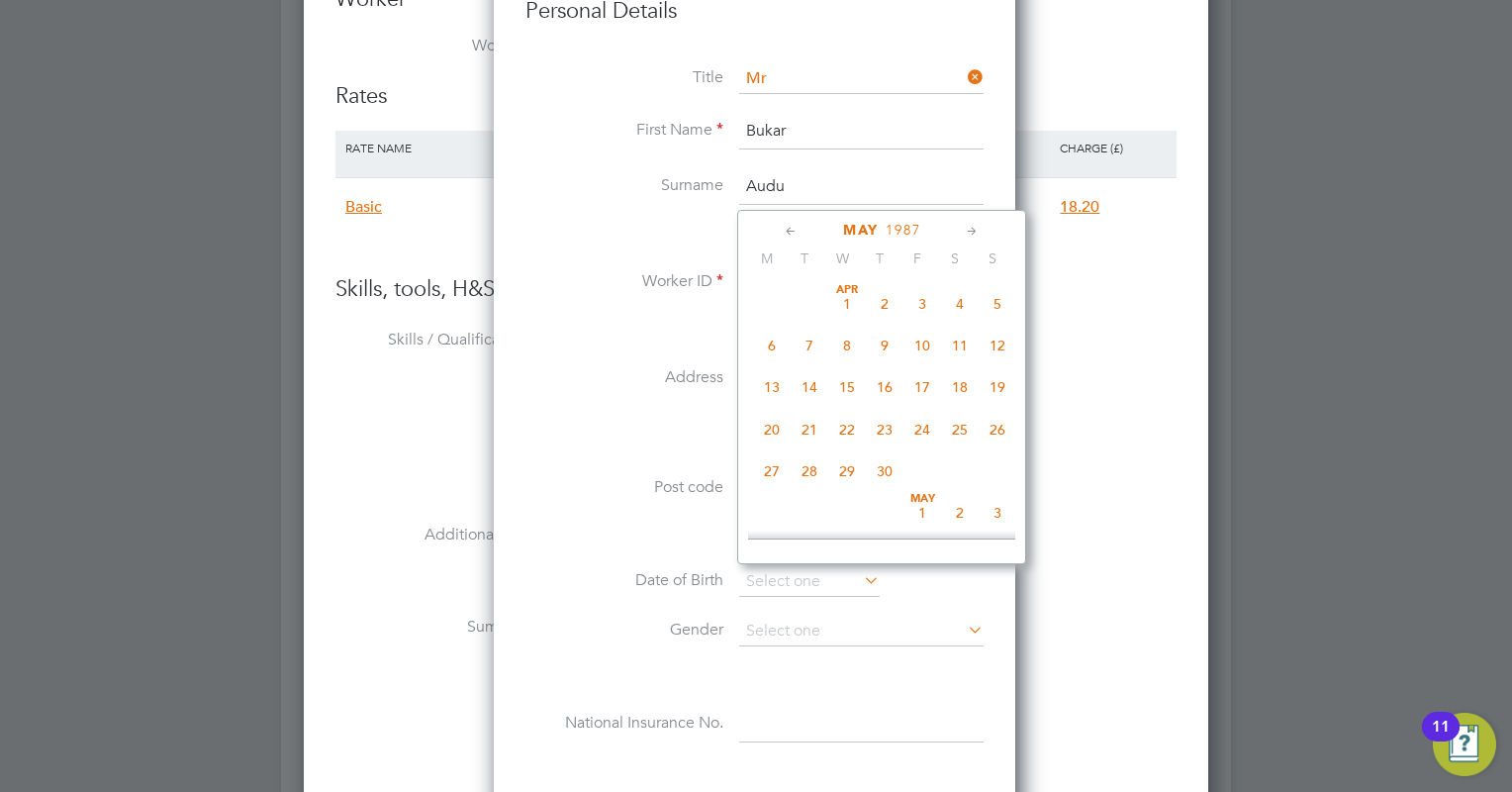 click 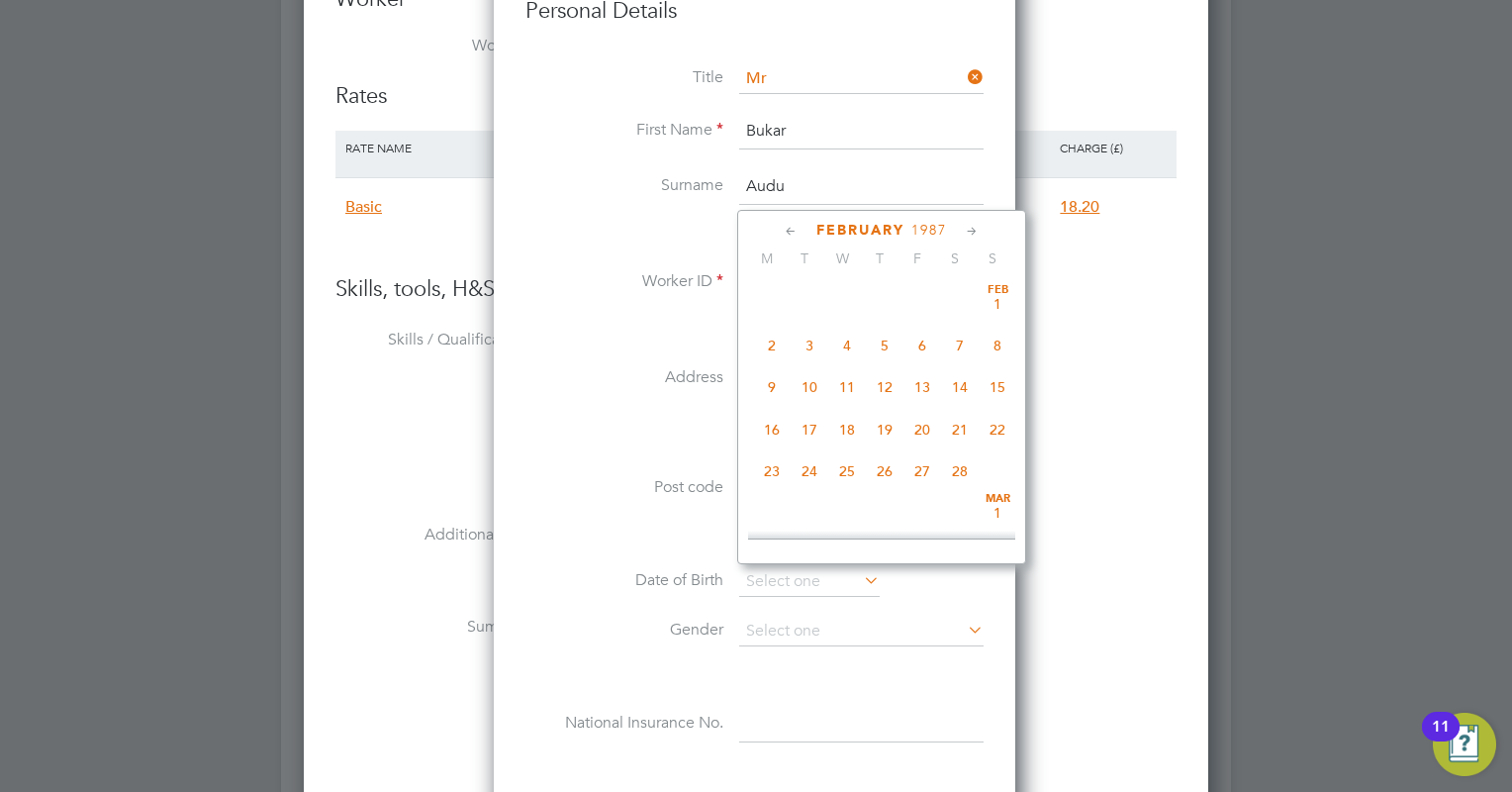 click 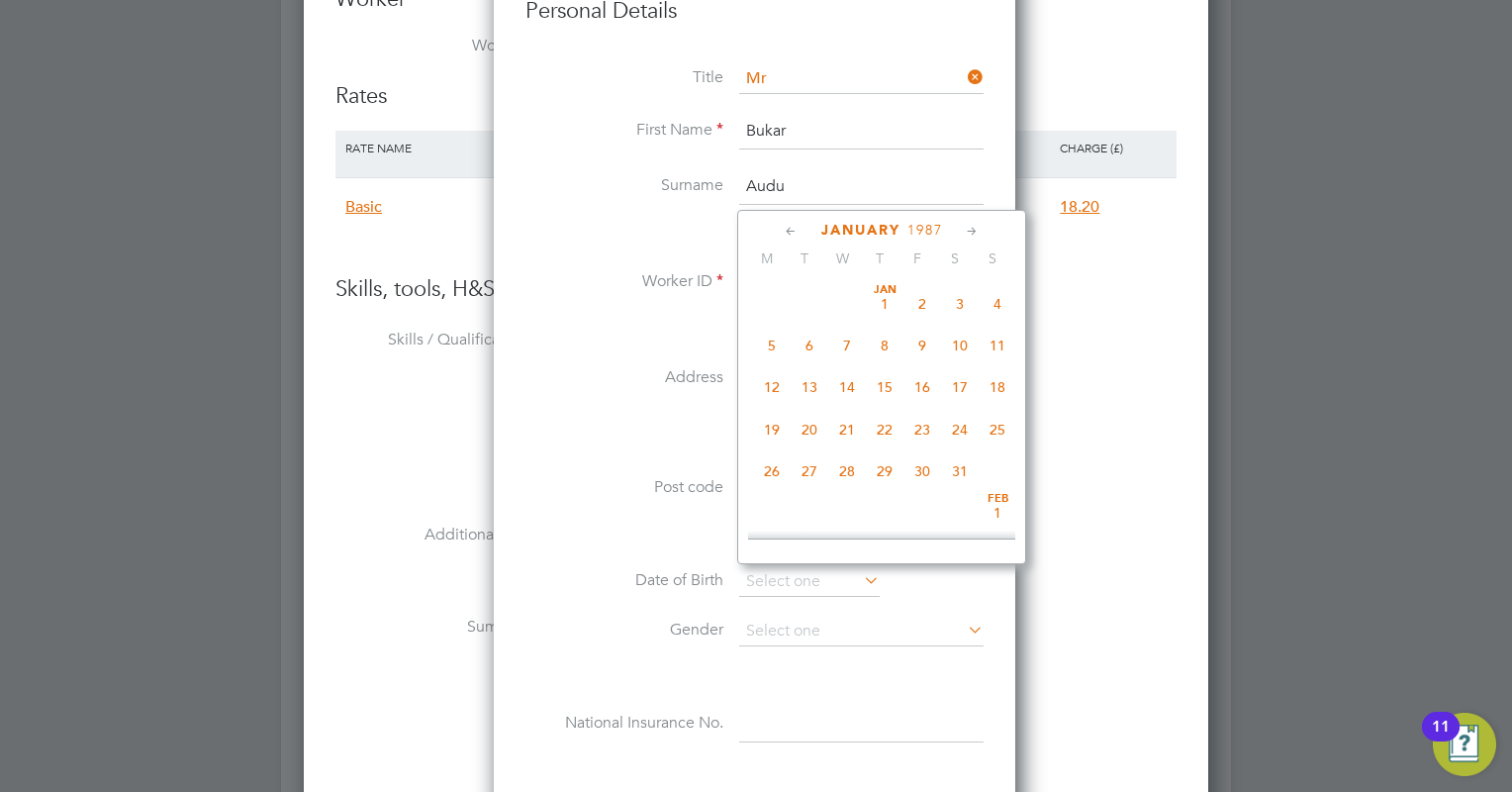click 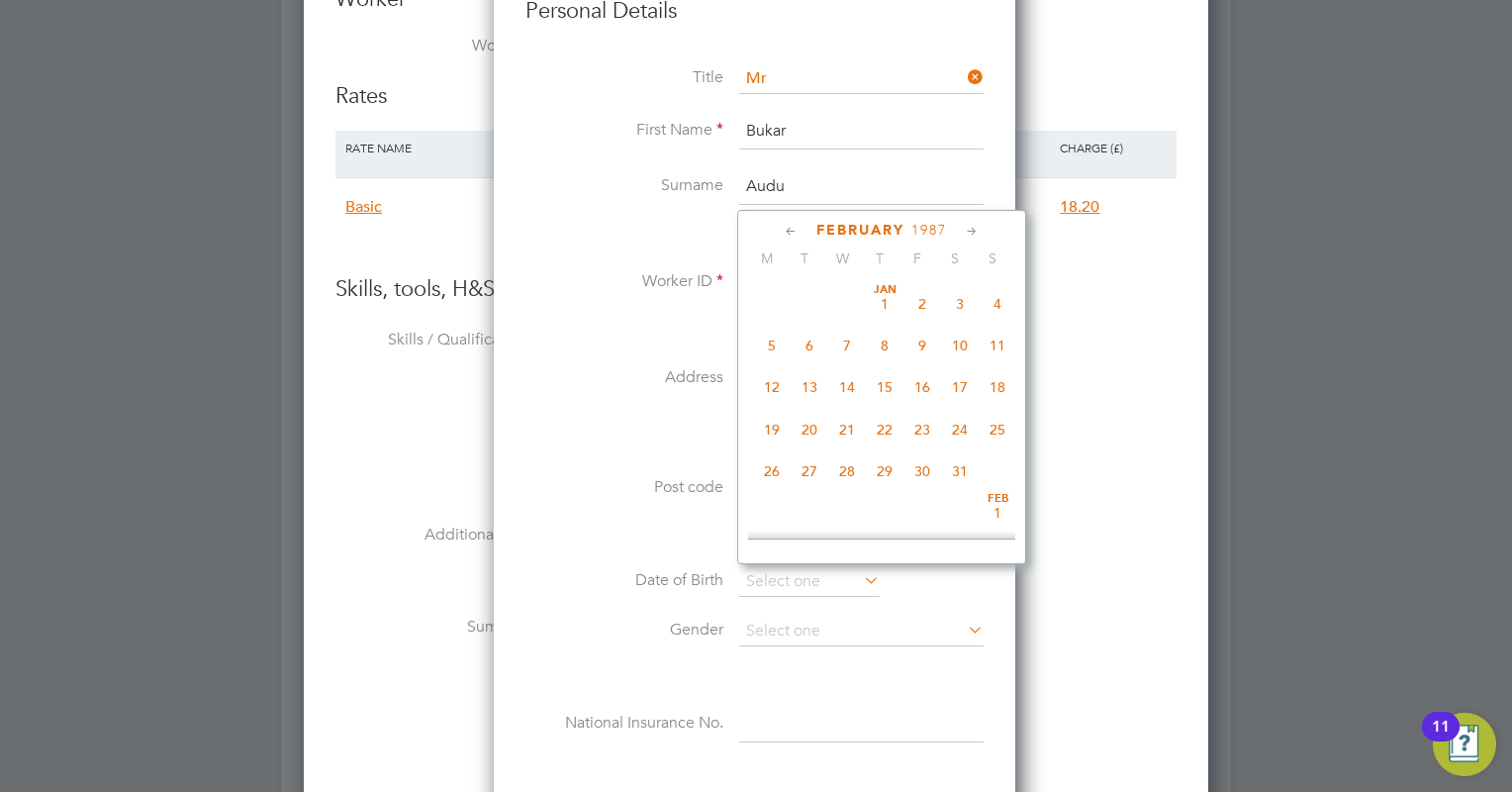 scroll, scrollTop: 214, scrollLeft: 0, axis: vertical 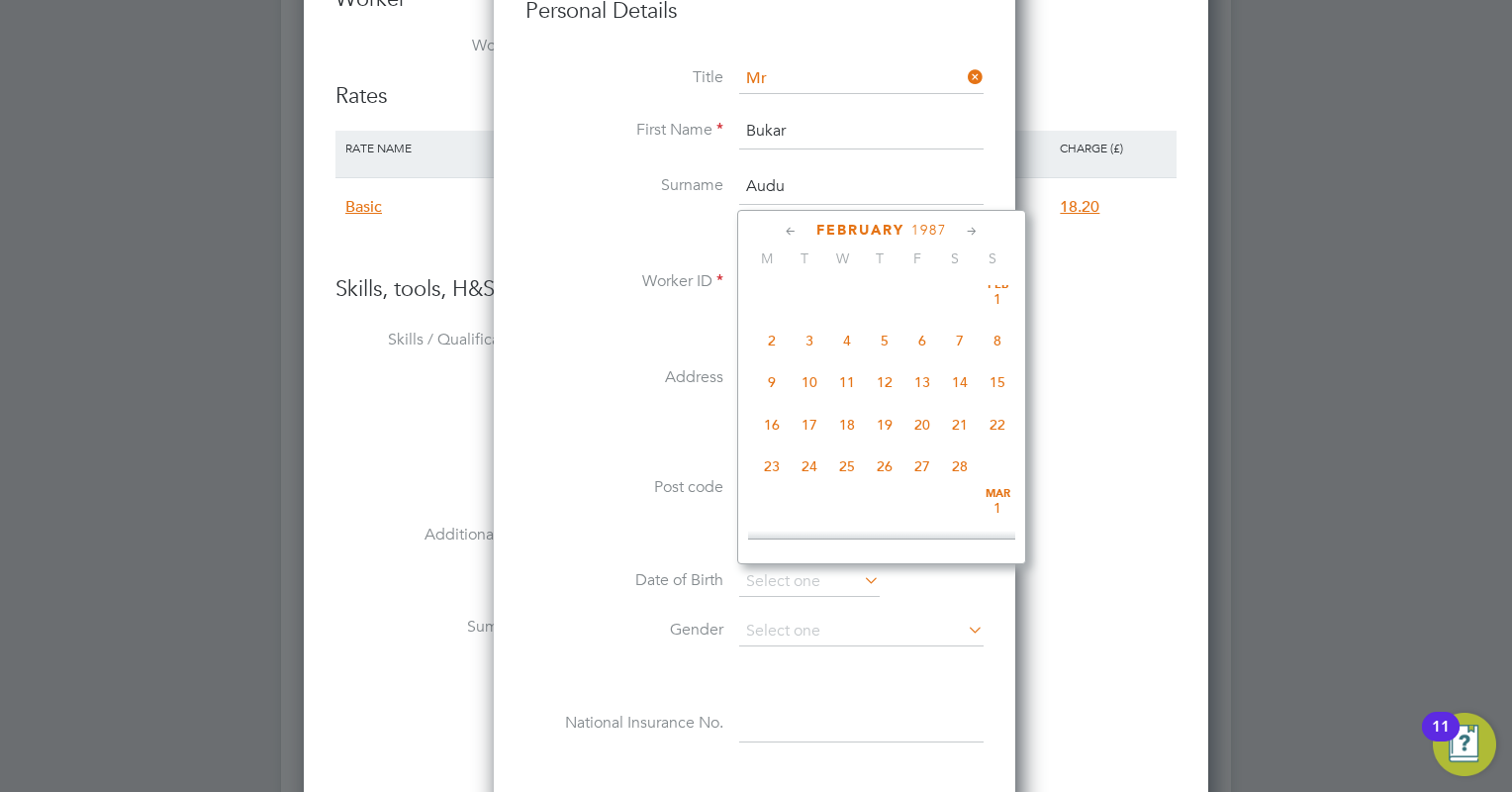click on "16" 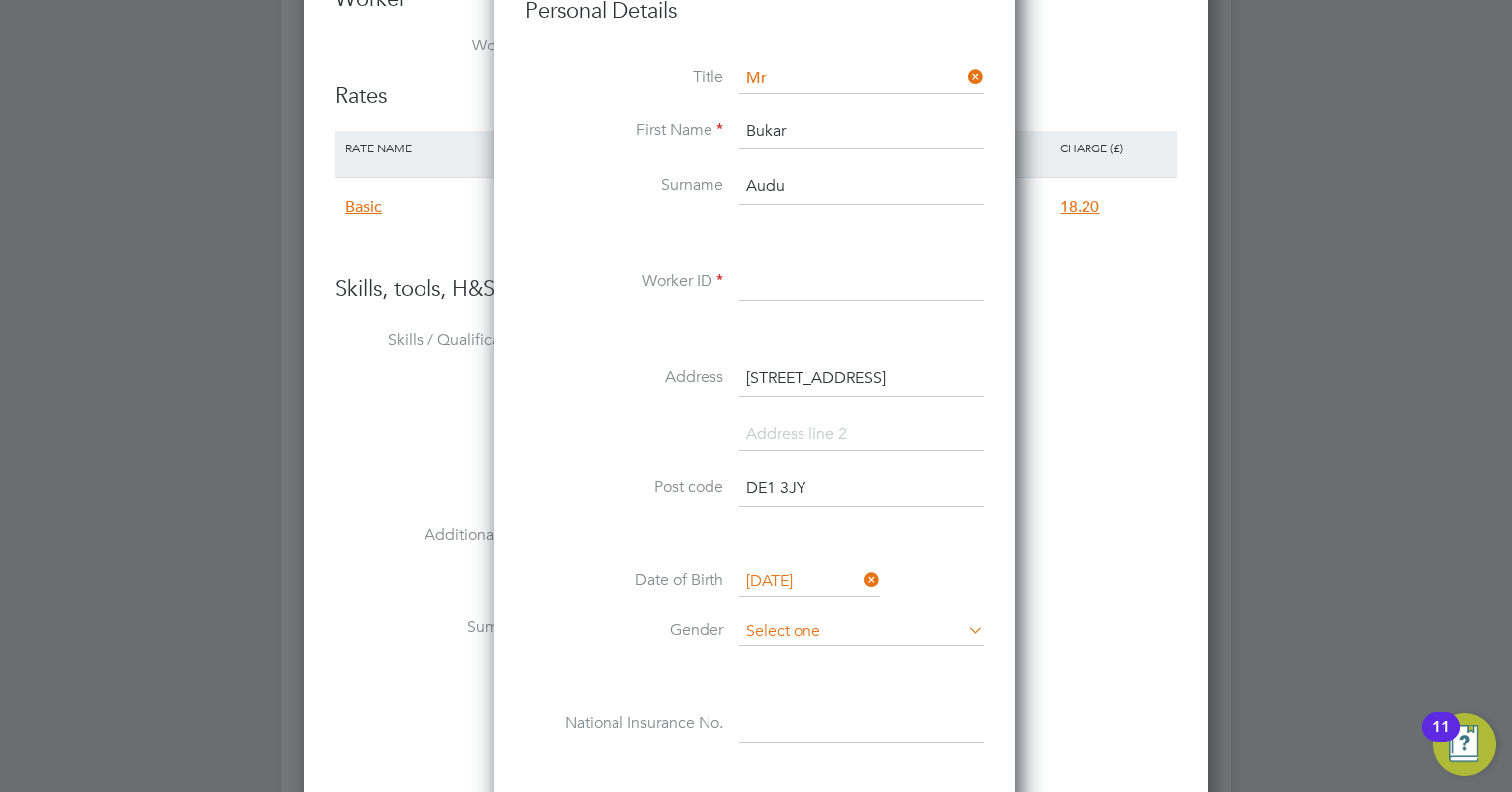 click at bounding box center (861, 632) 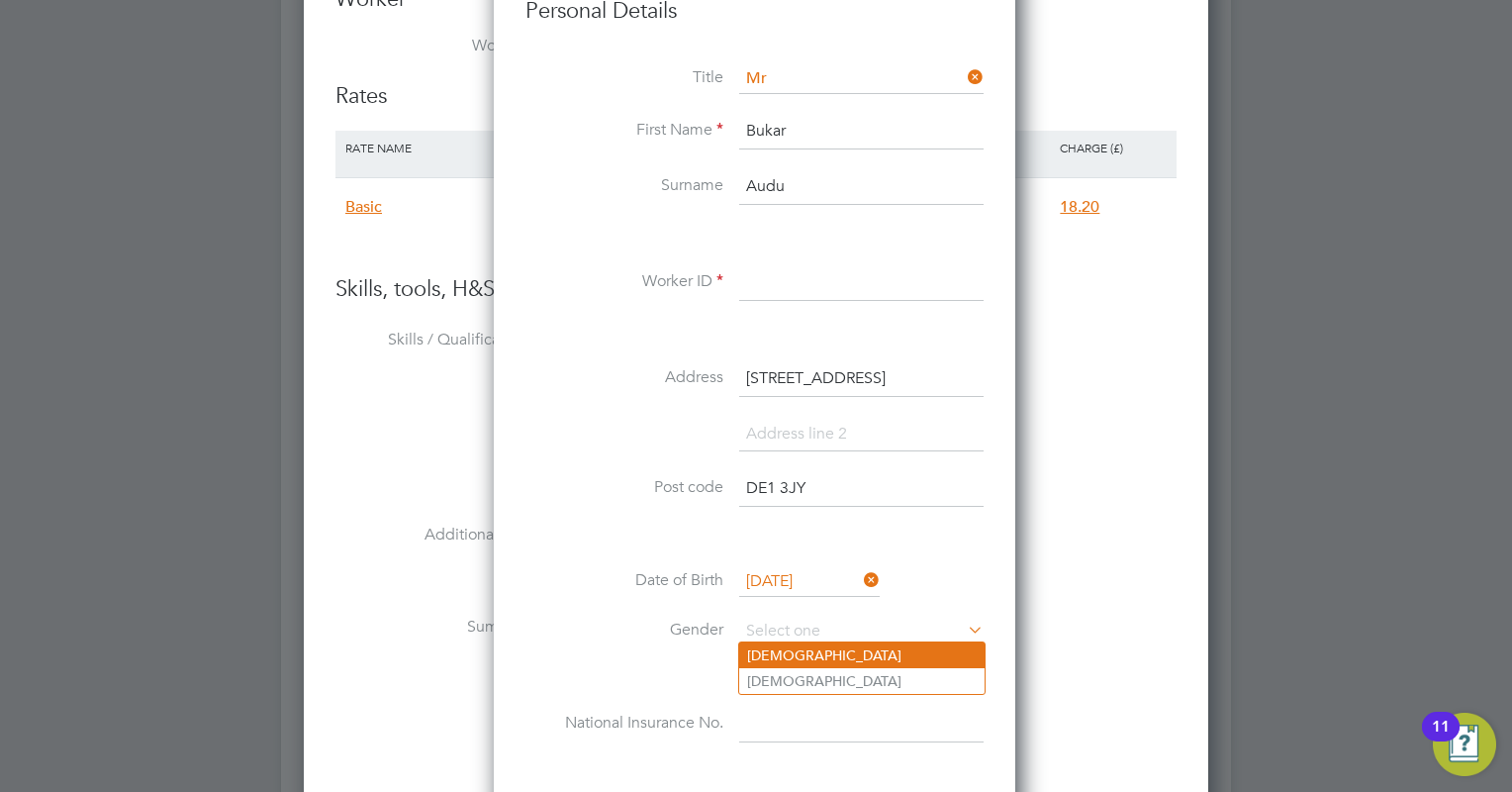 click on "Male" 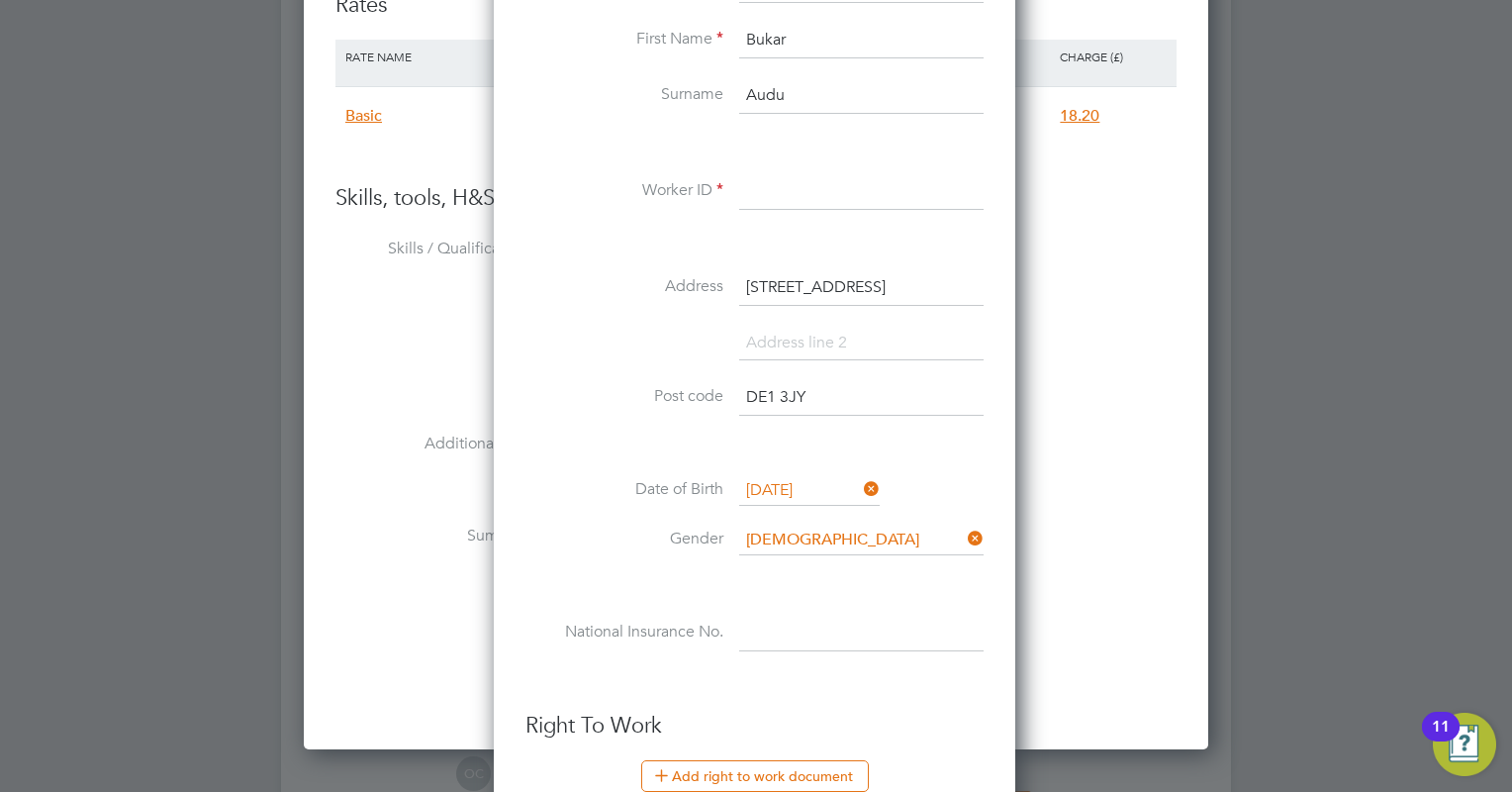 scroll, scrollTop: 1536, scrollLeft: 0, axis: vertical 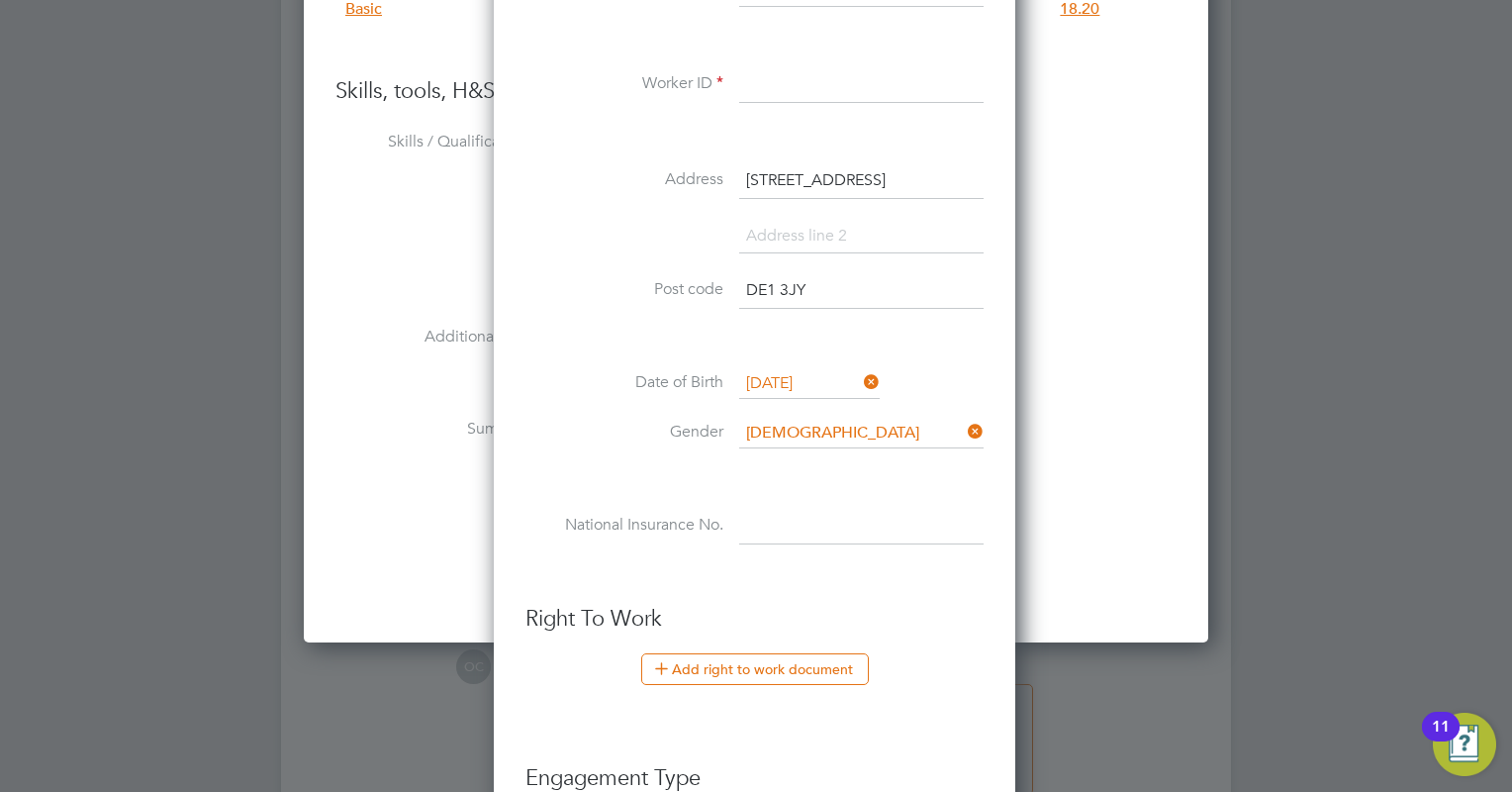 click at bounding box center [861, 527] 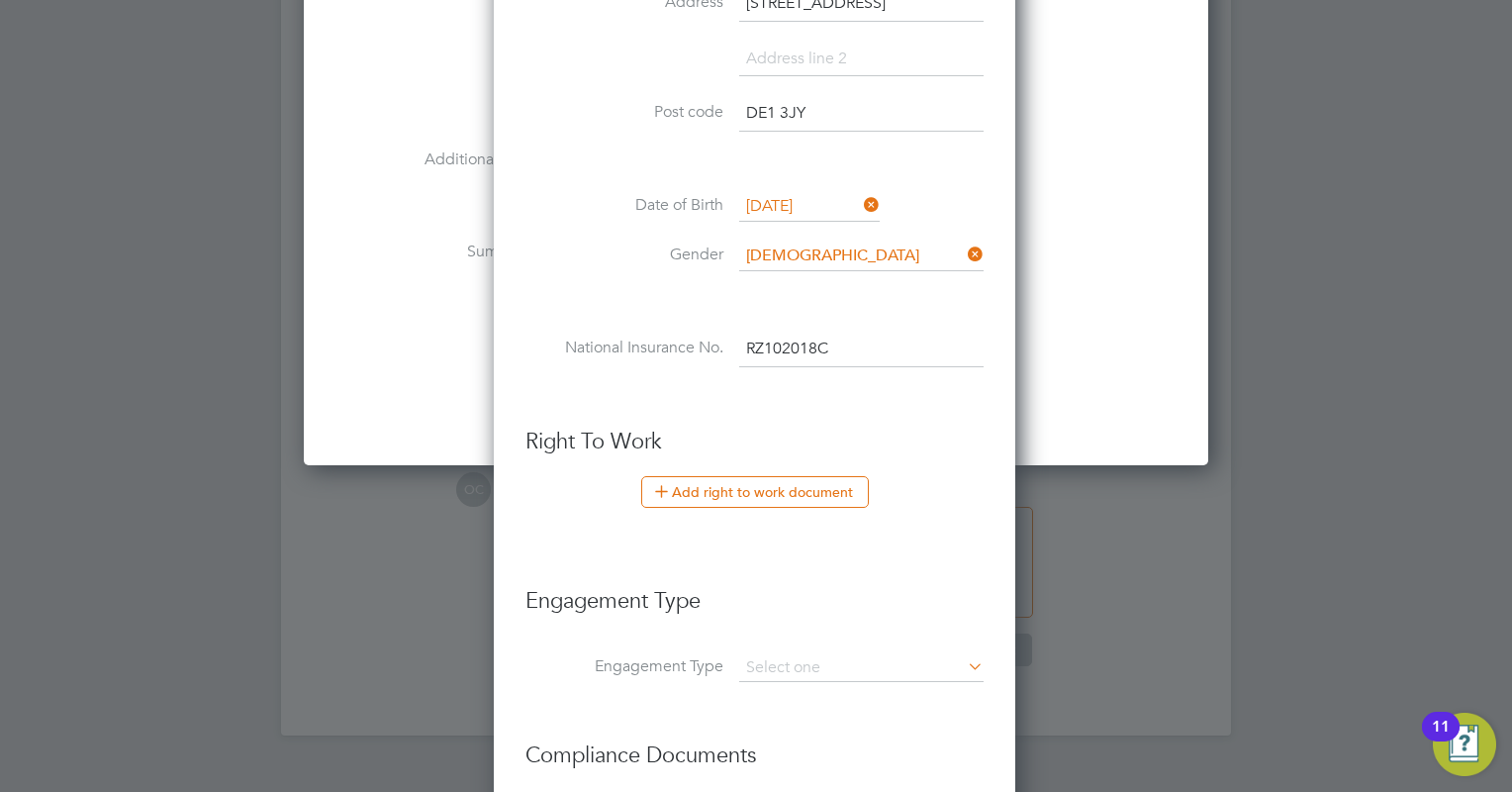 scroll, scrollTop: 1734, scrollLeft: 0, axis: vertical 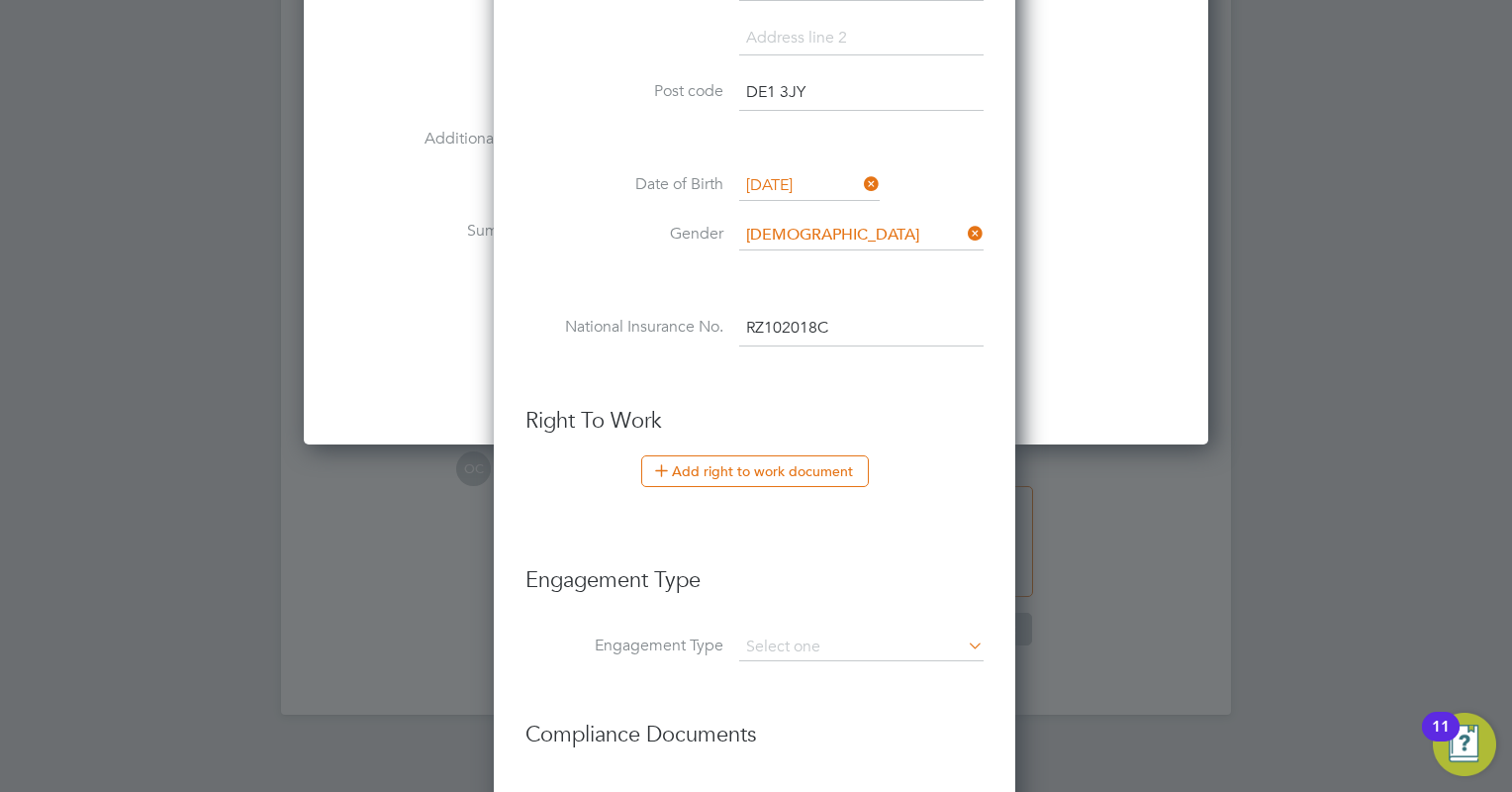 type on "RZ 10 20 18 C" 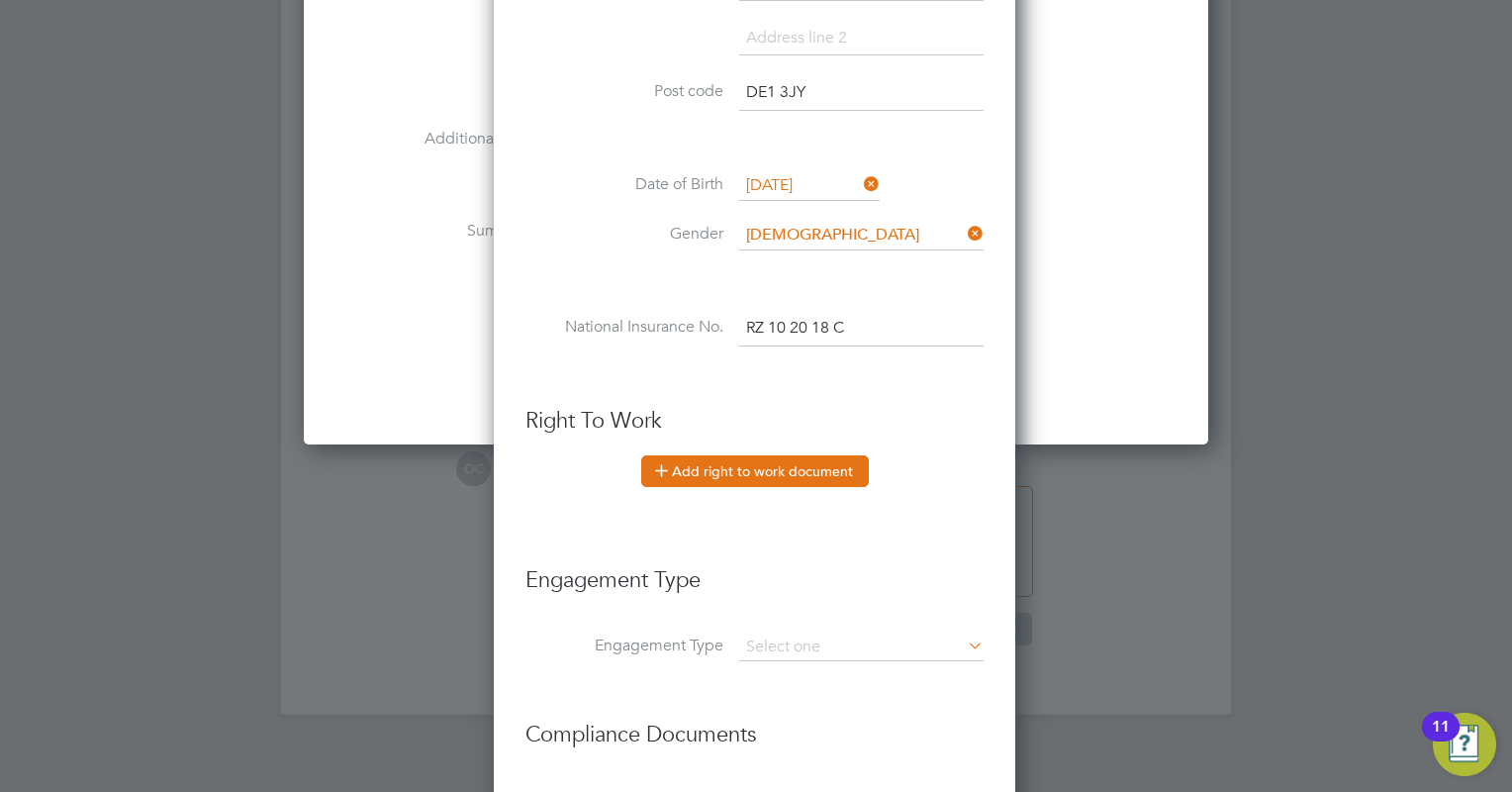 click on "Add right to work document" at bounding box center [755, 471] 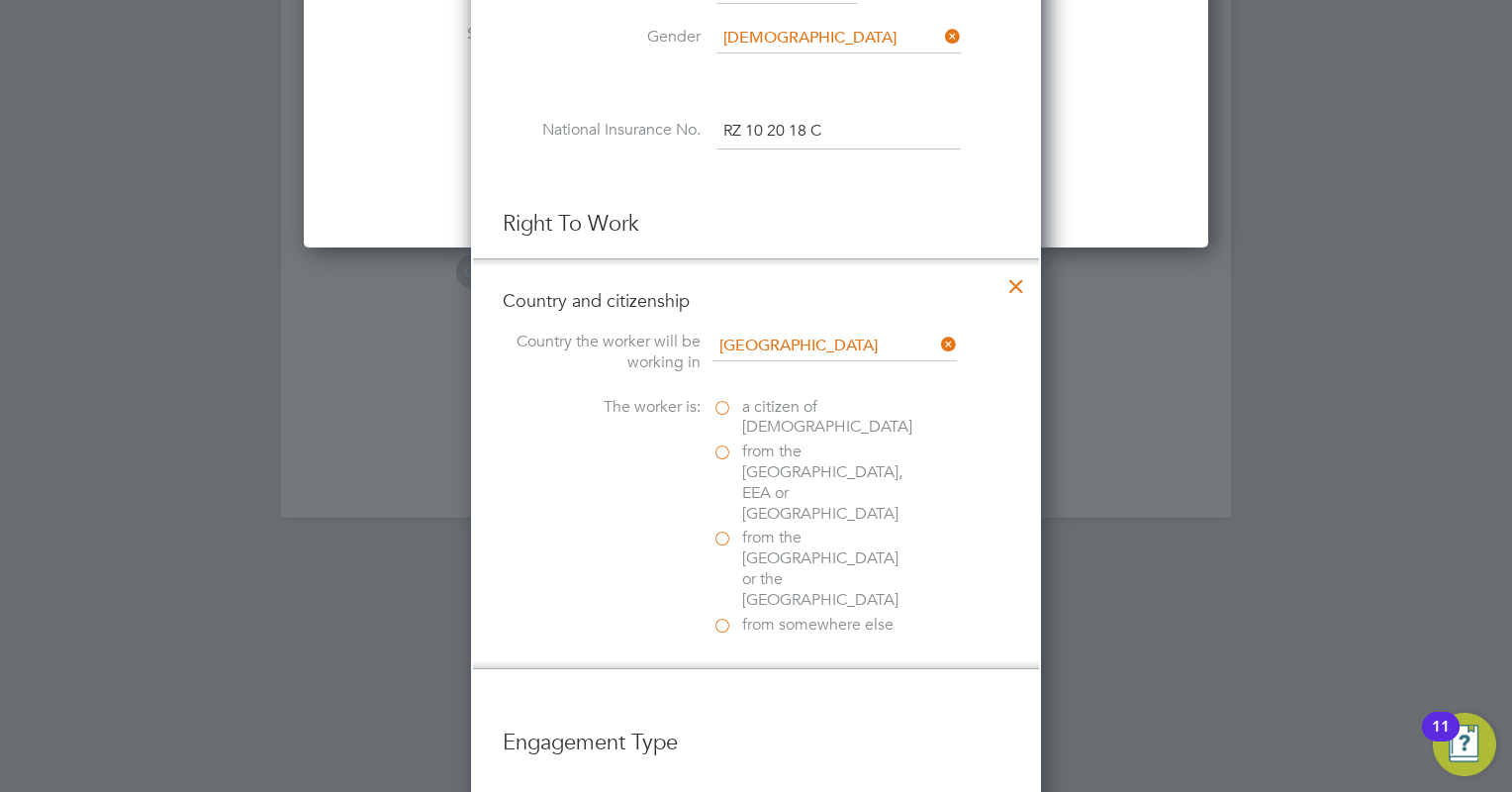 scroll, scrollTop: 1932, scrollLeft: 0, axis: vertical 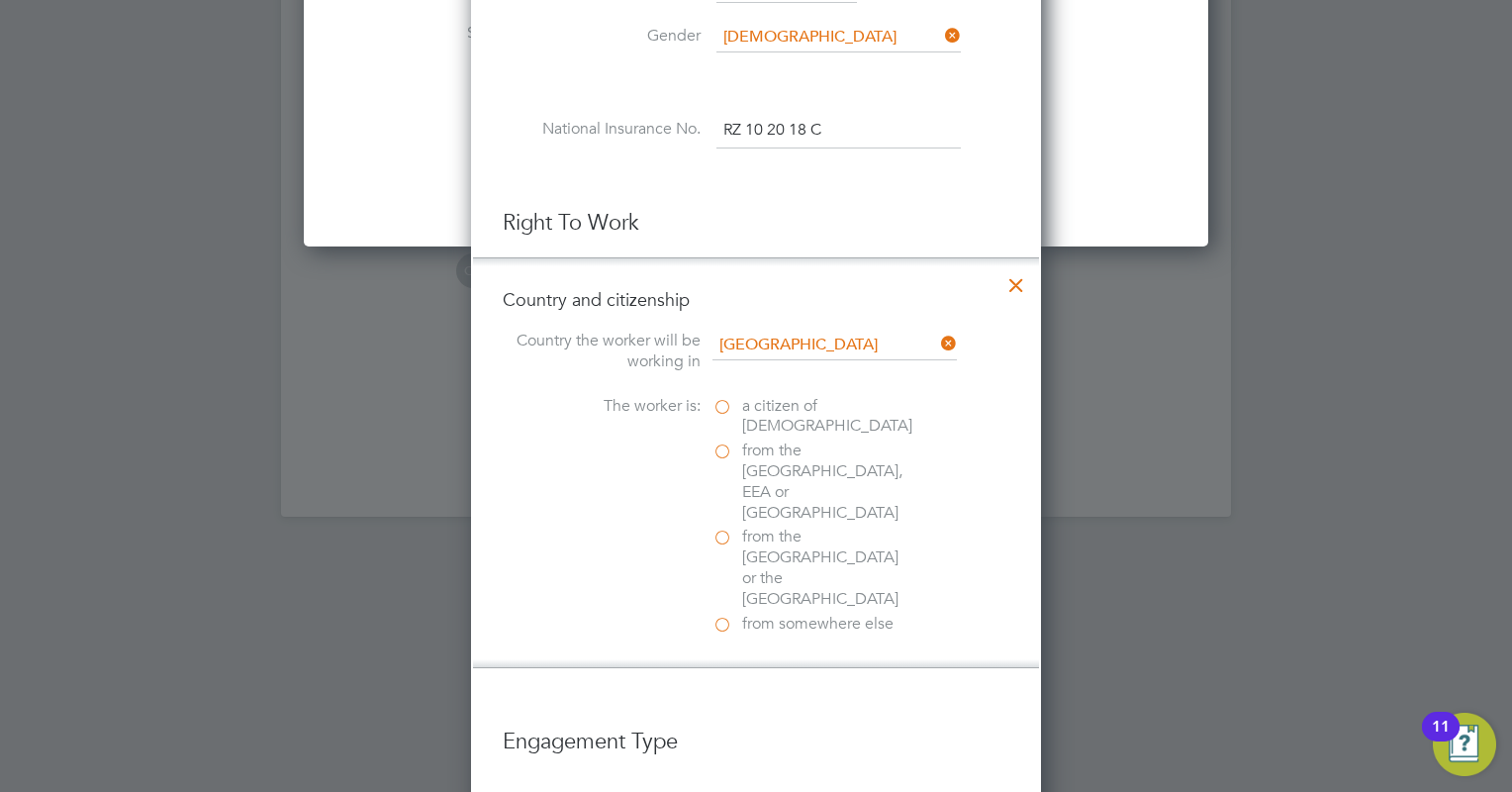 click on "from somewhere else" at bounding box center [817, 624] 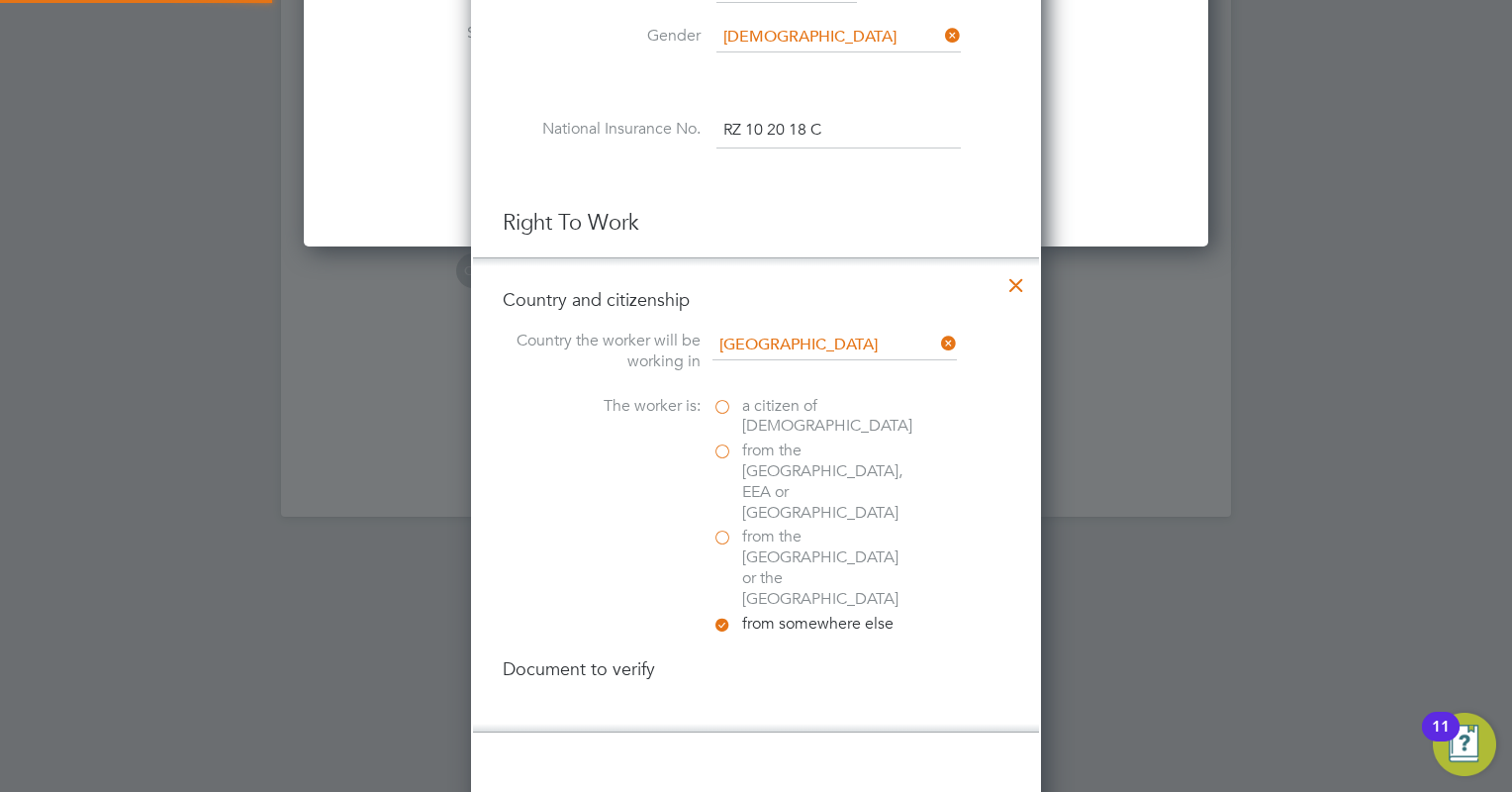 scroll, scrollTop: 10, scrollLeft: 10, axis: both 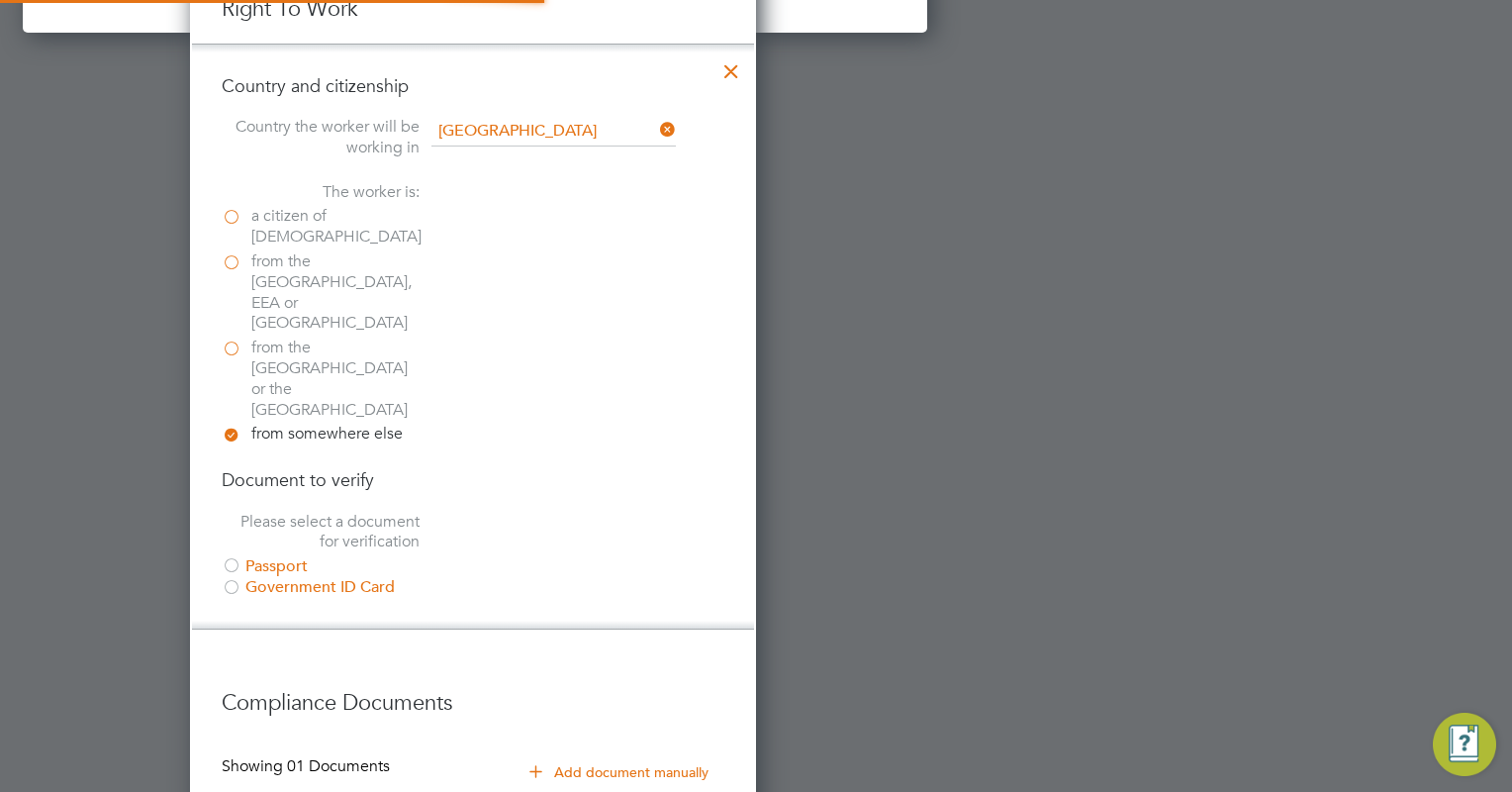 type on "[PERSON_NAME][EMAIL_ADDRESS][PERSON_NAME][DOMAIN_NAME]" 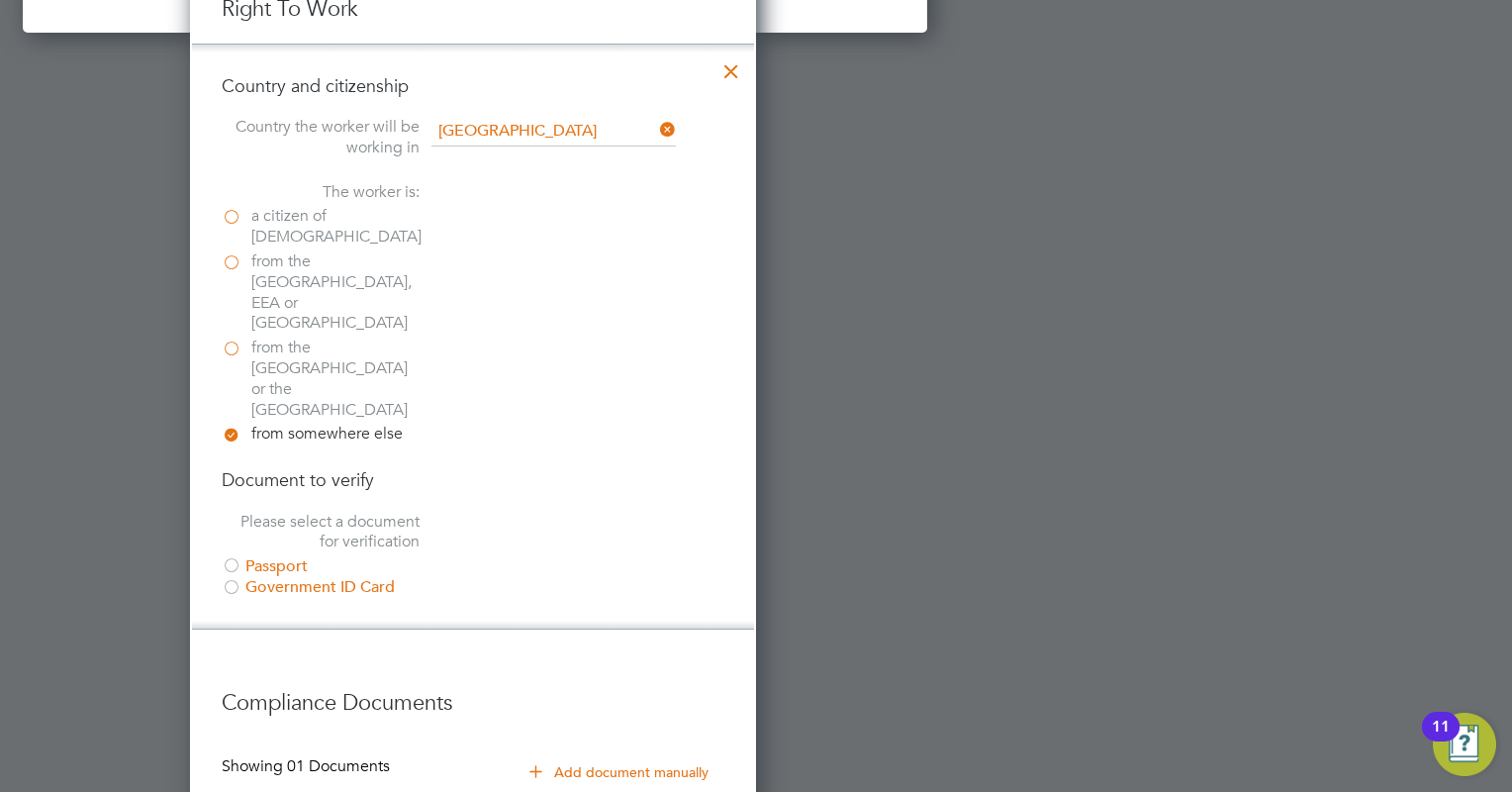 scroll, scrollTop: 0, scrollLeft: 0, axis: both 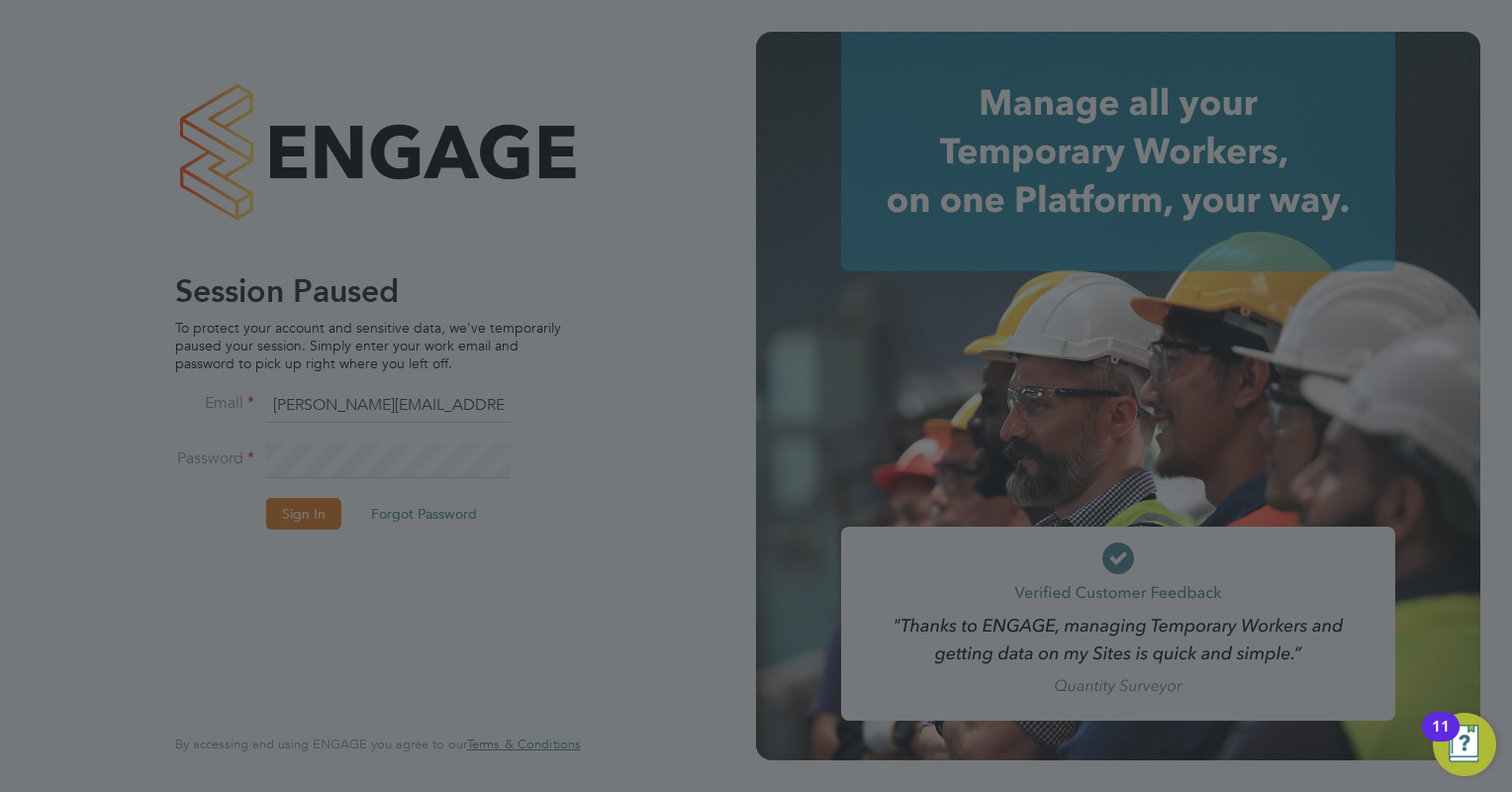 click 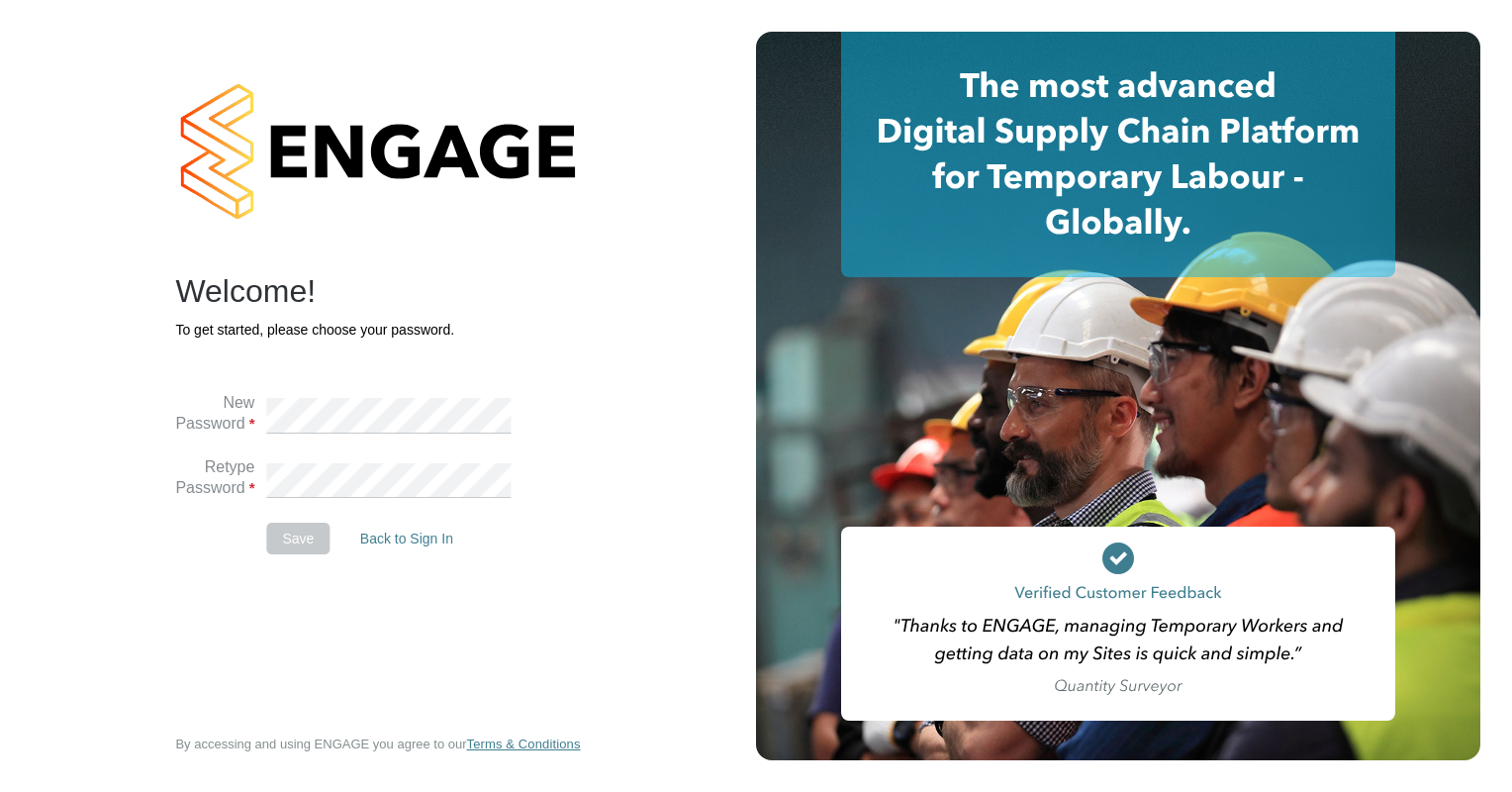 scroll, scrollTop: 0, scrollLeft: 0, axis: both 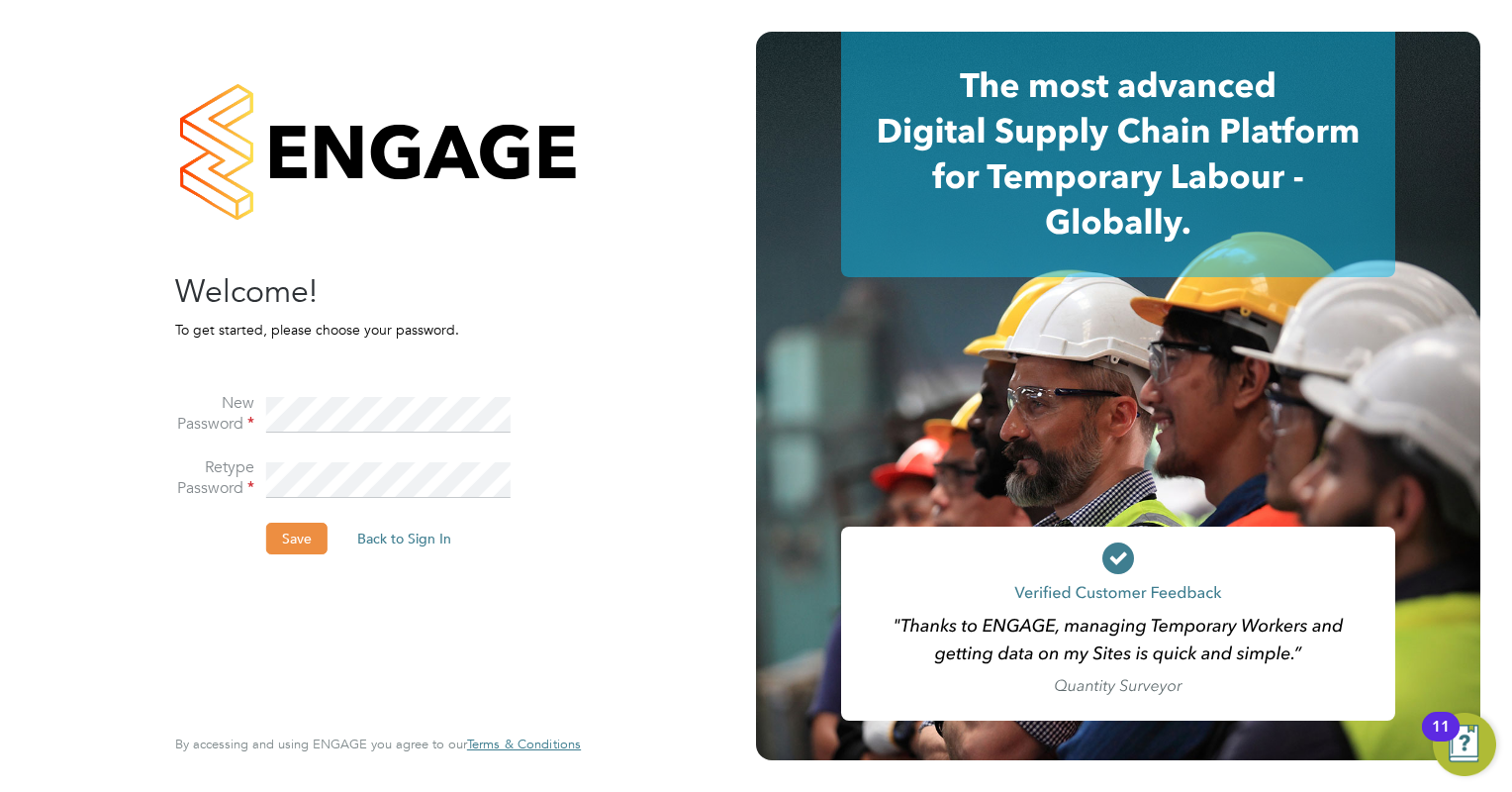 click on "Save" 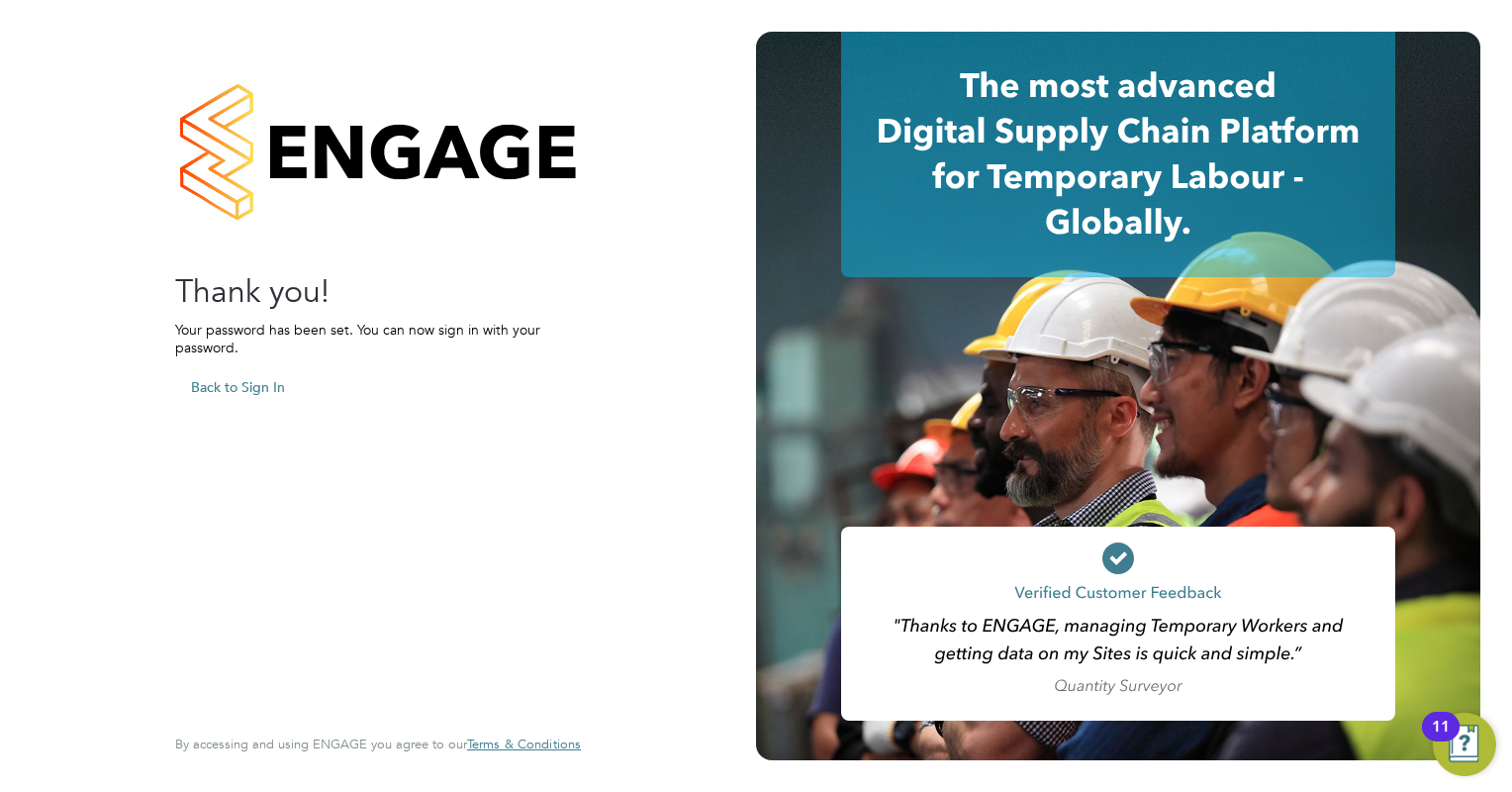 click on "Sorry! The link you followed has expired. I still want to set my password   Back to Sign In Welcome! To get started, please choose your password. New Password Retype Password Saving...   Back to Sign In Thank you! Your password has been set. You can now sign in with your password. Back to Sign In  By accessing and using ENGAGE you agree to our   Terms & Conditions  Your password cannot be changed Sorry, we are having problems connecting to our services." 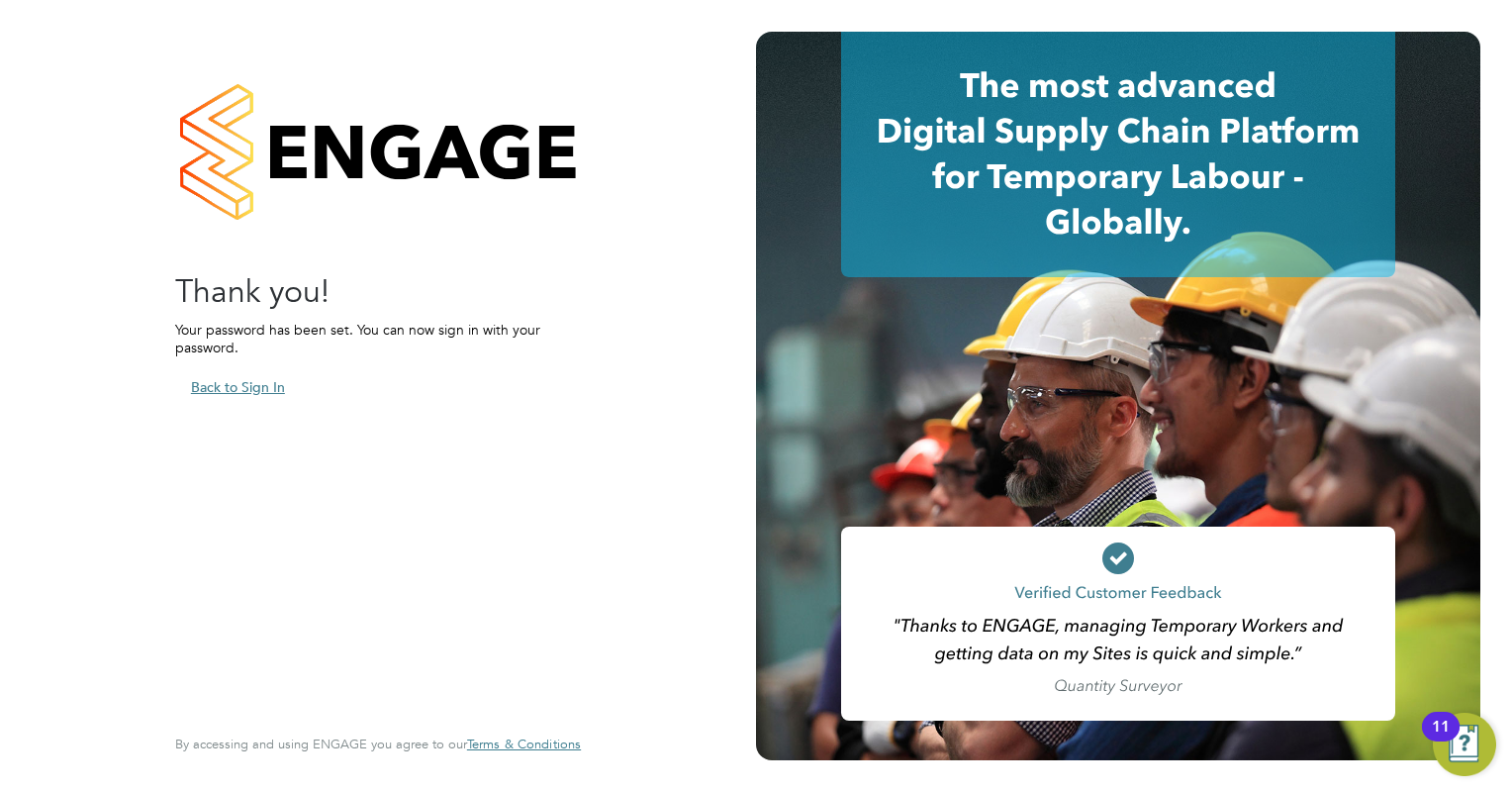 click on "Back to Sign In" 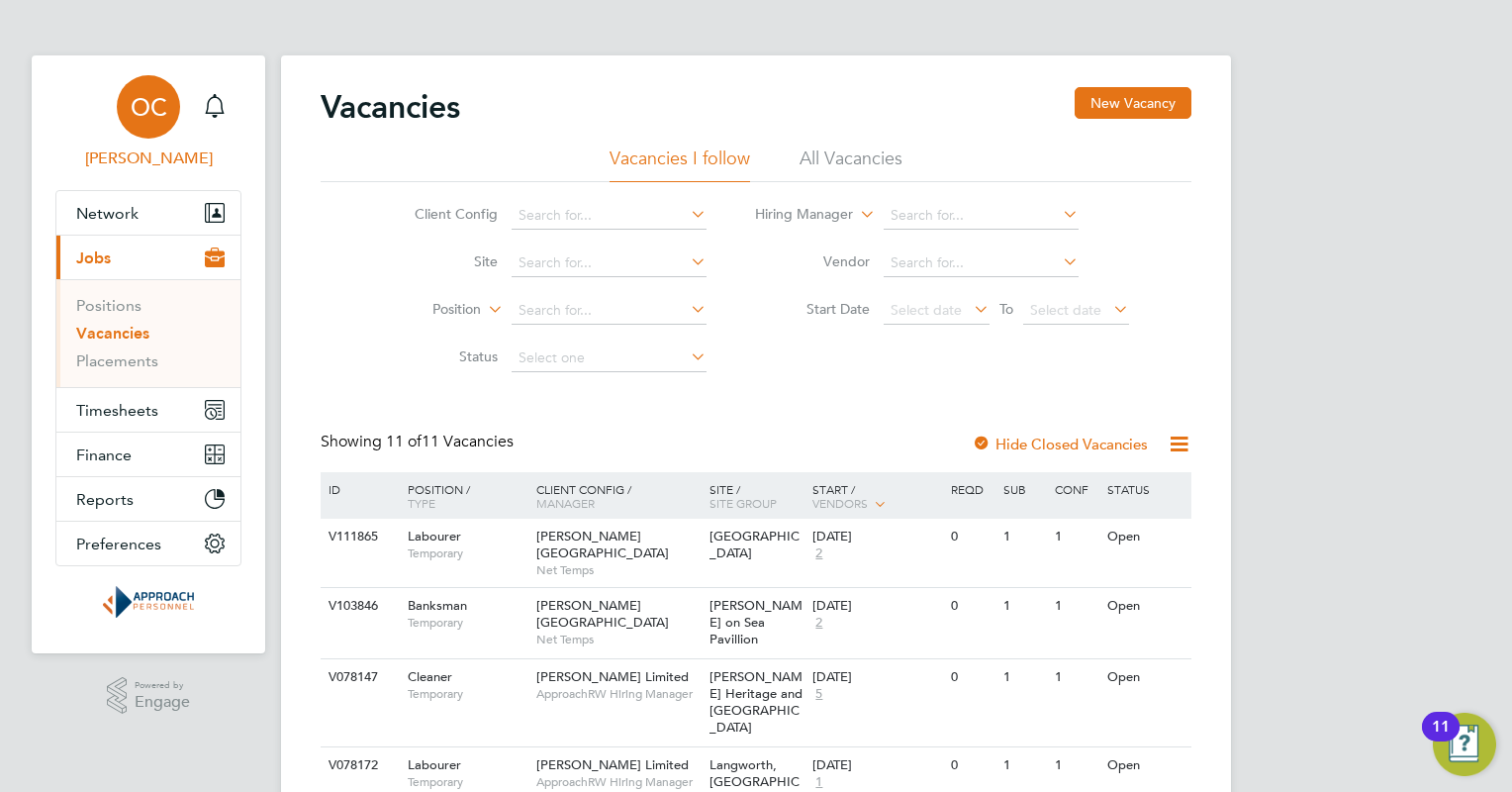 click on "OC" at bounding box center [148, 107] 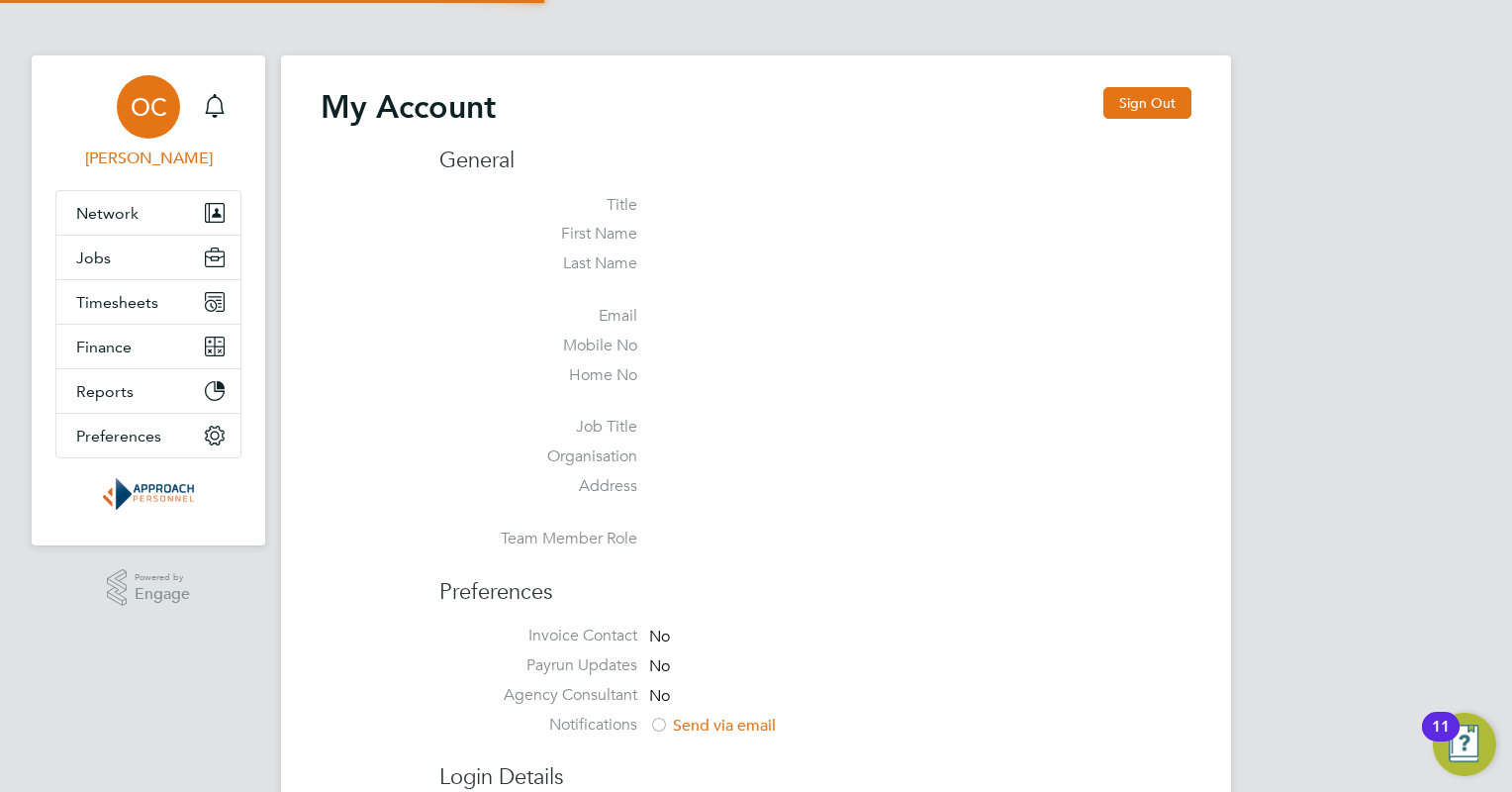 type on "[PERSON_NAME][EMAIL_ADDRESS][PERSON_NAME][DOMAIN_NAME]" 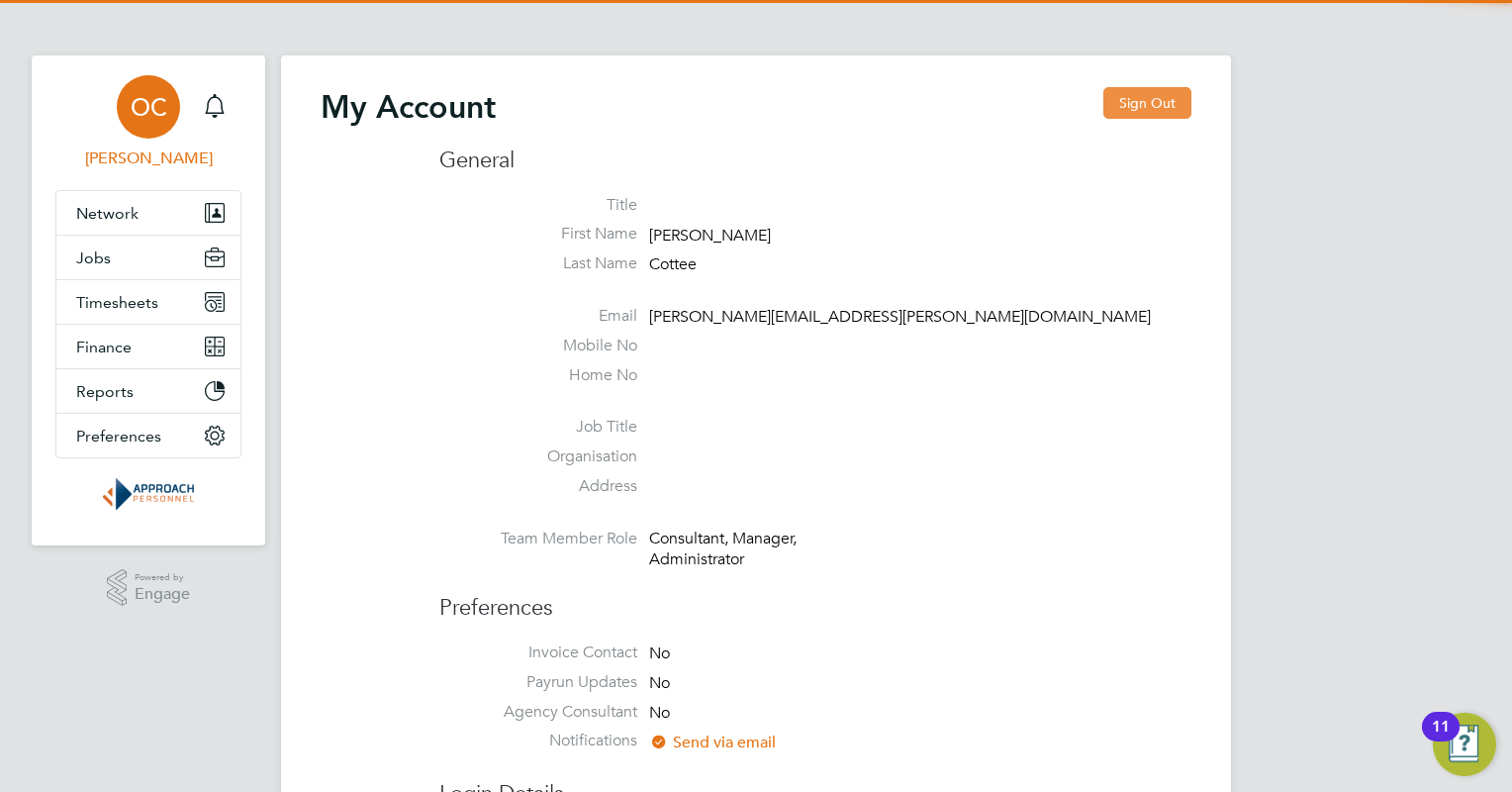 click on "Sign Out" at bounding box center [1147, 103] 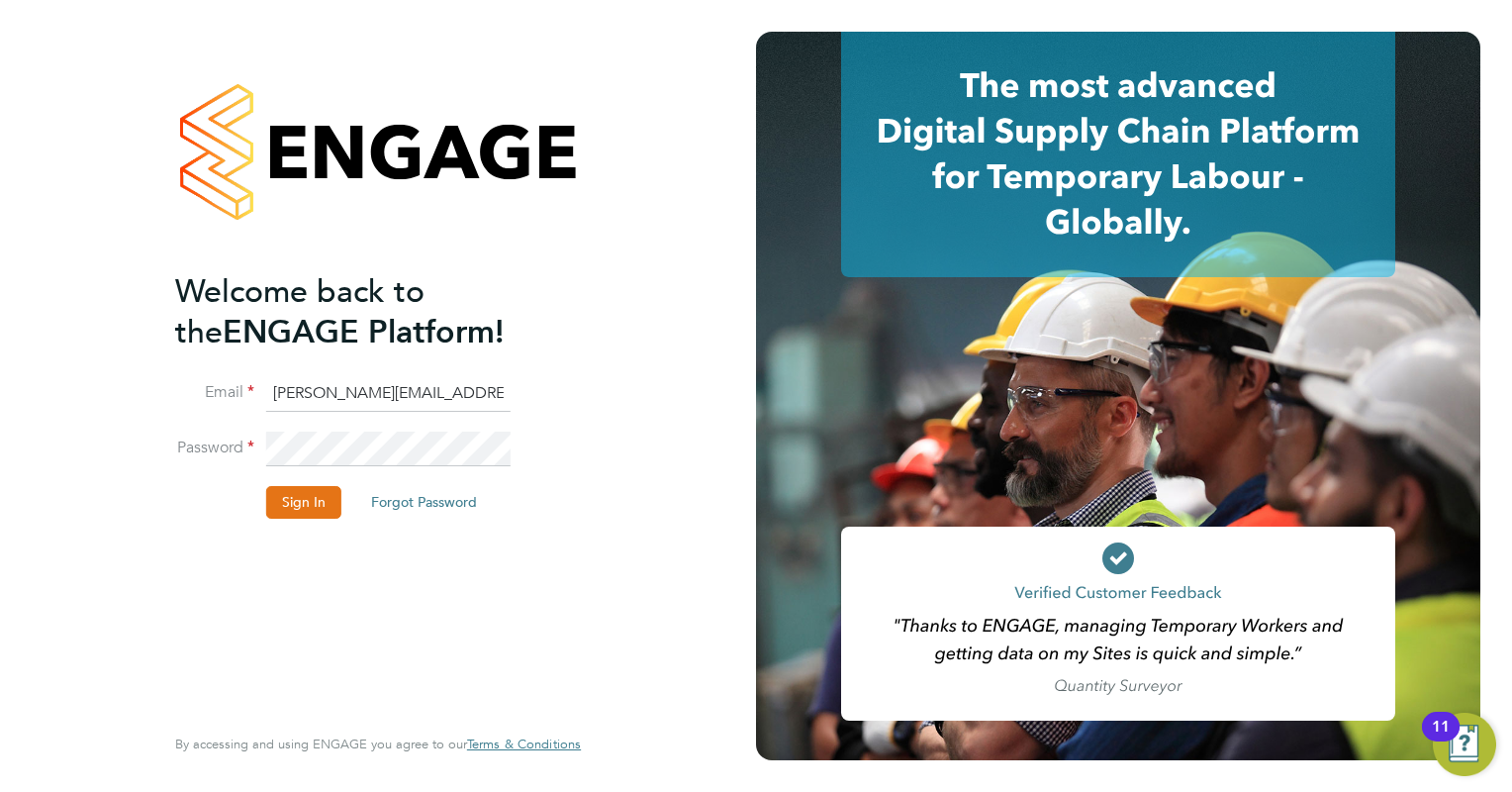 click on "[PERSON_NAME][EMAIL_ADDRESS][PERSON_NAME][DOMAIN_NAME]" 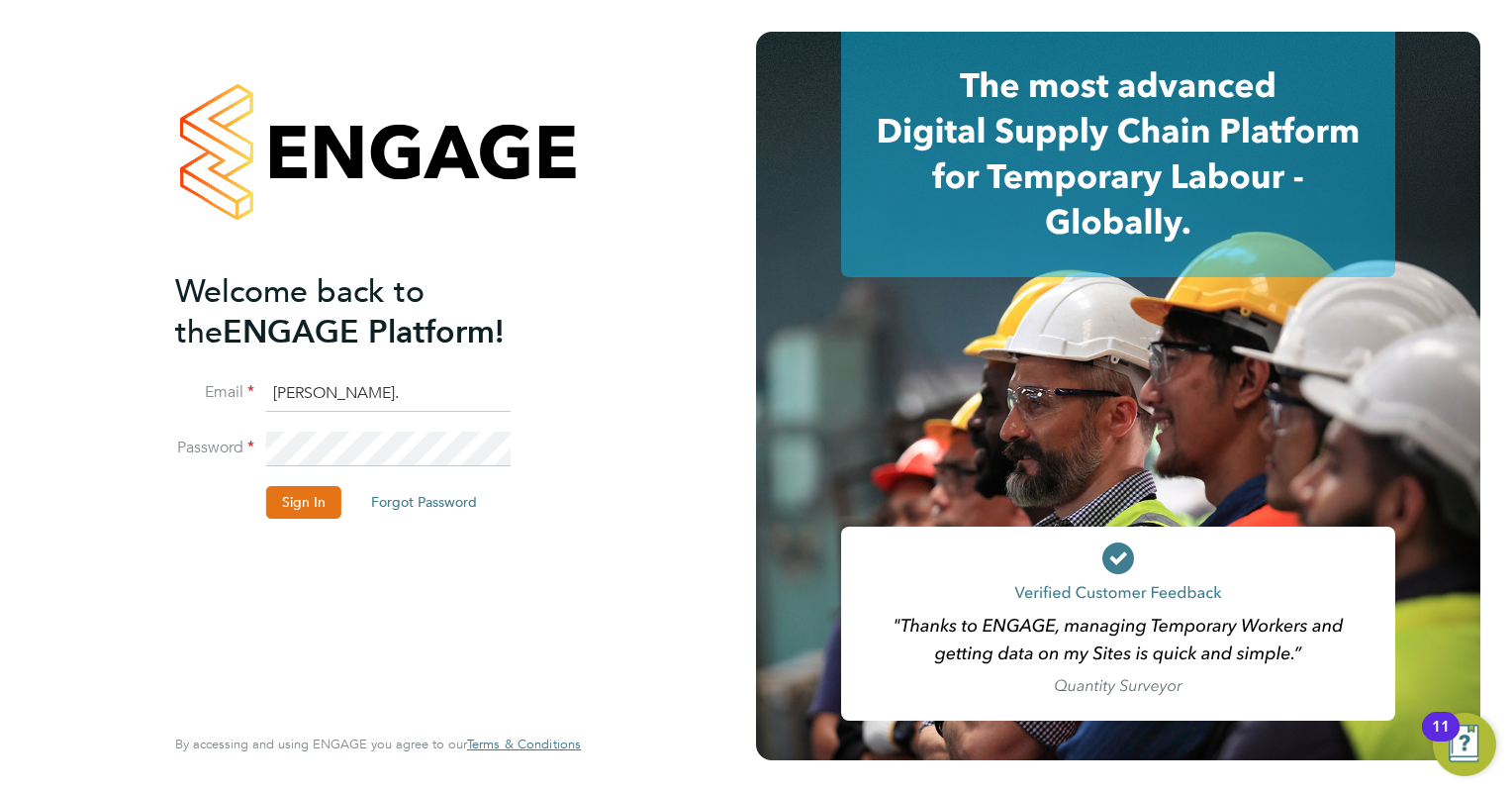 type on "[PERSON_NAME][EMAIL_ADDRESS][PERSON_NAME][DOMAIN_NAME]" 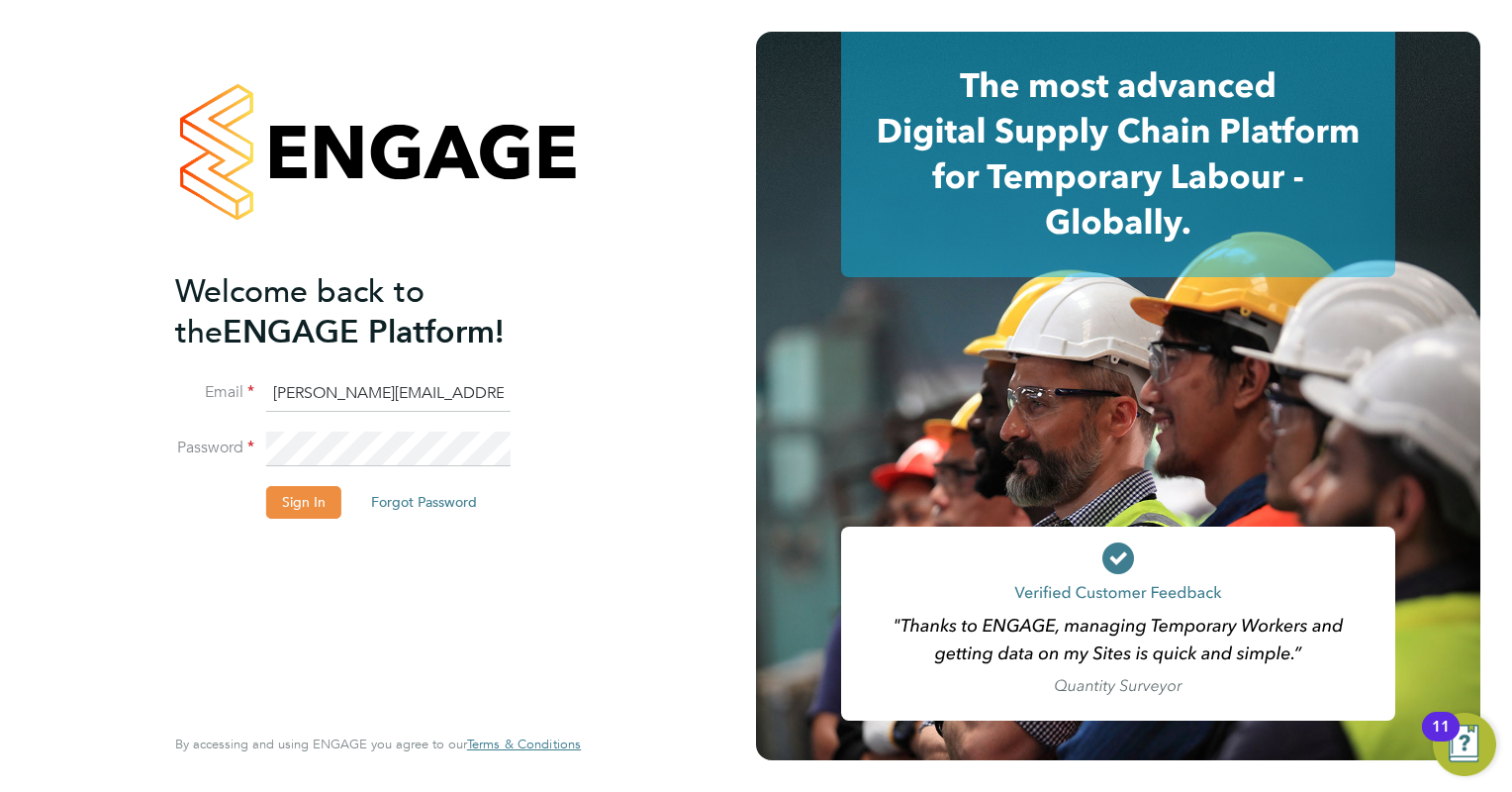 click on "Sign In" 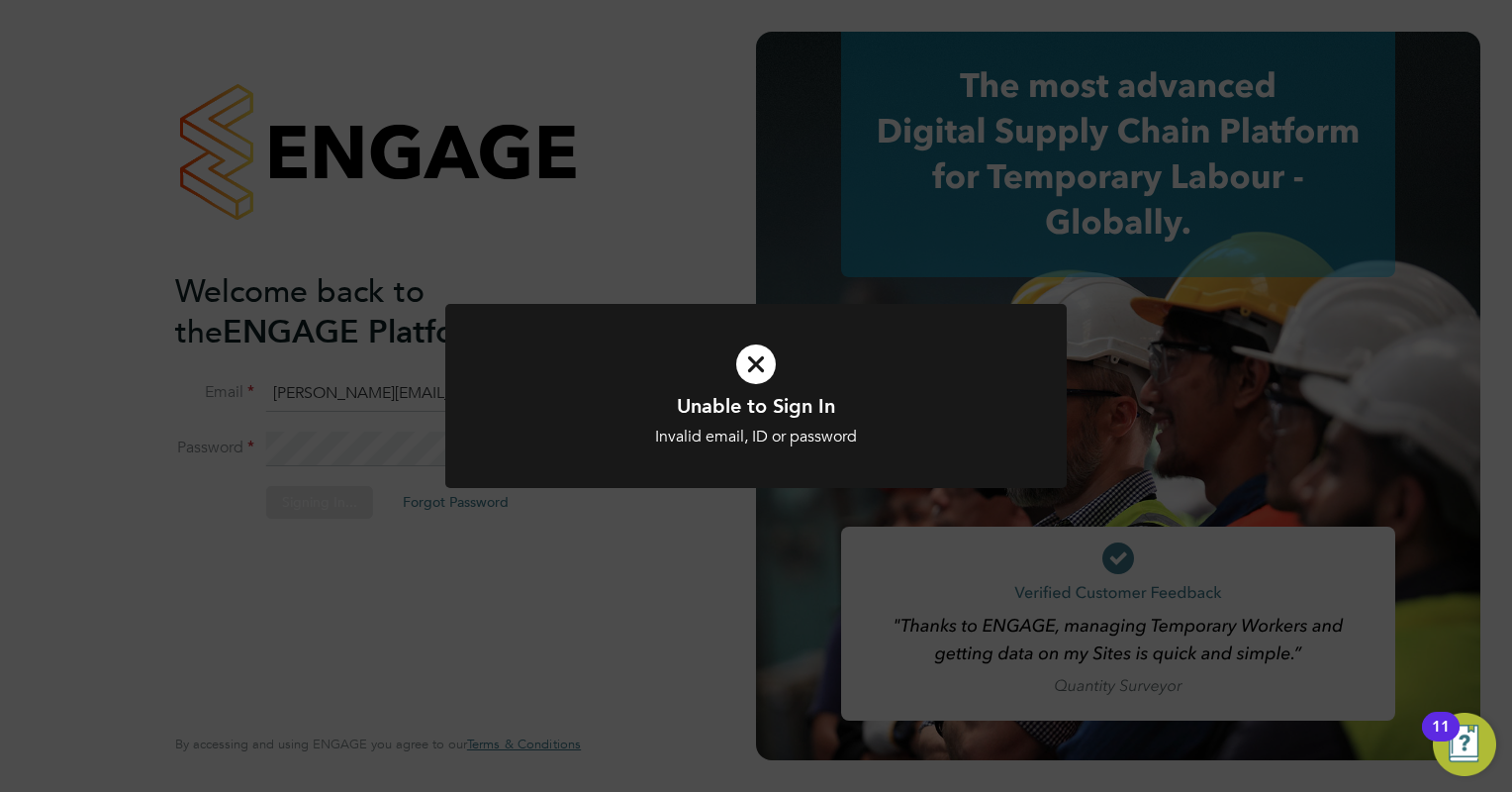 click on "Invalid email, ID or password" at bounding box center [756, 437] 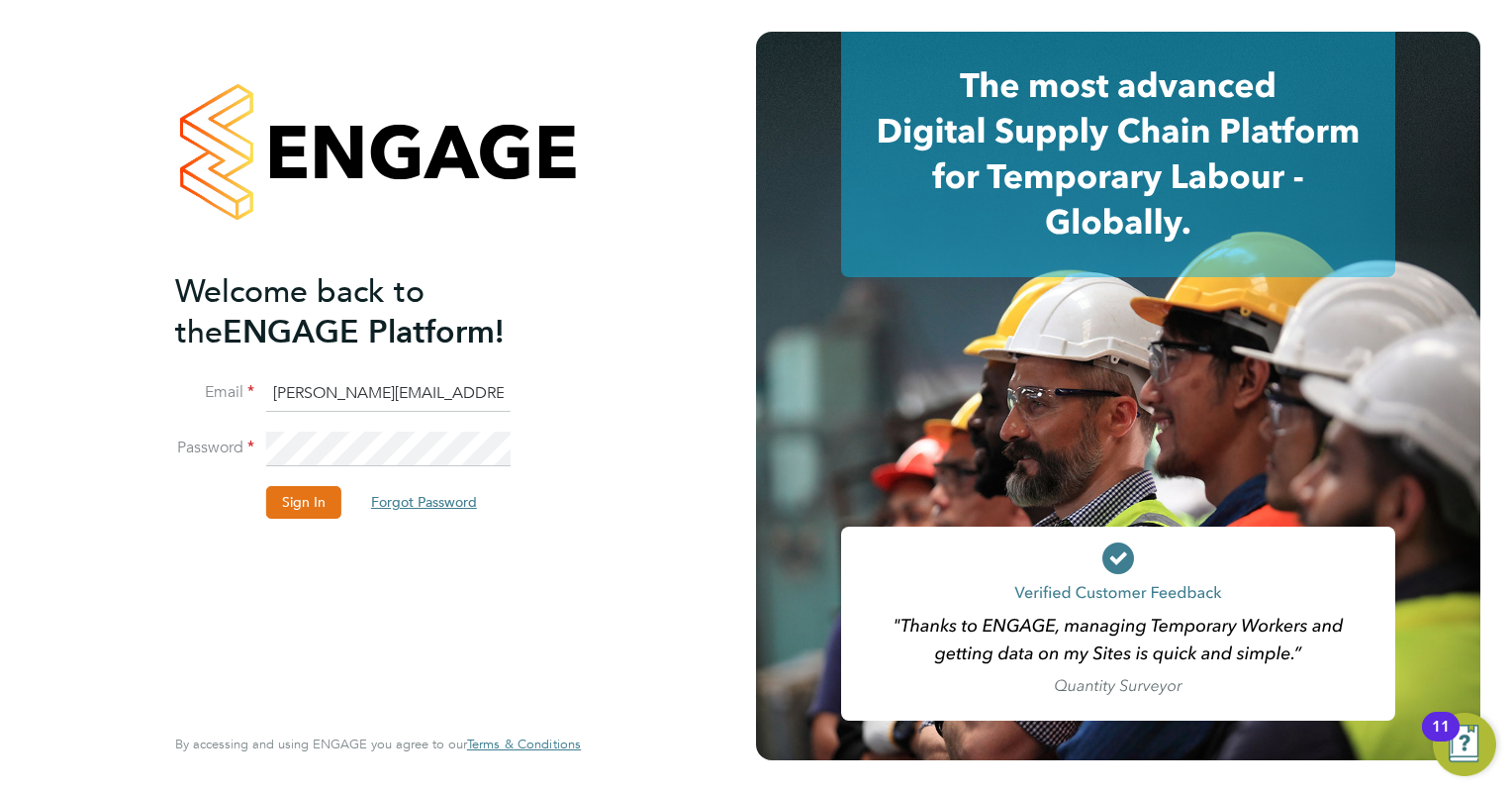 click on "Forgot Password" 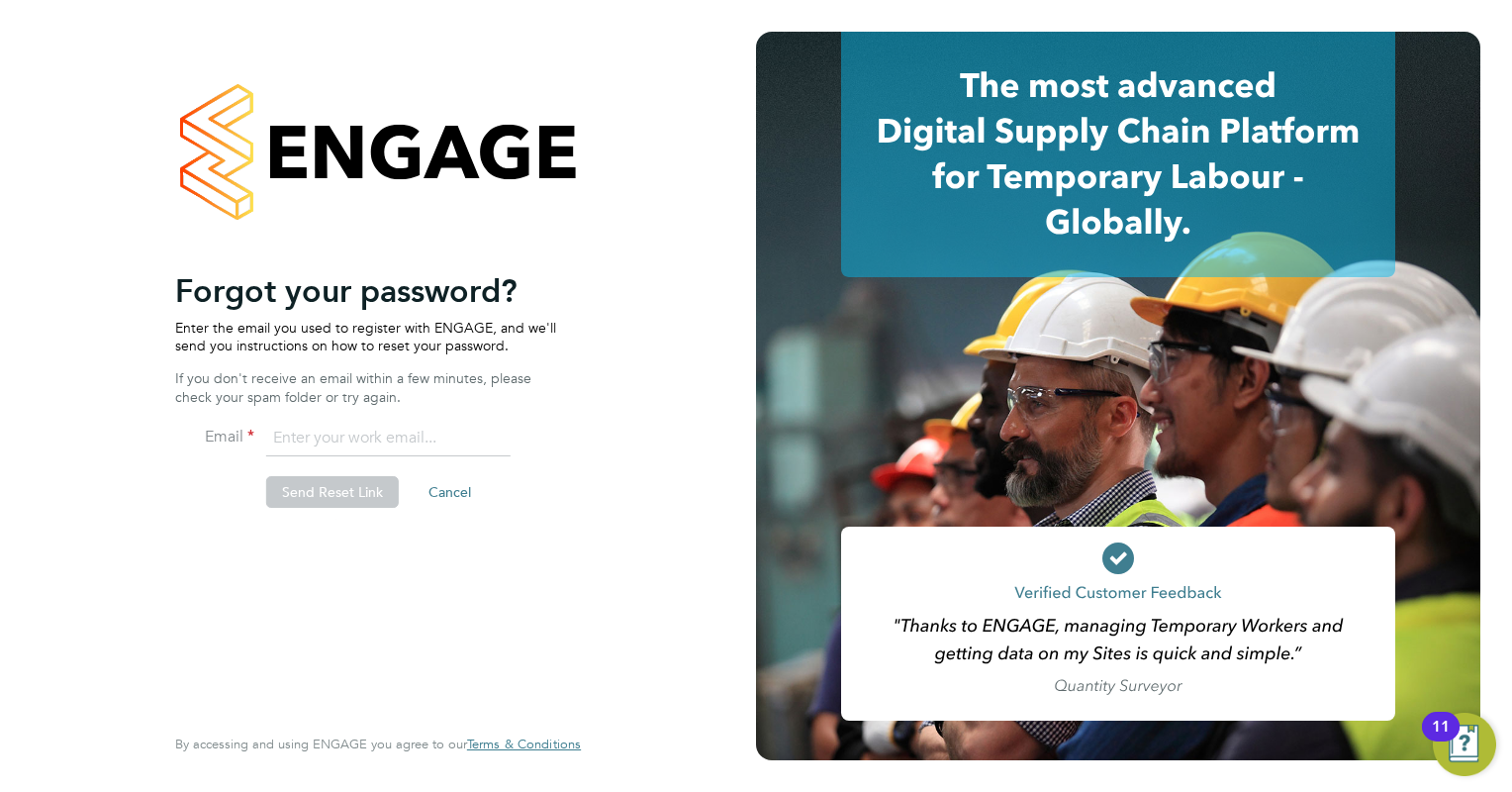 click 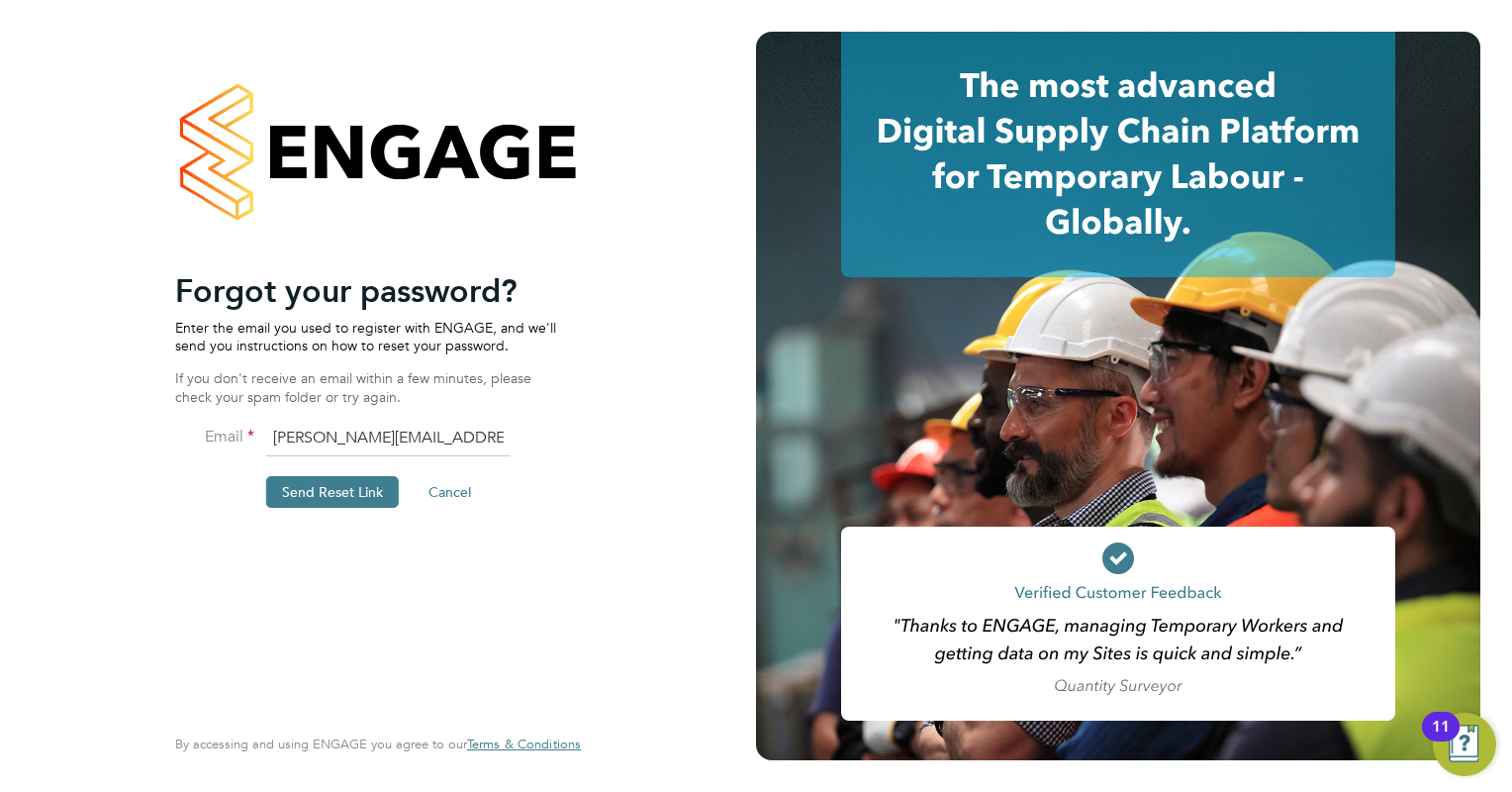click on "Send Reset Link" 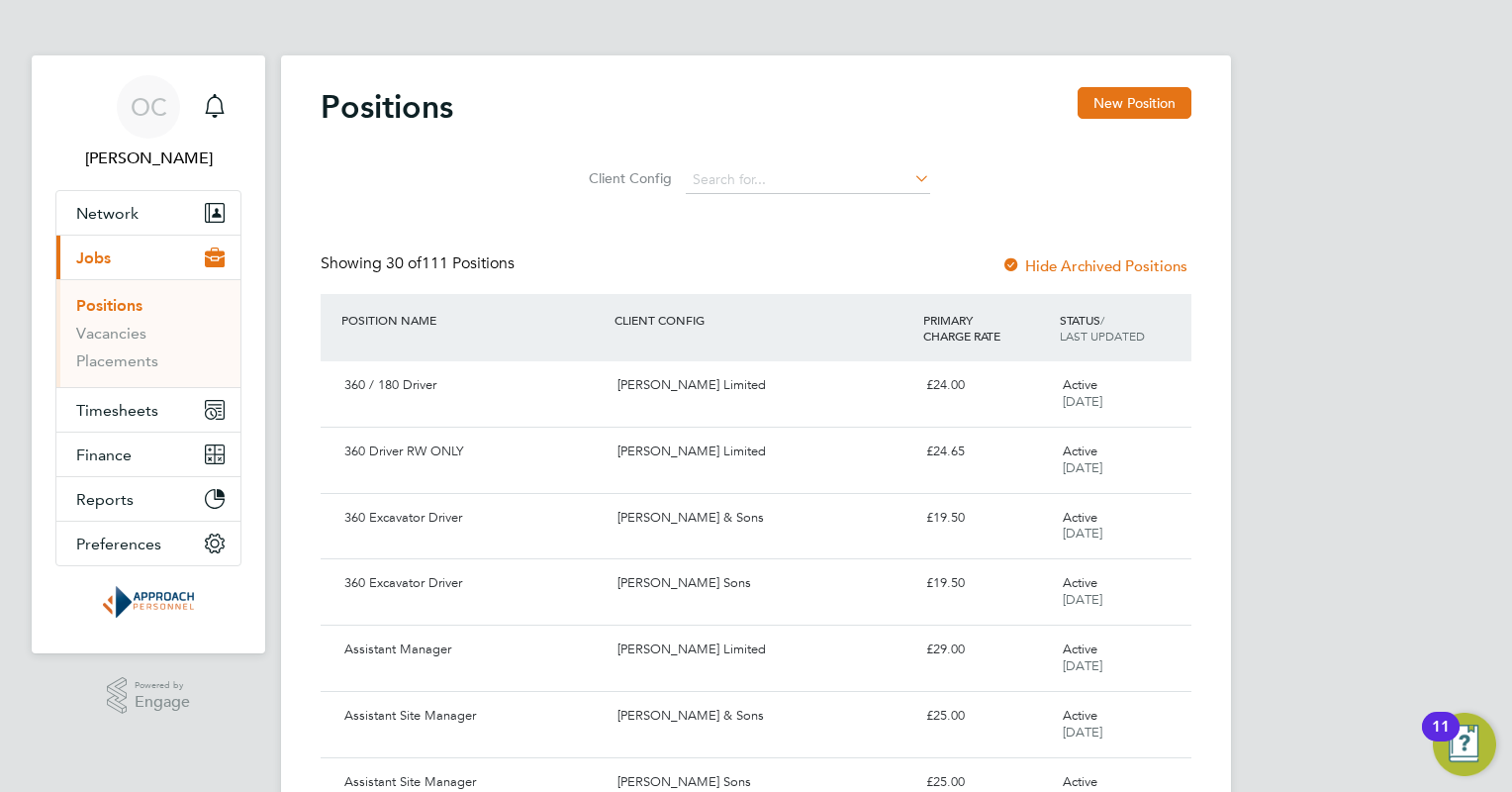 scroll, scrollTop: 0, scrollLeft: 0, axis: both 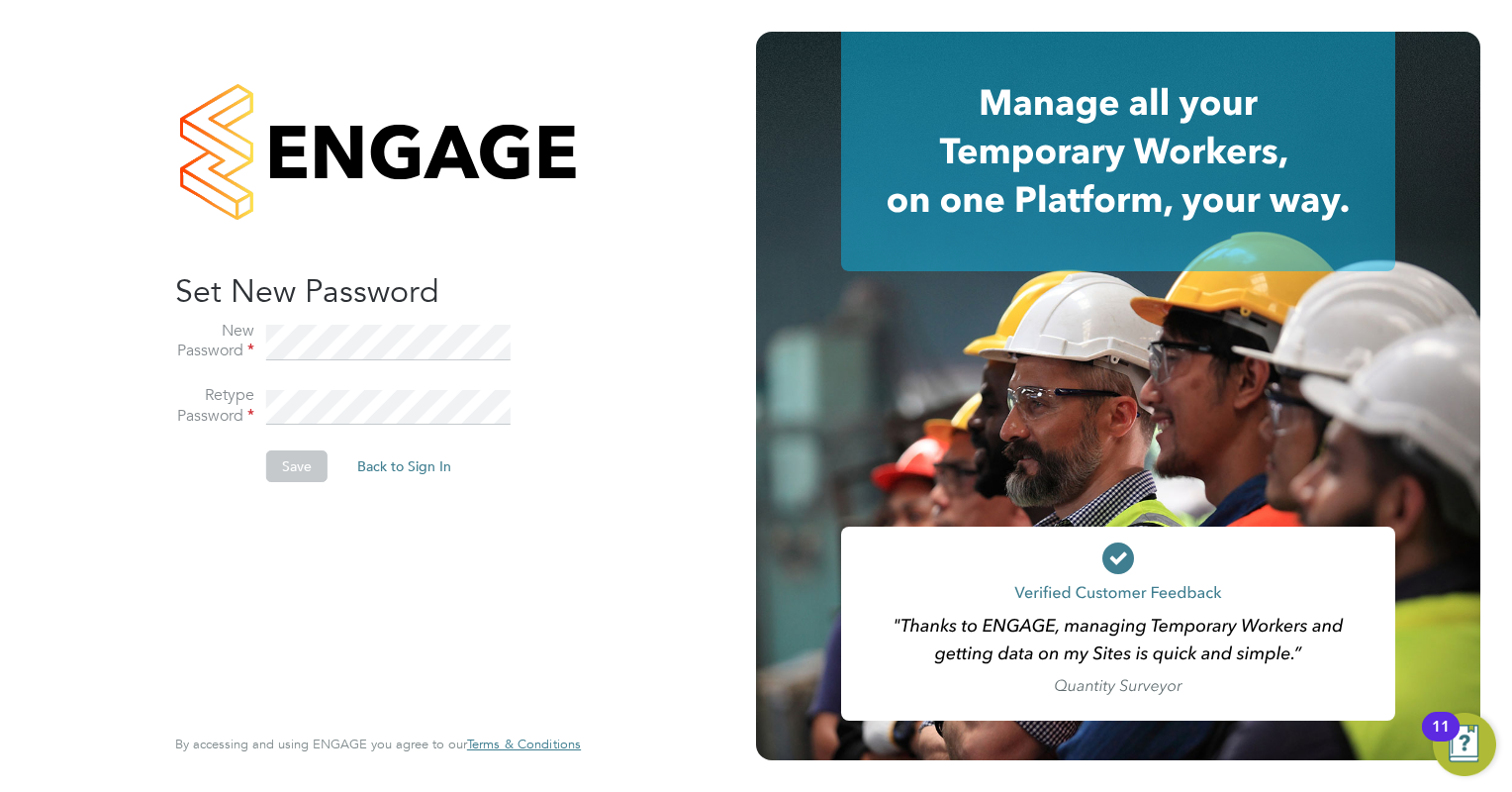 click on "Sorry! The link you followed has expired. I want to reset my password   Back to Sign In Set New Password New Password Retype Password Save   Back to Sign In Thank you! Your password has been changed. You can now sign in with your new password. Back to Sign In  By accessing and using ENGAGE you agree to our   Terms & Conditions  Your password cannot be changed Sorry, we are having problems connecting to our services.
11" at bounding box center (756, 396) 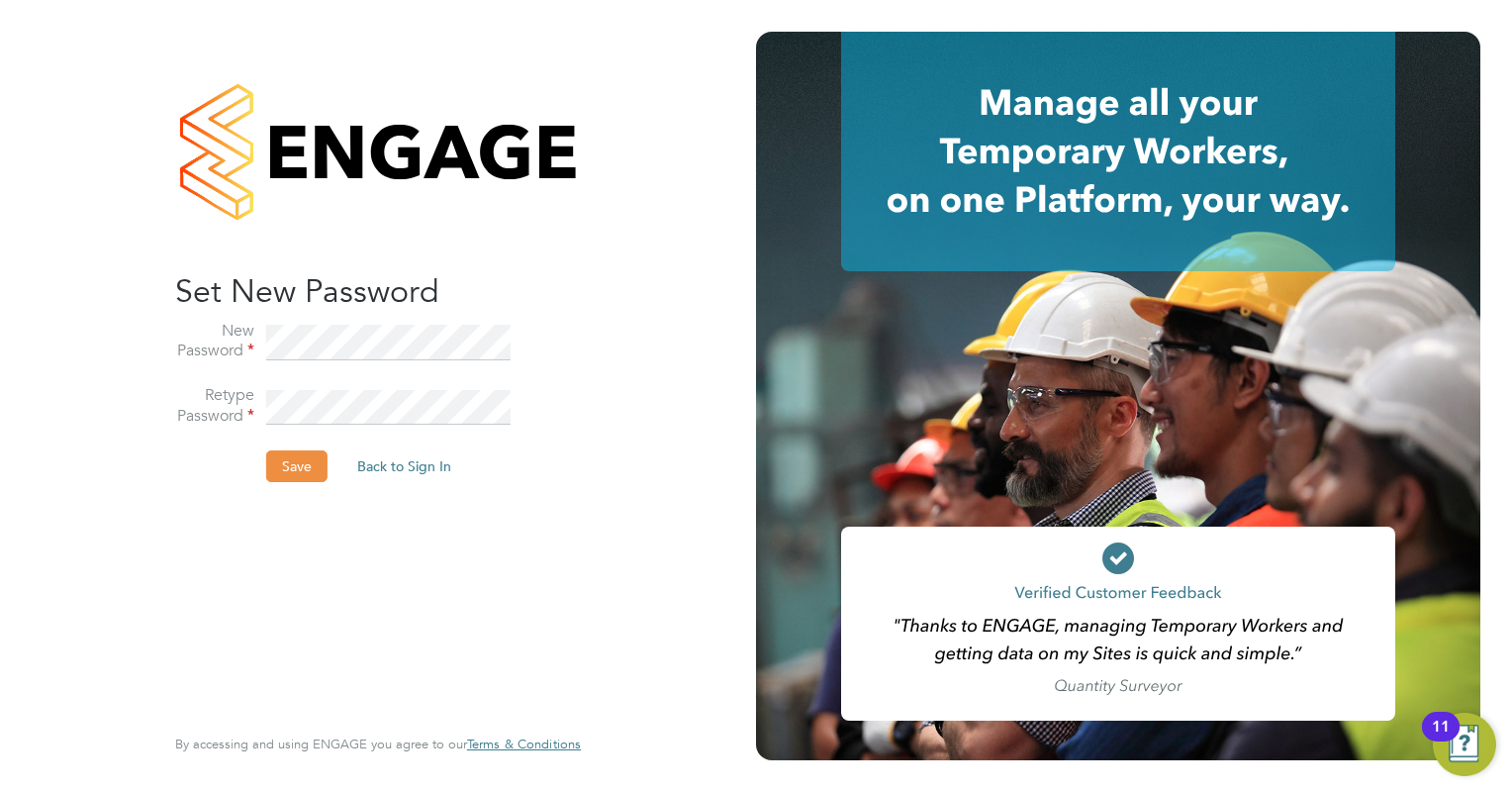 click on "Save" 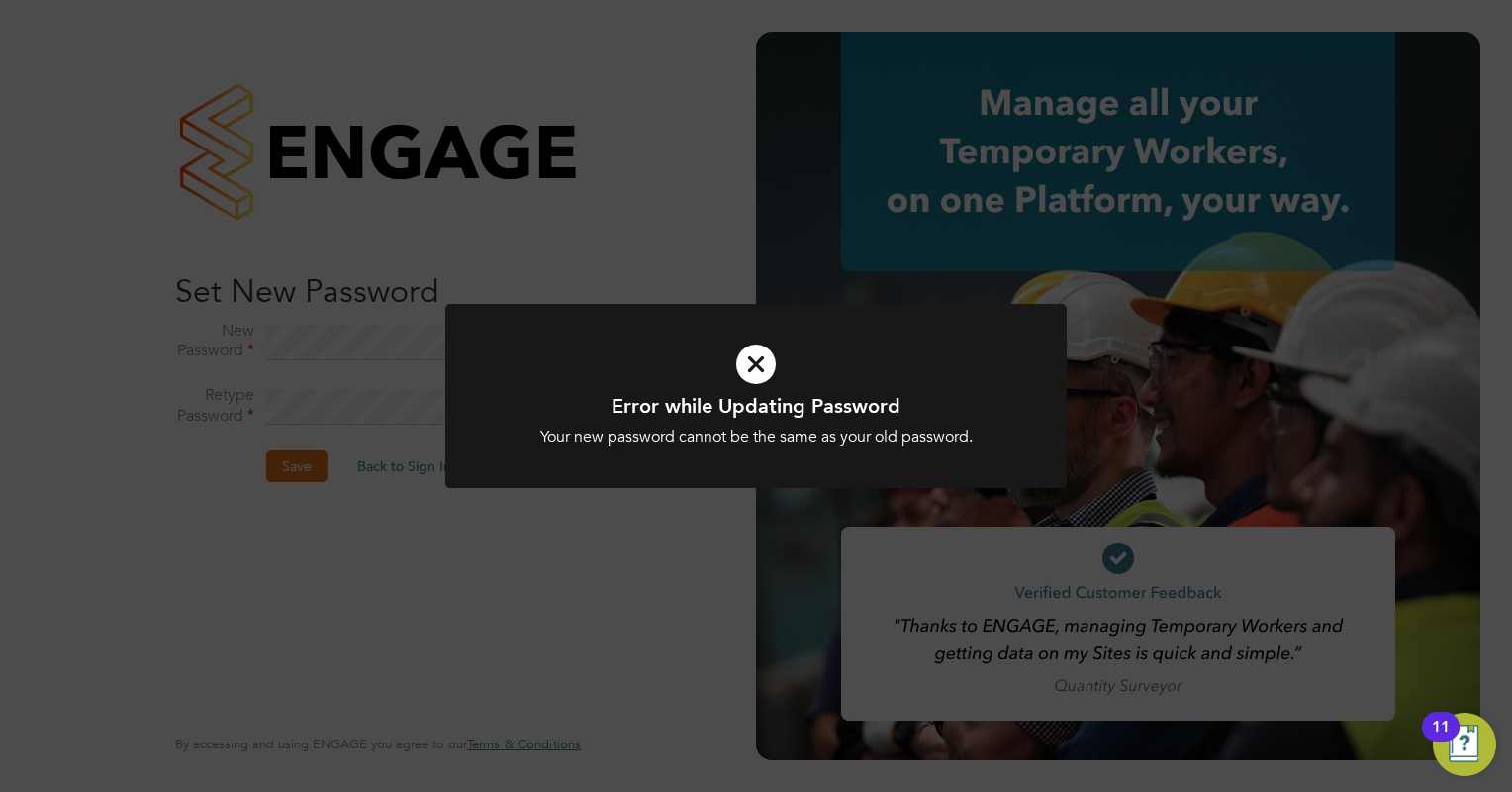click at bounding box center (756, 364) 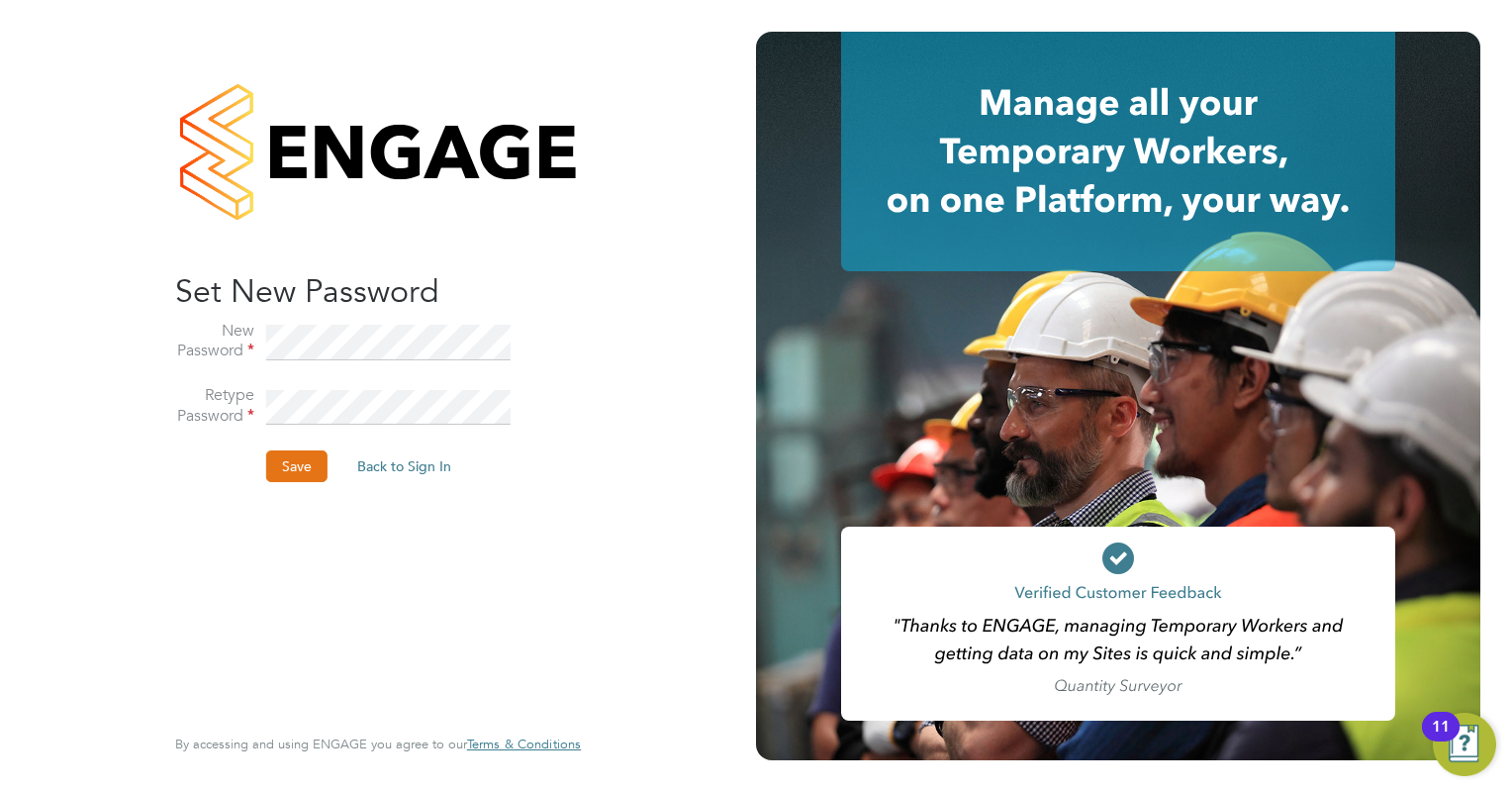 click on "Retype Password" 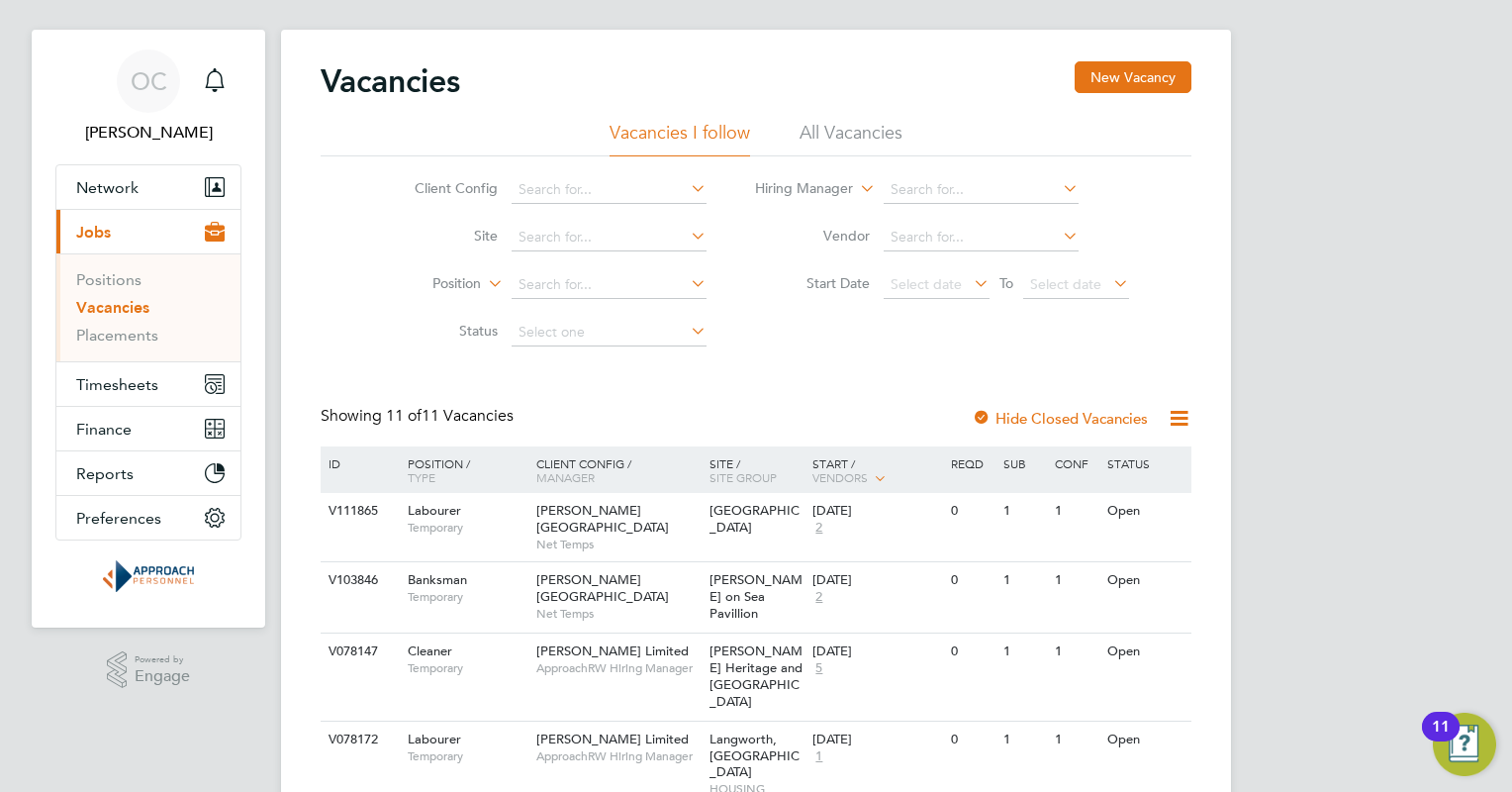 scroll, scrollTop: 0, scrollLeft: 0, axis: both 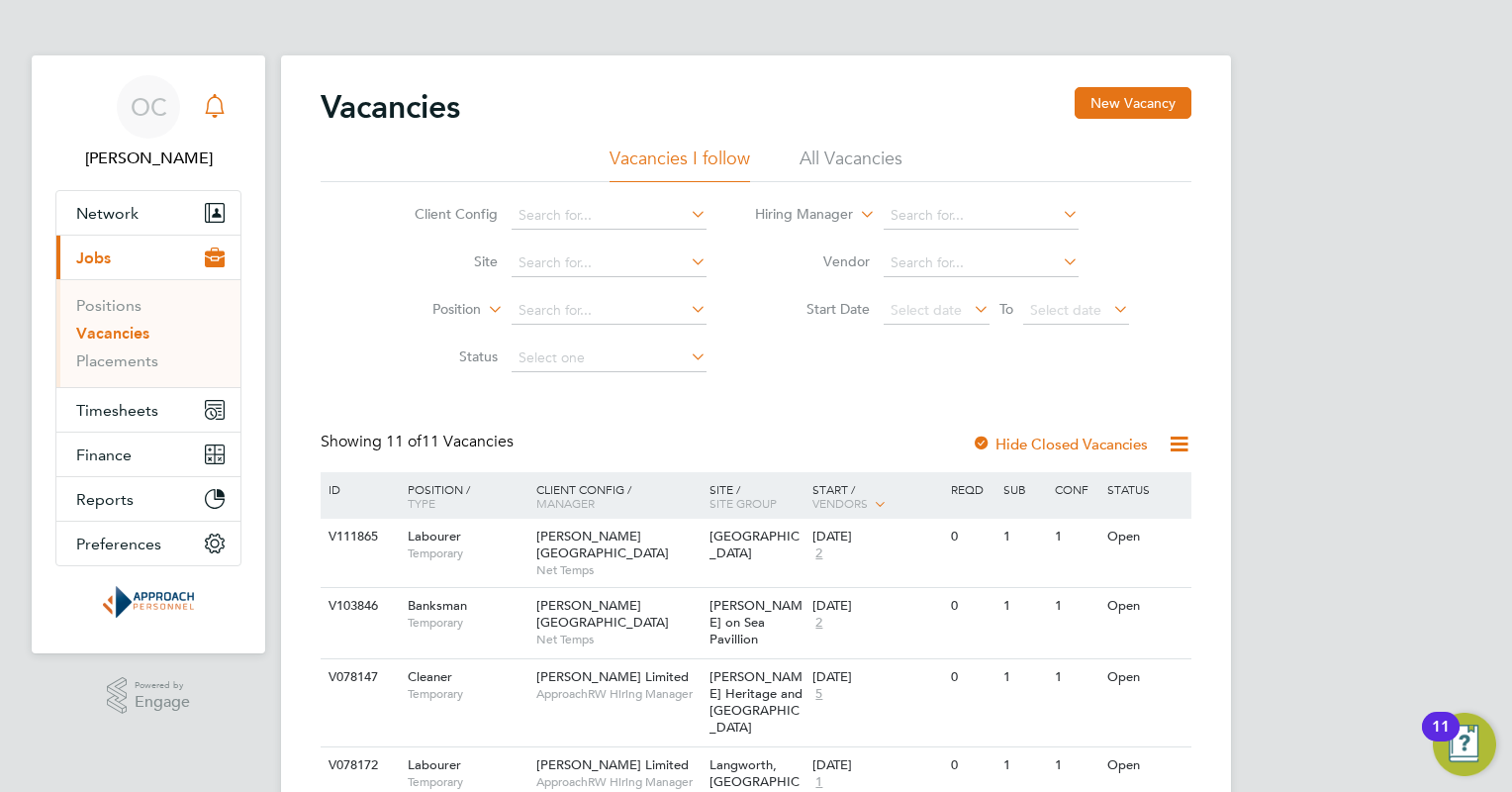 click 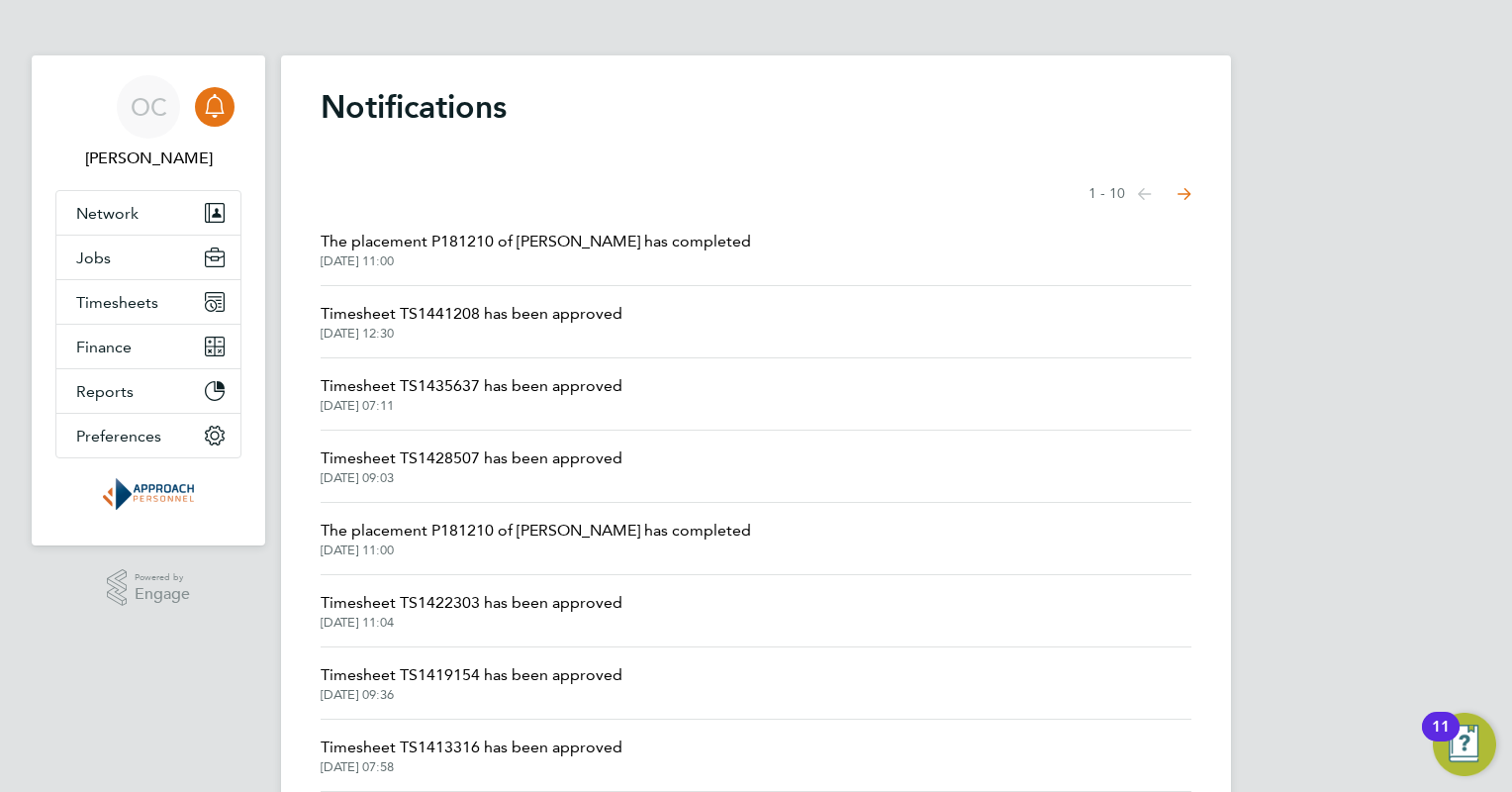 click 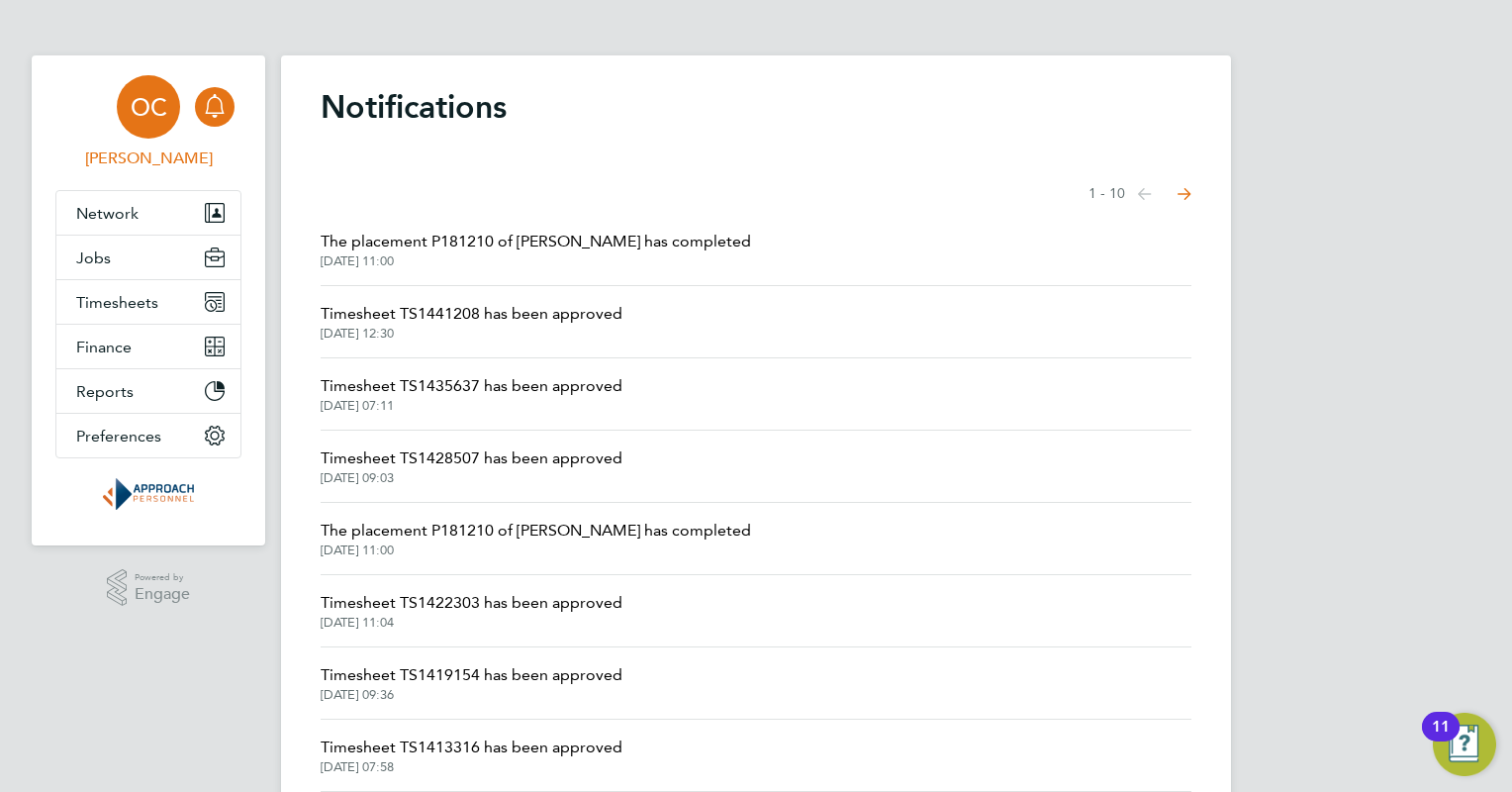 click on "OC" at bounding box center (148, 107) 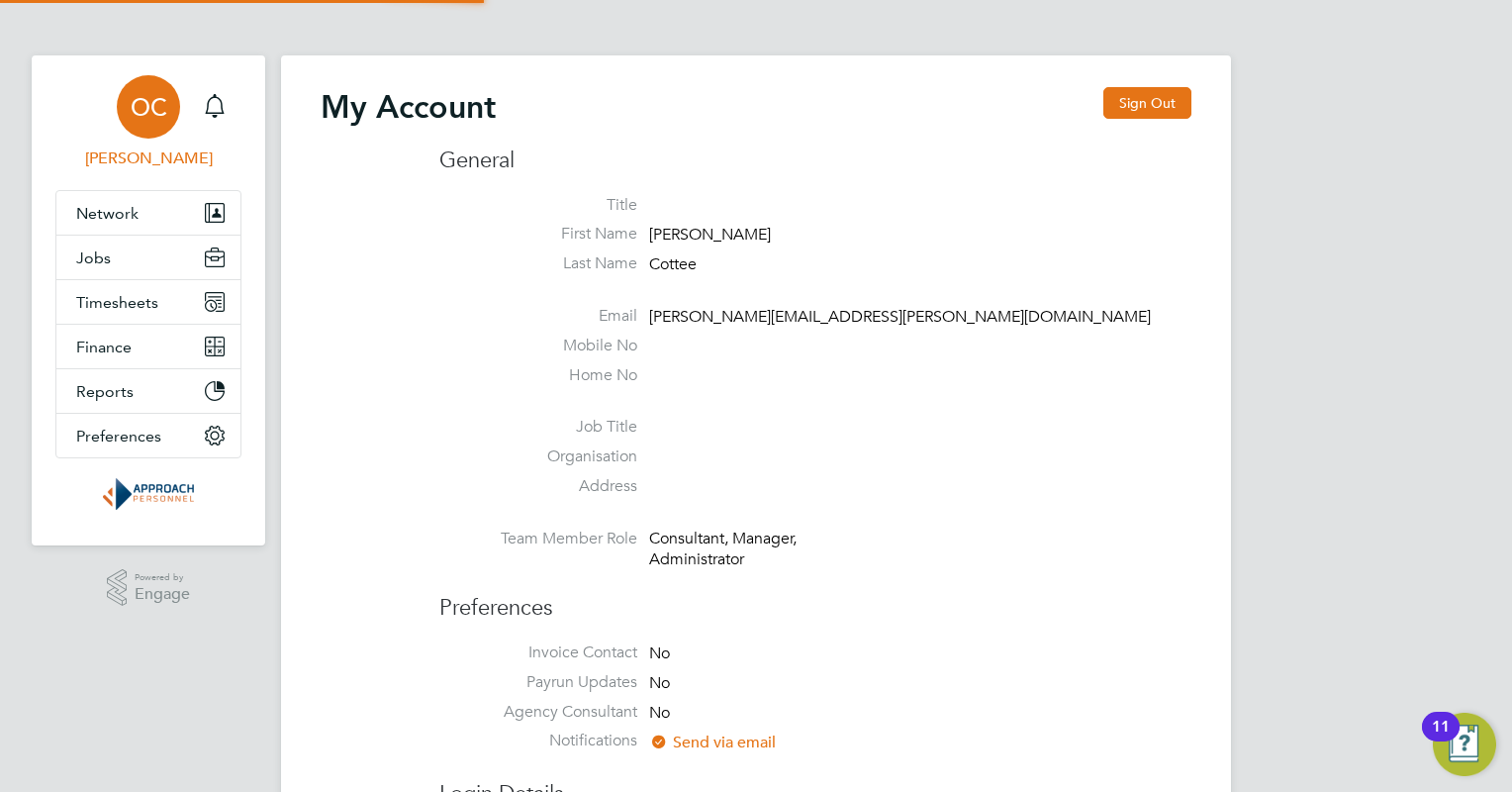type on "[PERSON_NAME][EMAIL_ADDRESS][PERSON_NAME][DOMAIN_NAME]" 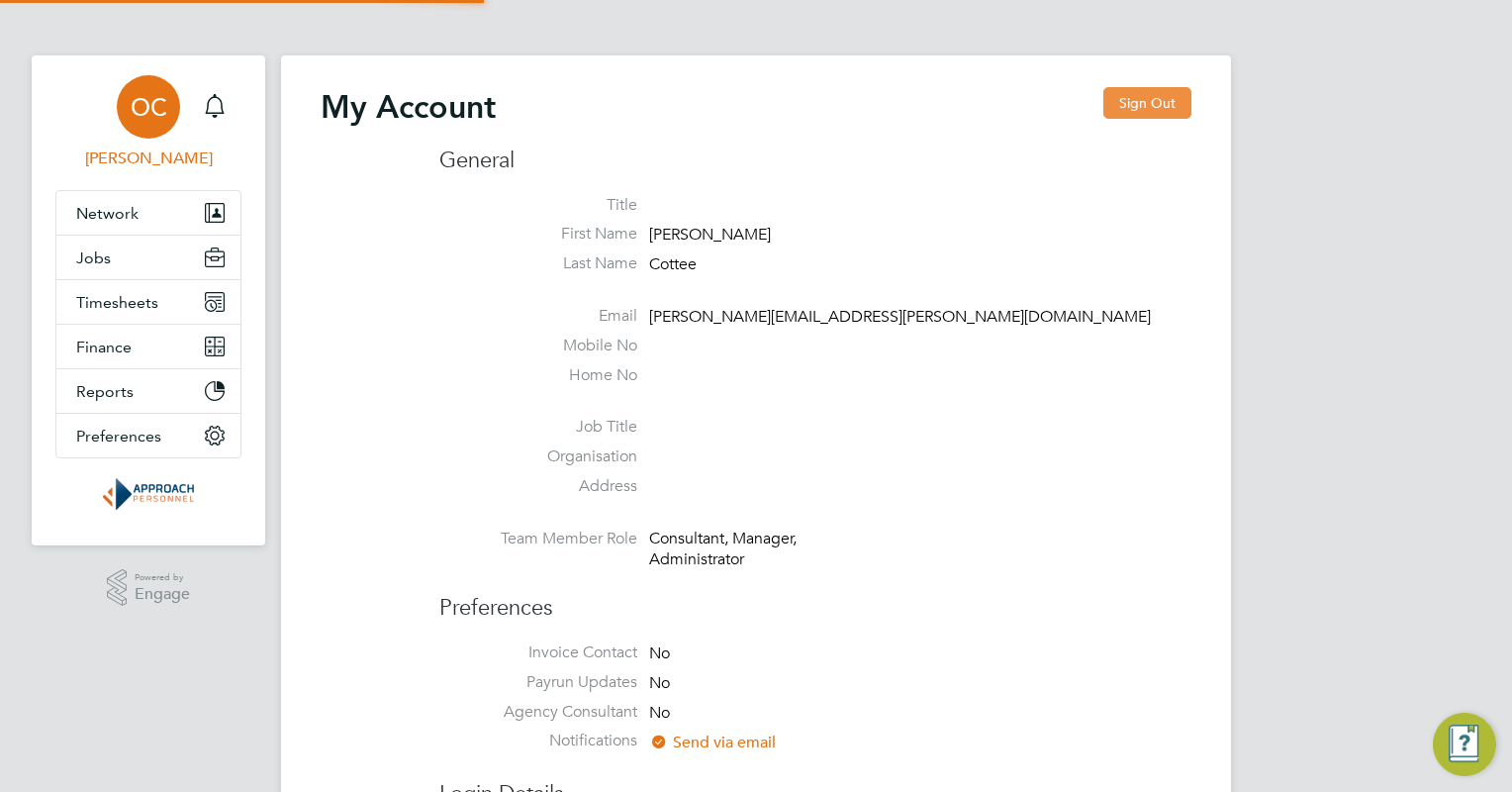 click on "Sign Out" at bounding box center (1147, 103) 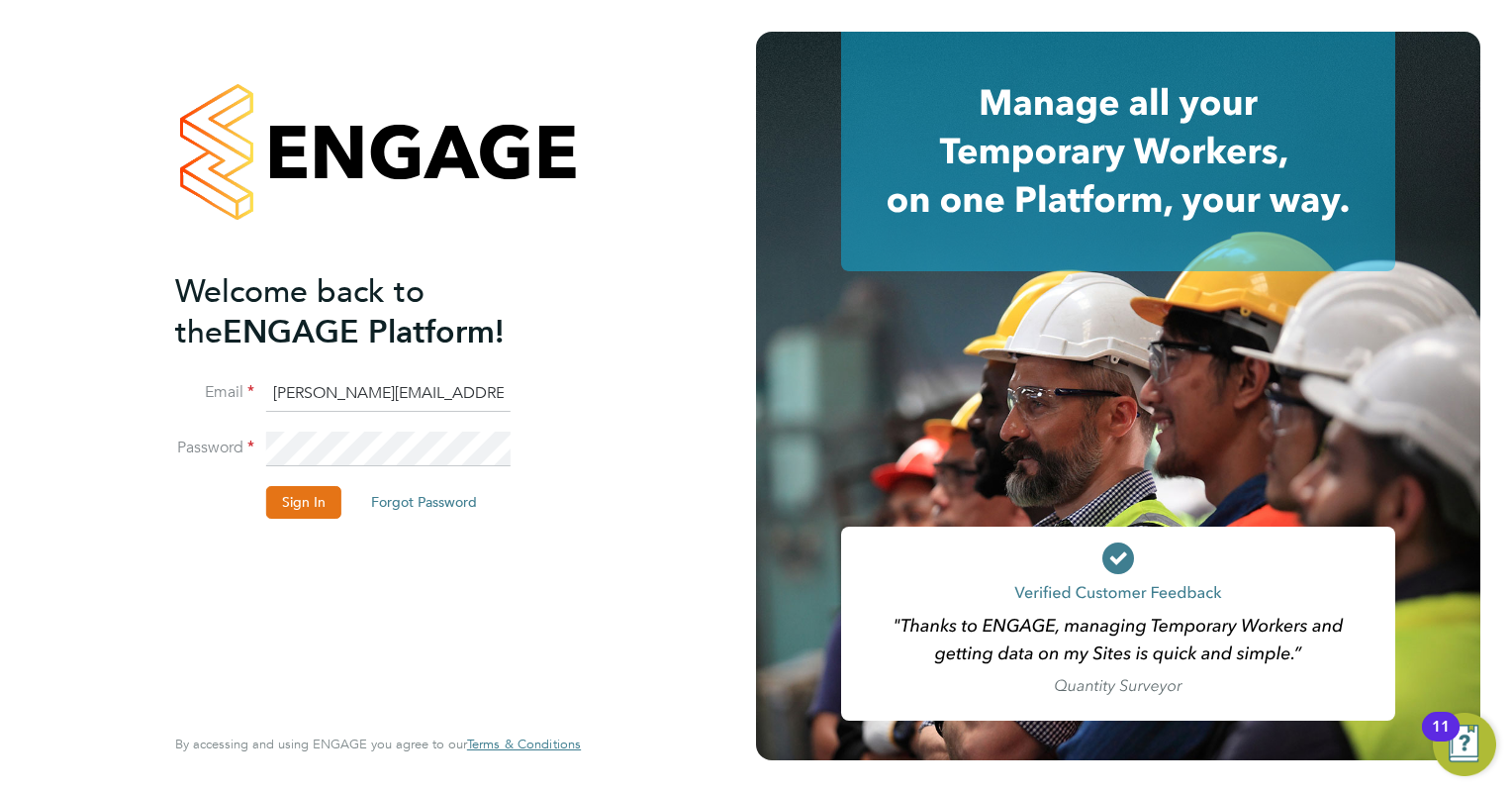 drag, startPoint x: 329, startPoint y: 378, endPoint x: 352, endPoint y: 392, distance: 26.925824 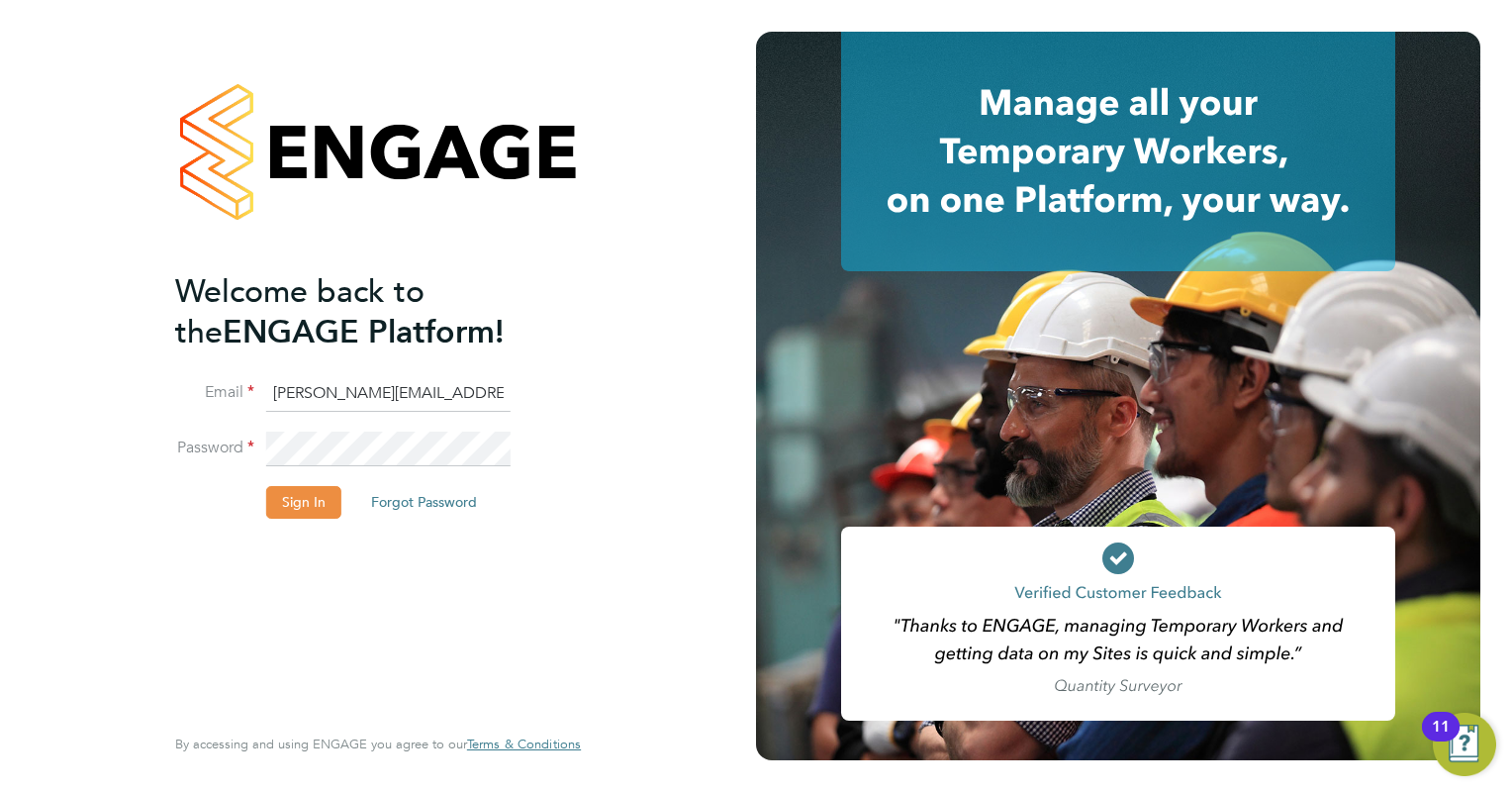 type on "[PERSON_NAME][EMAIL_ADDRESS][PERSON_NAME][DOMAIN_NAME]" 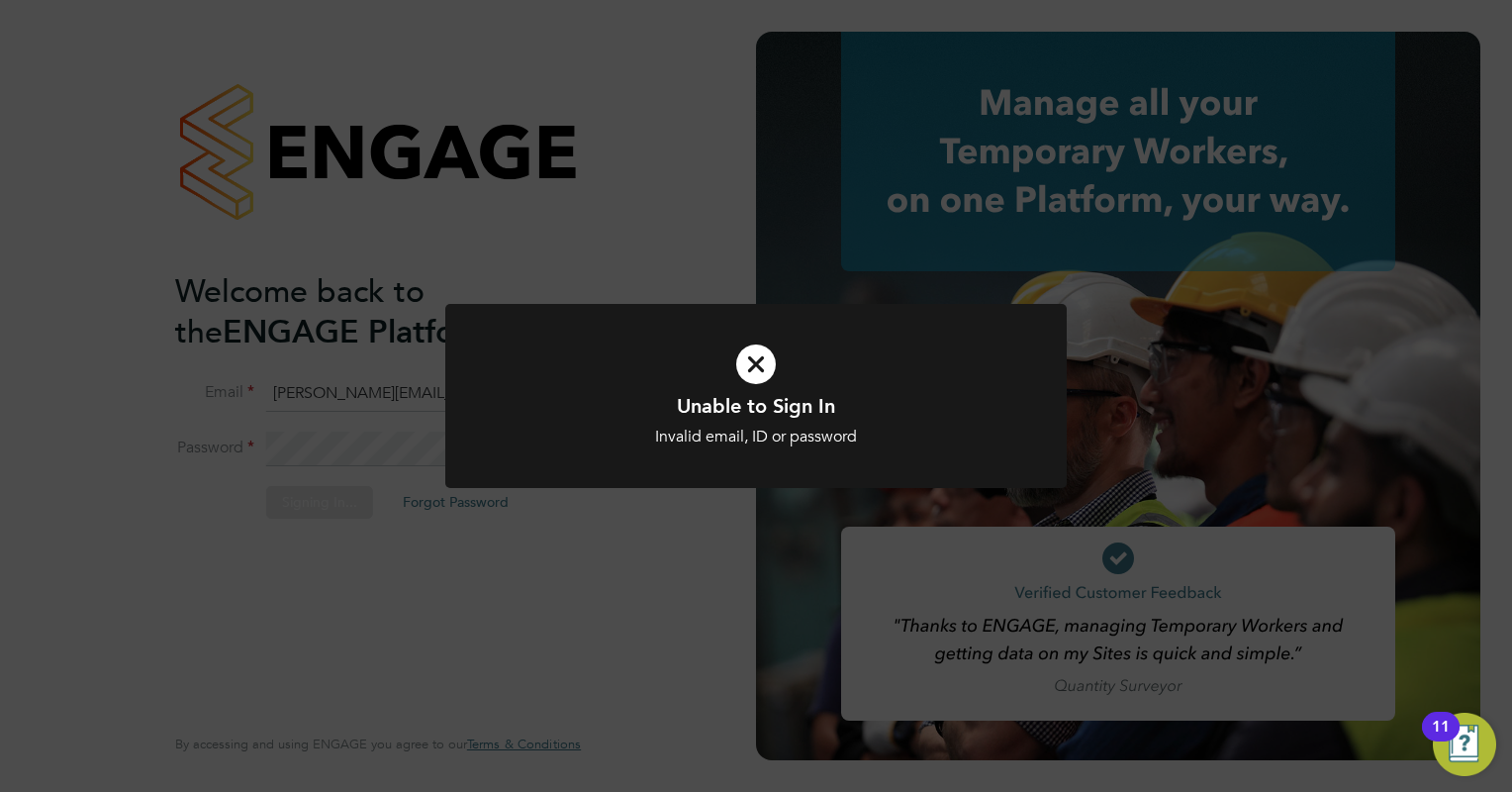 drag, startPoint x: 767, startPoint y: 459, endPoint x: 765, endPoint y: 445, distance: 14.142136 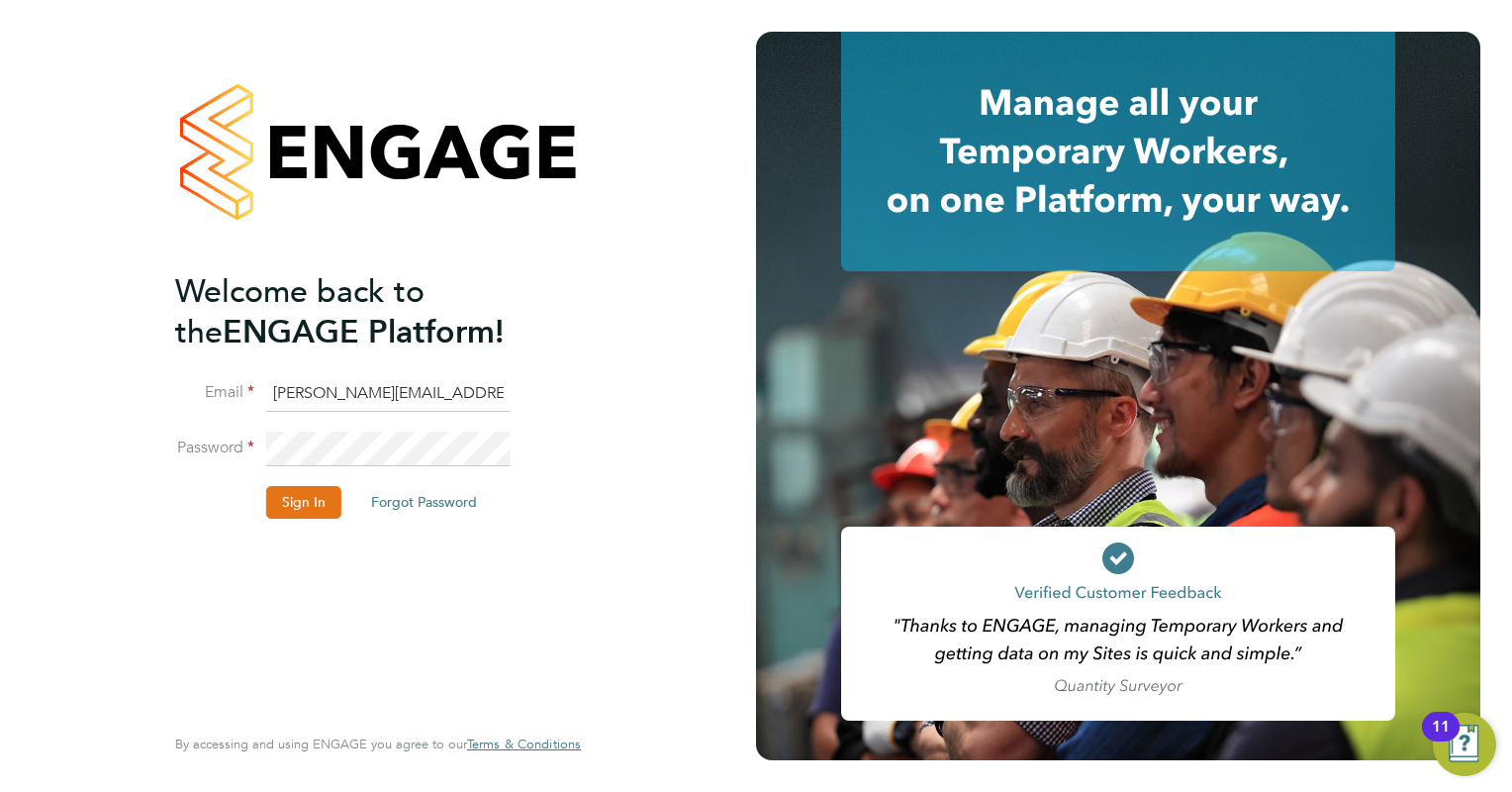 click on "[PERSON_NAME][EMAIL_ADDRESS][PERSON_NAME][DOMAIN_NAME]" 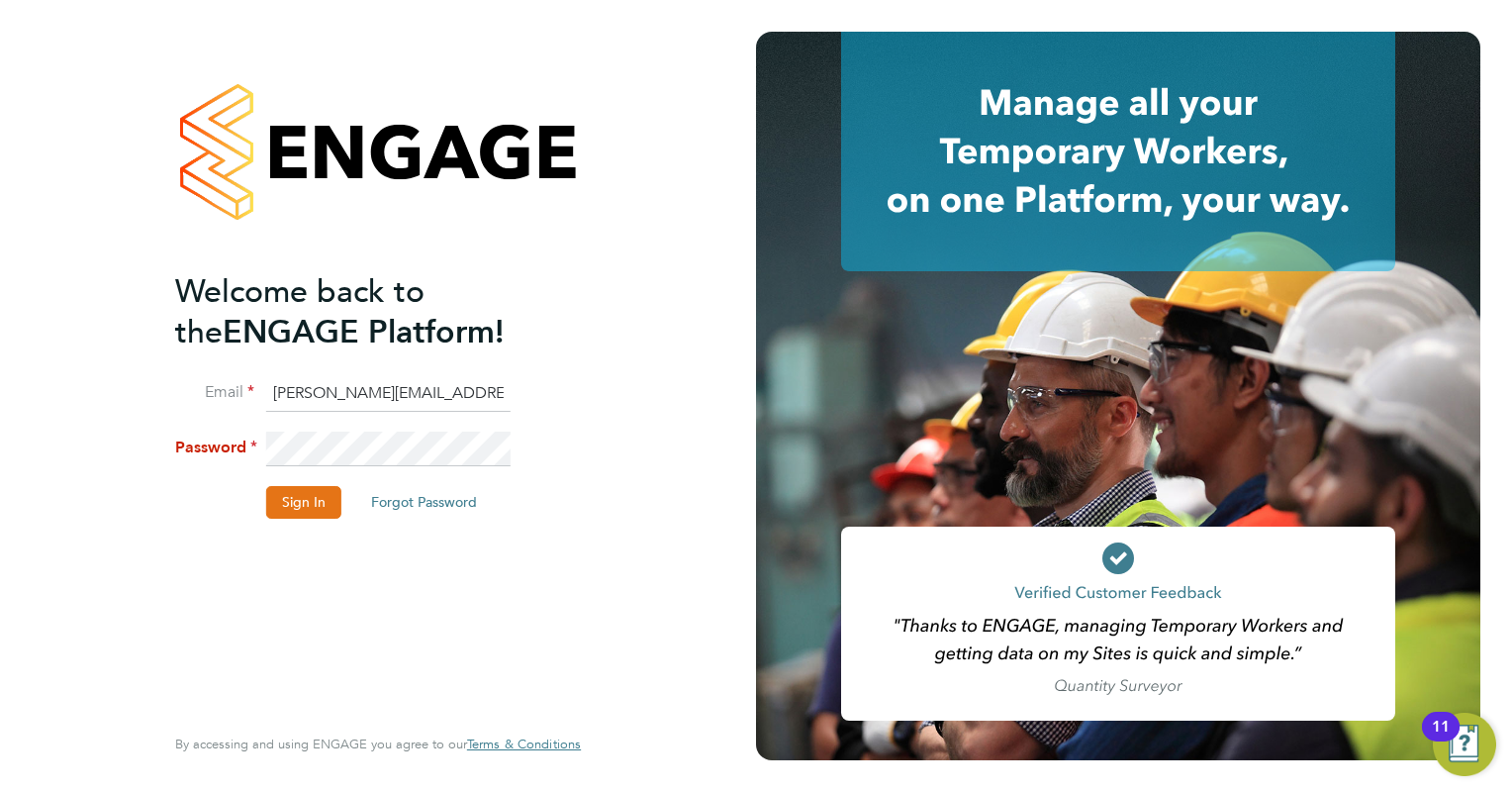 drag, startPoint x: 528, startPoint y: 433, endPoint x: 530, endPoint y: 455, distance: 22.090722 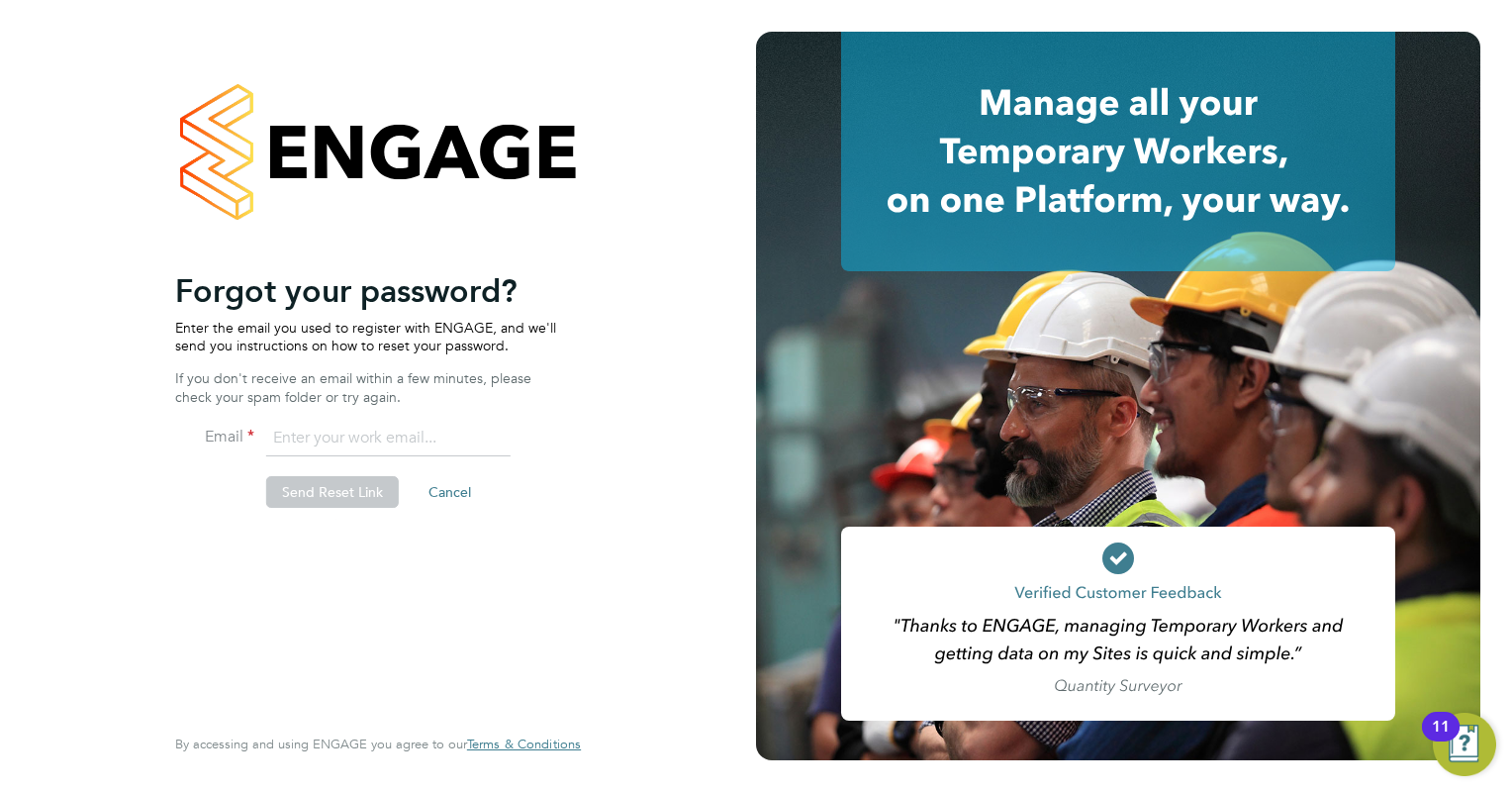 click 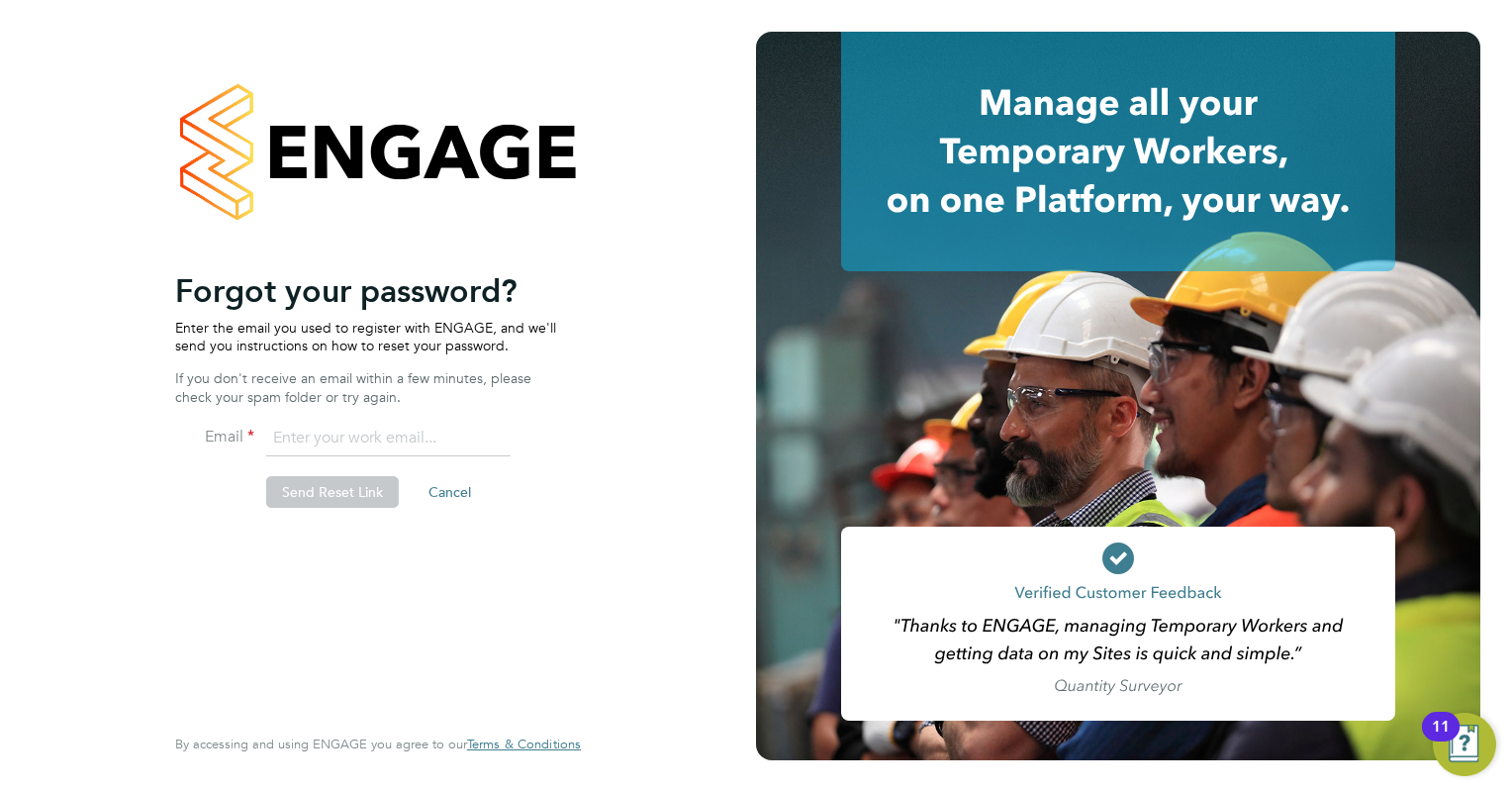 type on "[PERSON_NAME][EMAIL_ADDRESS][PERSON_NAME][DOMAIN_NAME]" 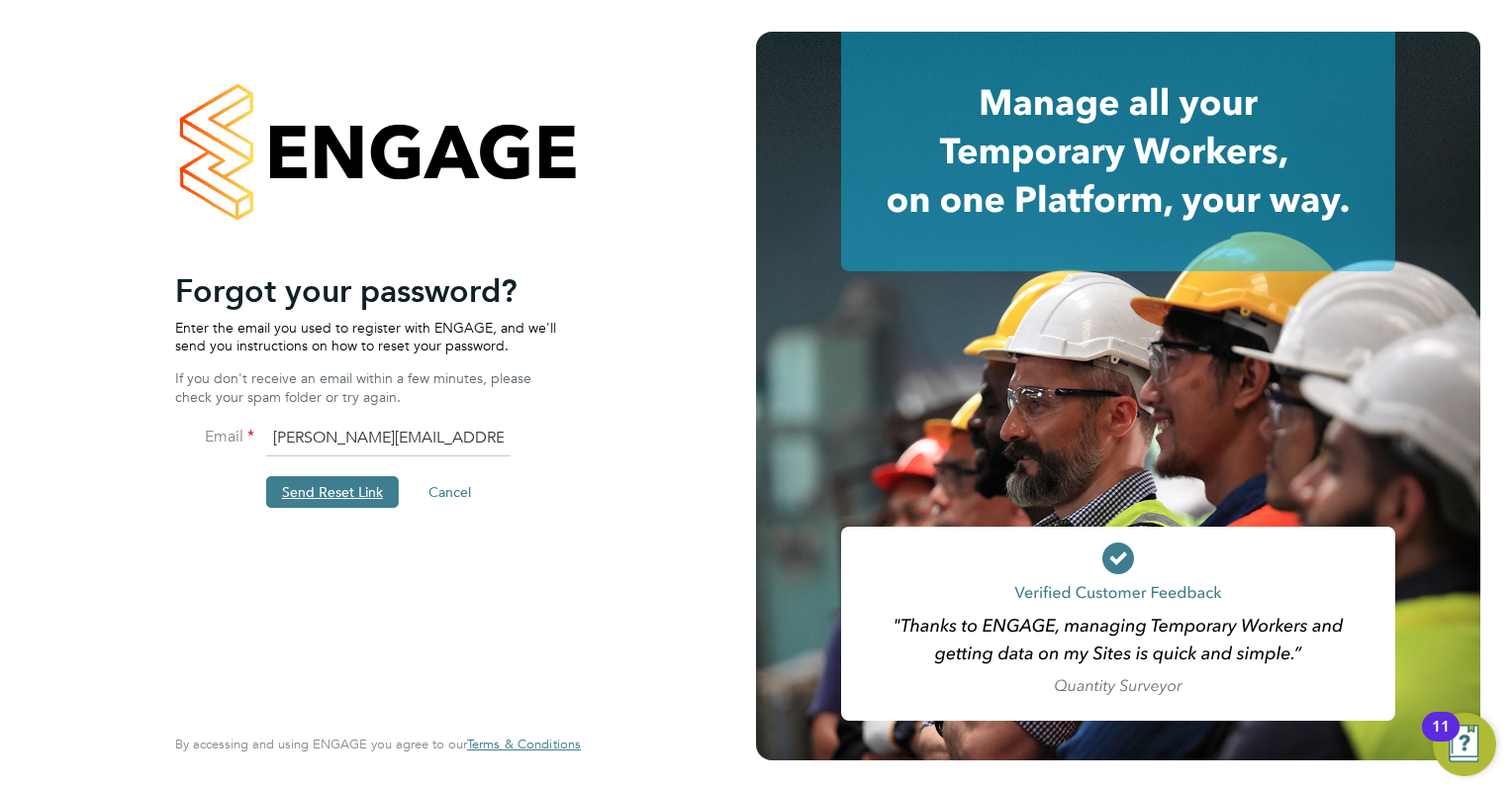 click on "Send Reset Link" 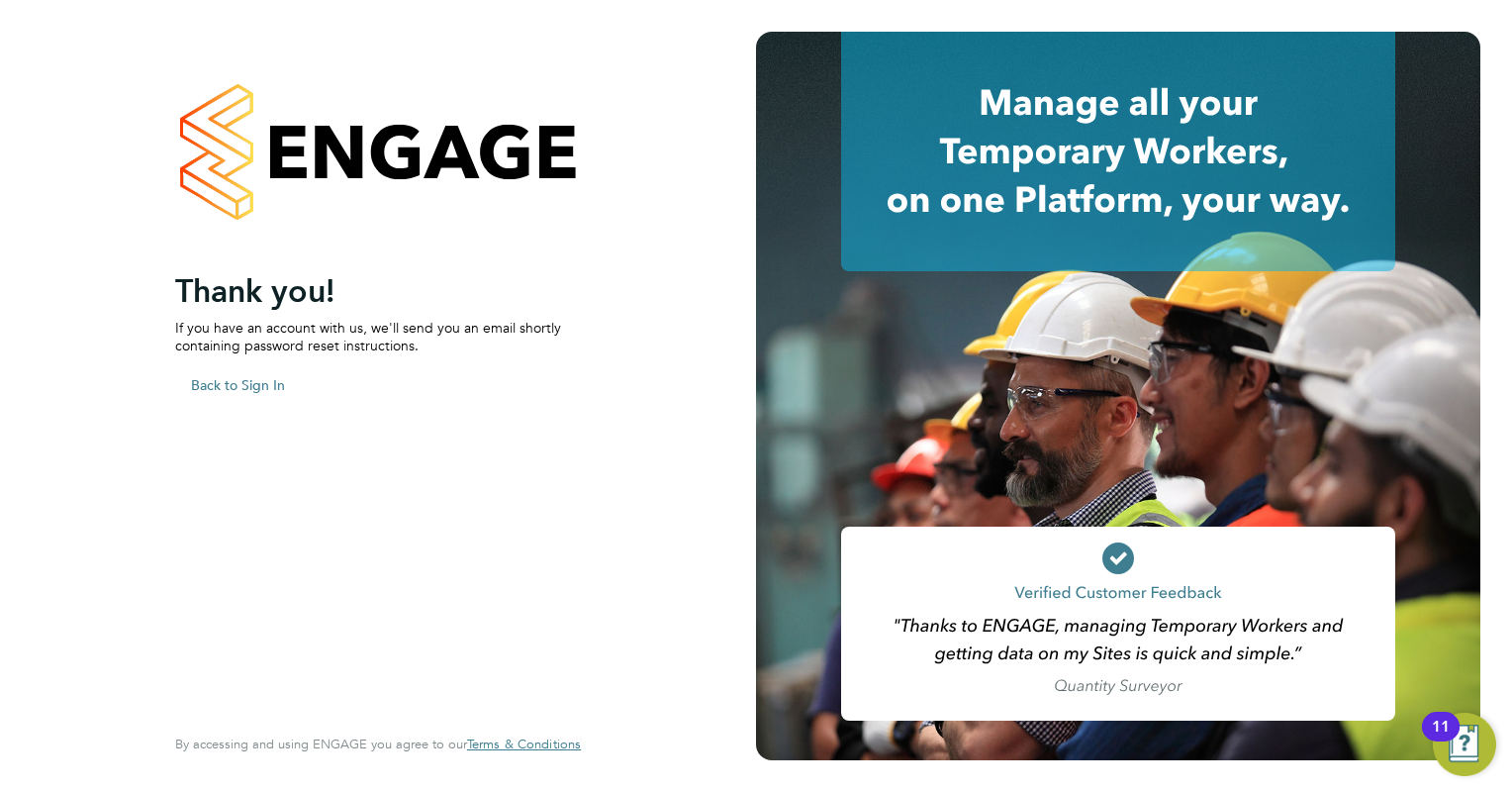 click on "Sorry, we are having problems connecting to our services." 